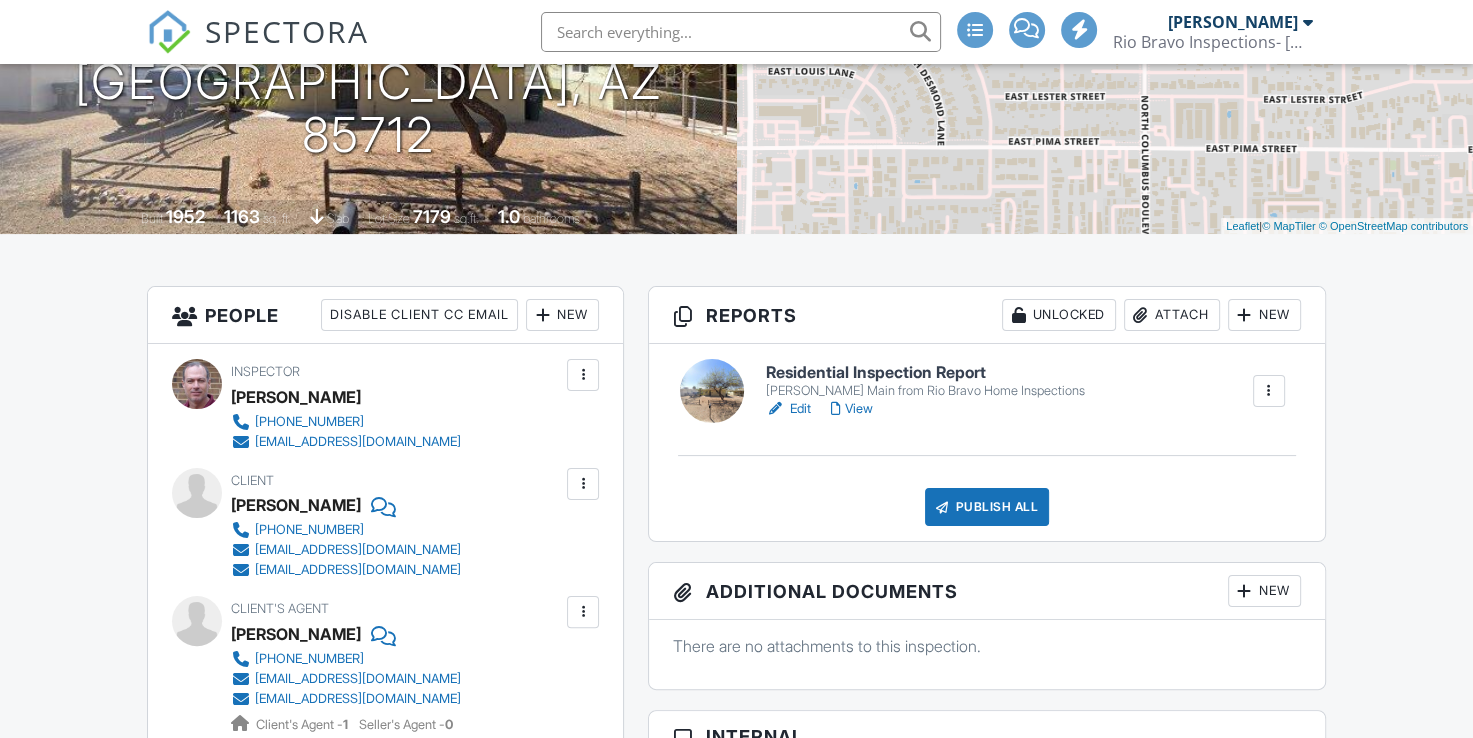 scroll, scrollTop: 300, scrollLeft: 0, axis: vertical 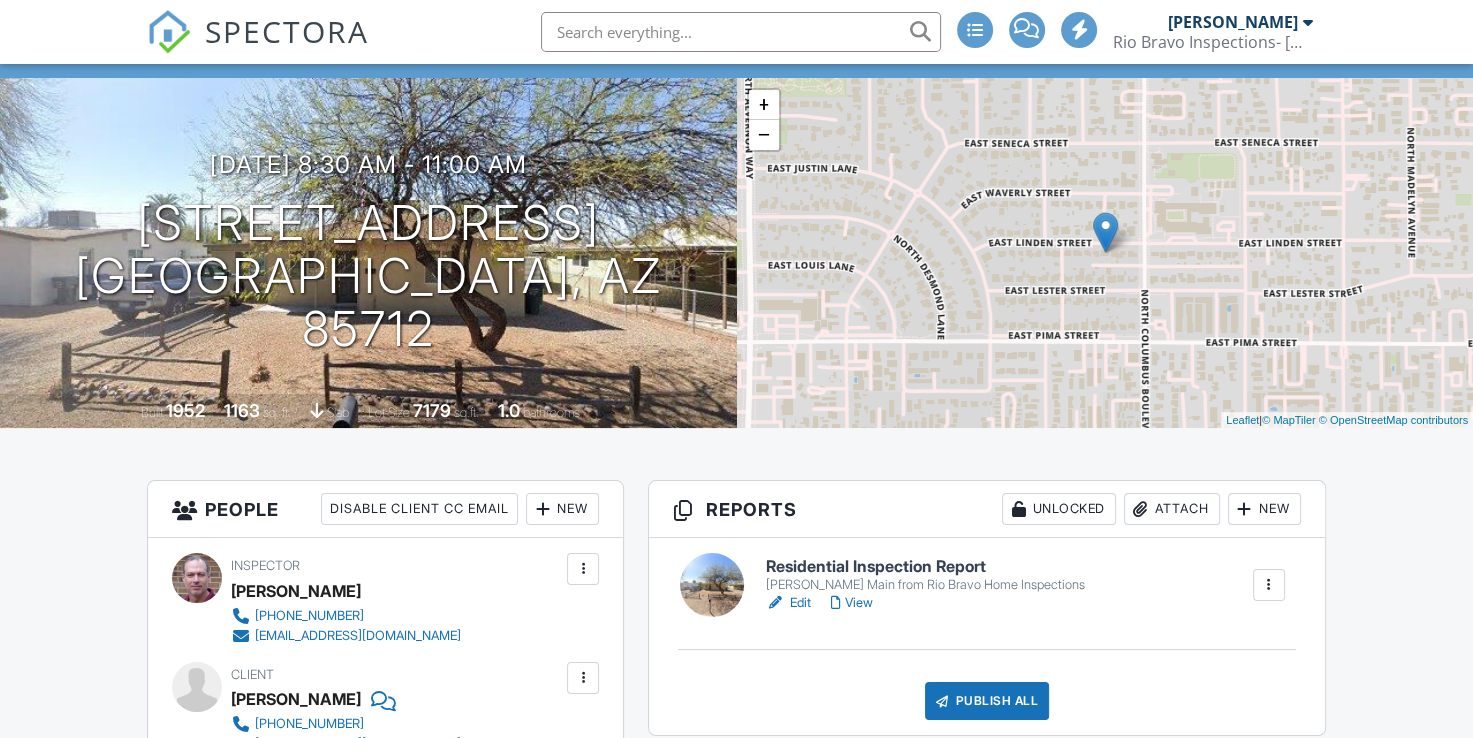 click on "Edit" at bounding box center (788, 603) 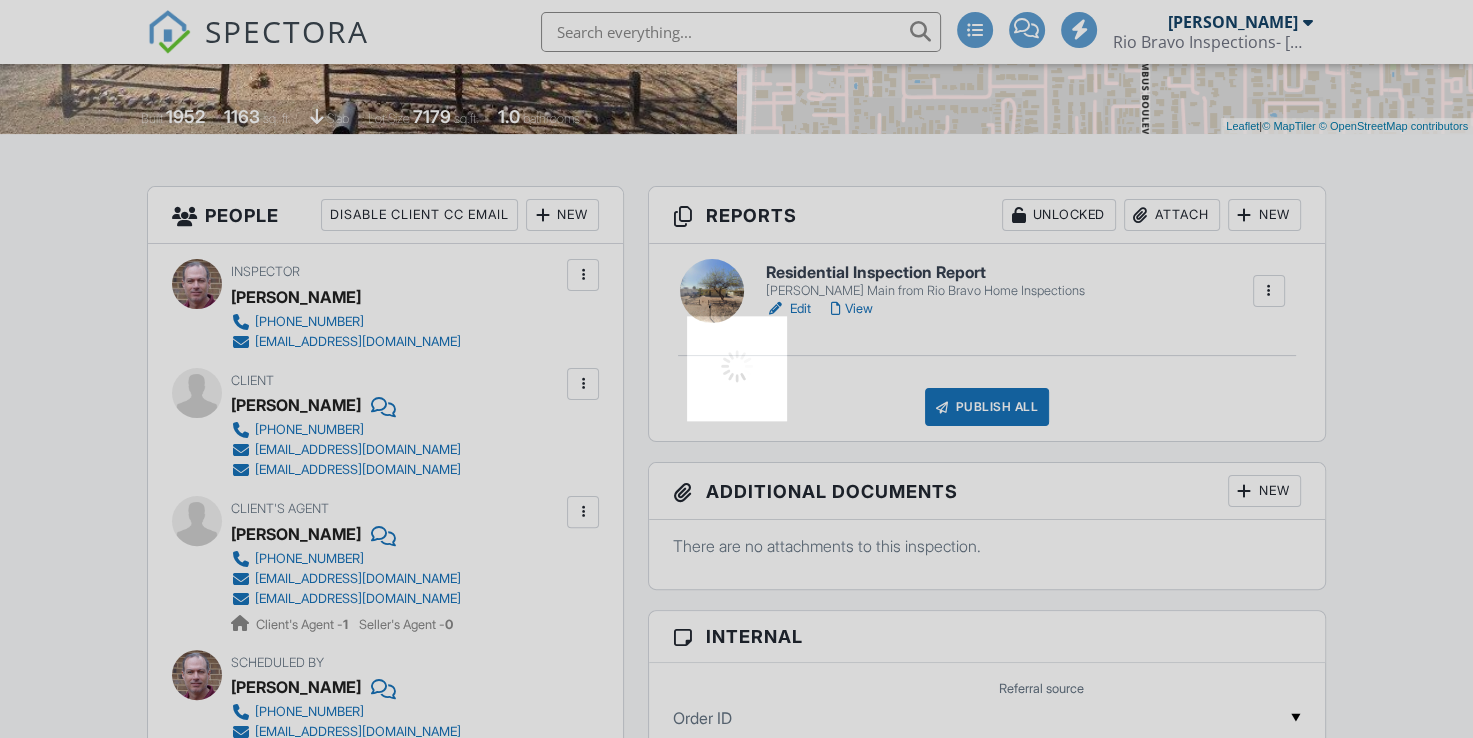 scroll, scrollTop: 0, scrollLeft: 0, axis: both 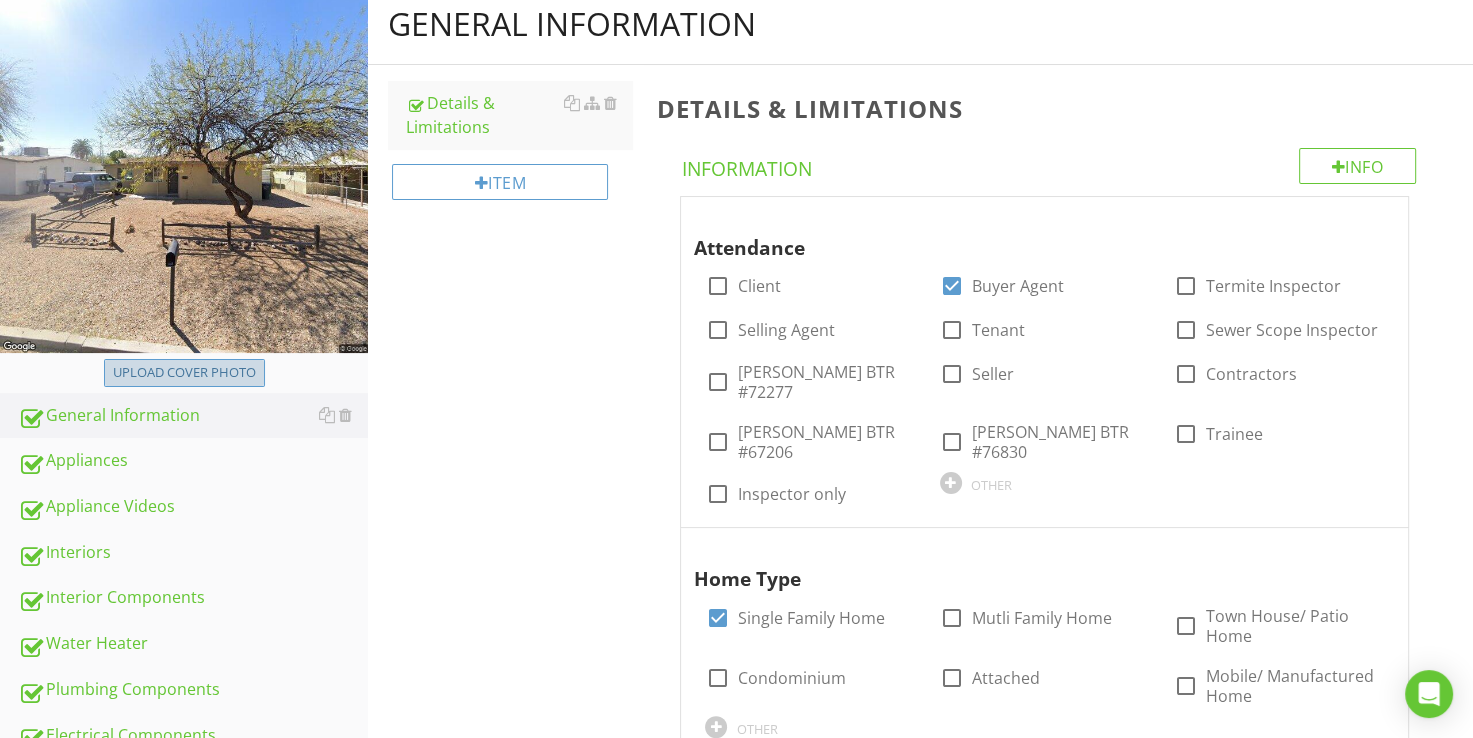 click on "Upload cover photo" at bounding box center [184, 373] 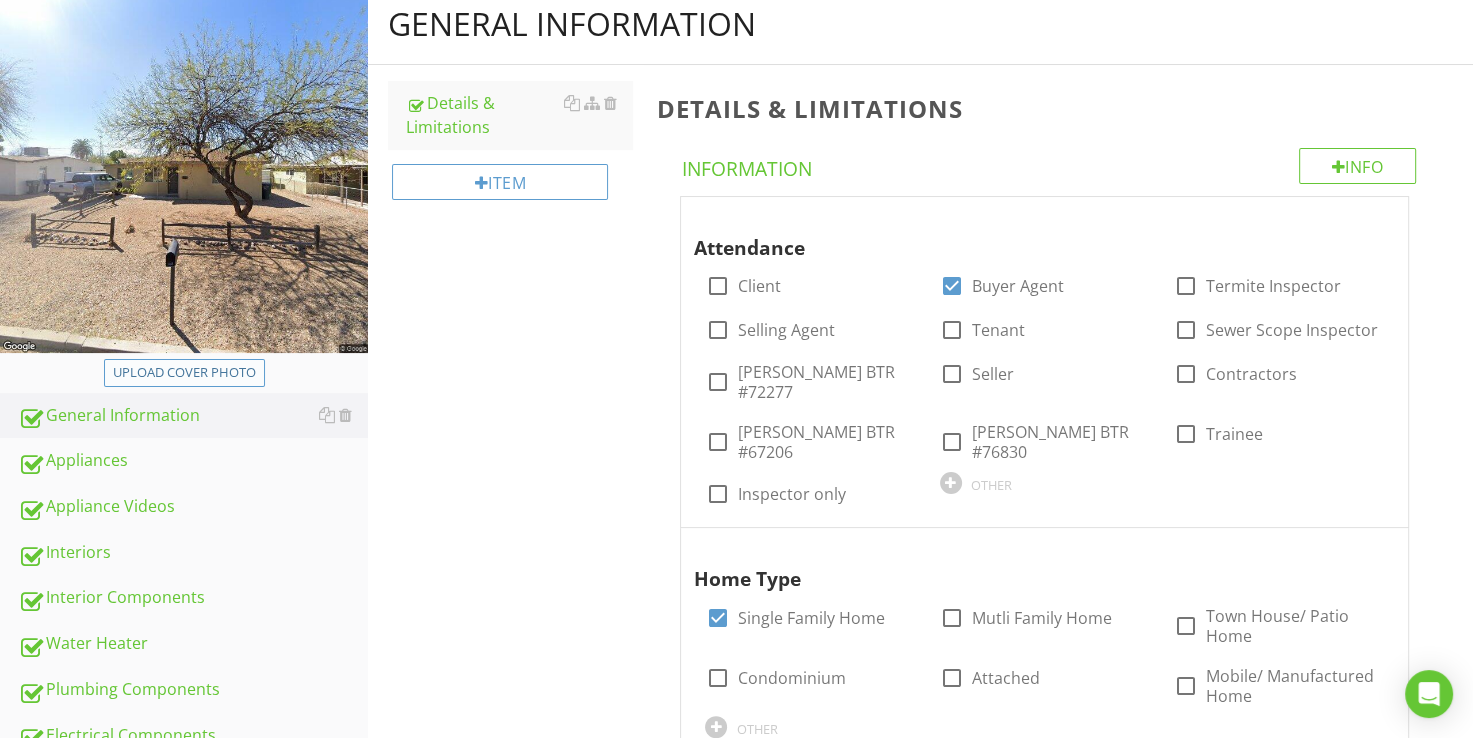 type on "C:\fakepath\IMG_7975.jpg" 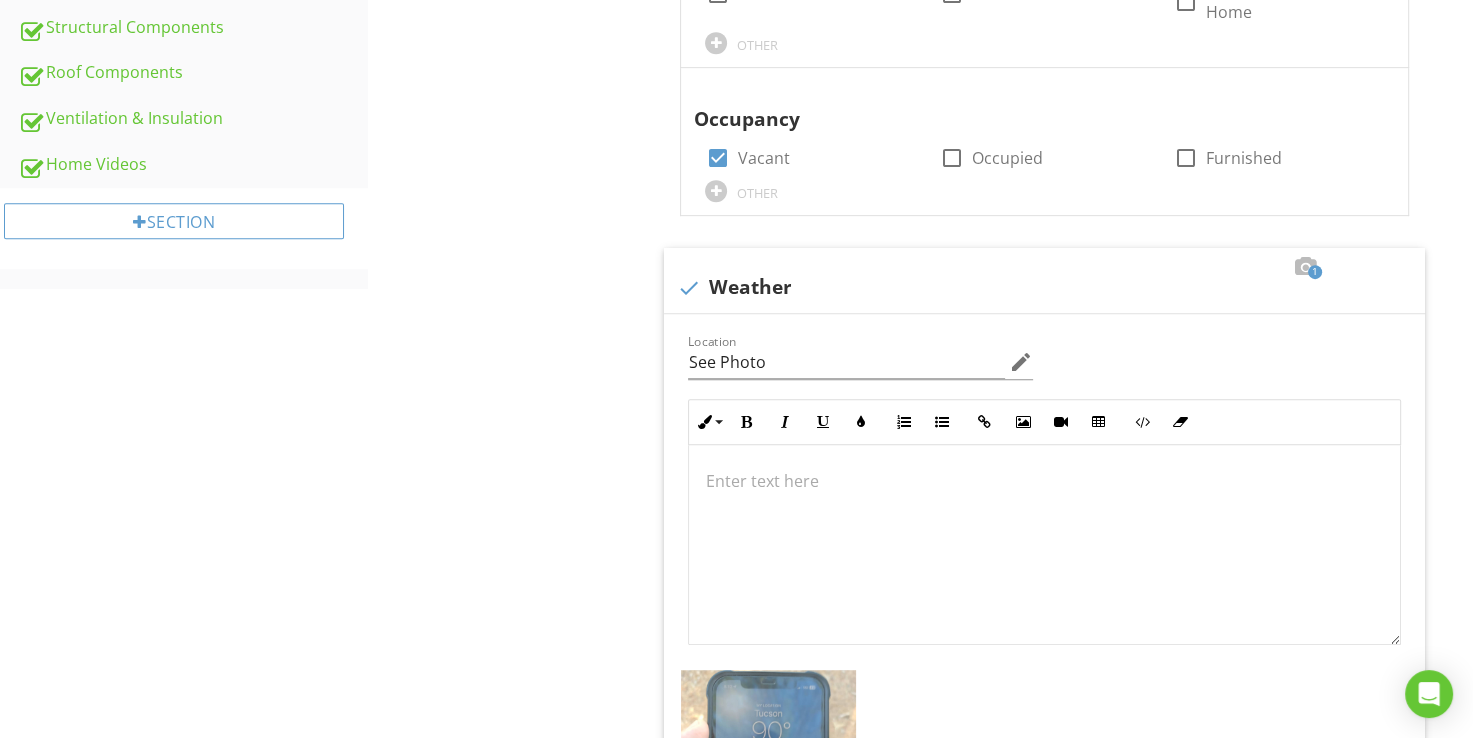 scroll, scrollTop: 916, scrollLeft: 0, axis: vertical 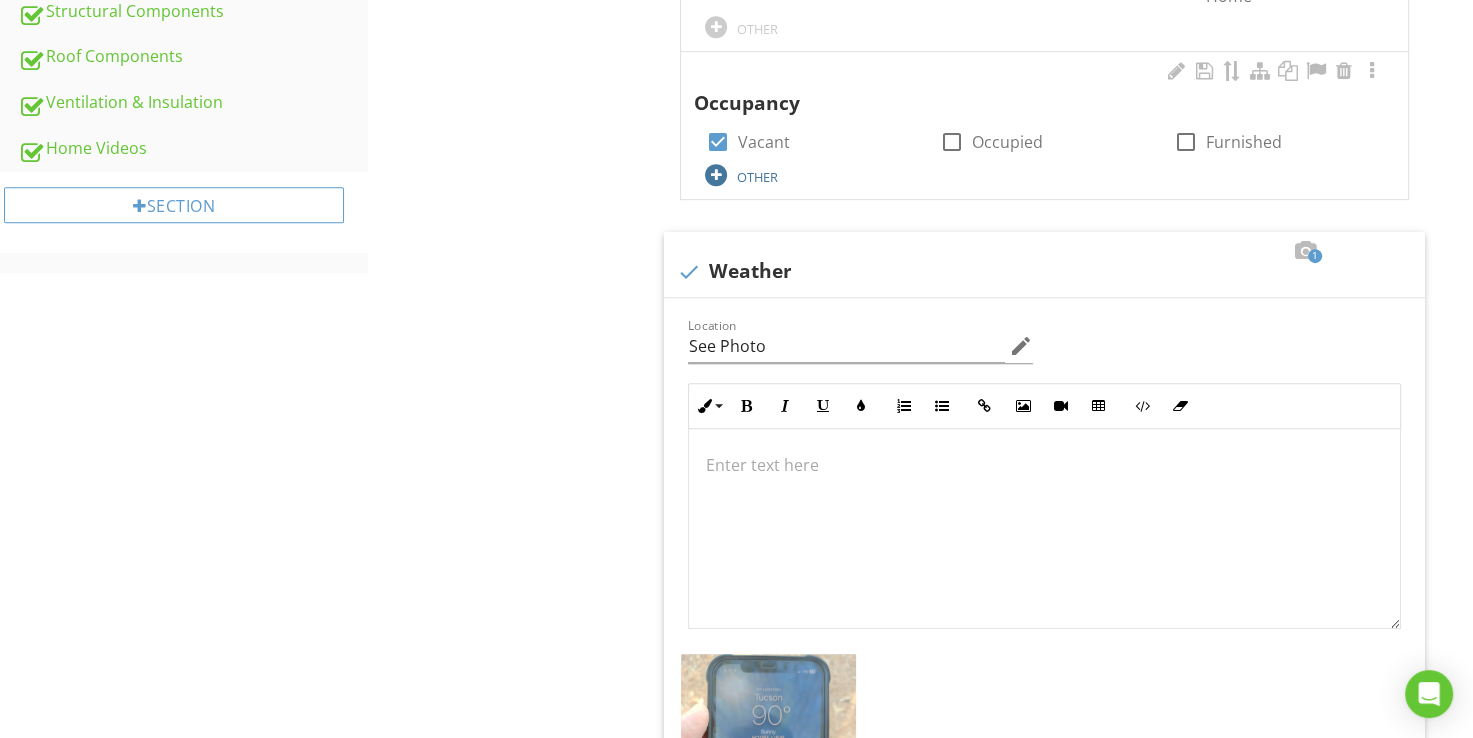 click at bounding box center (716, 175) 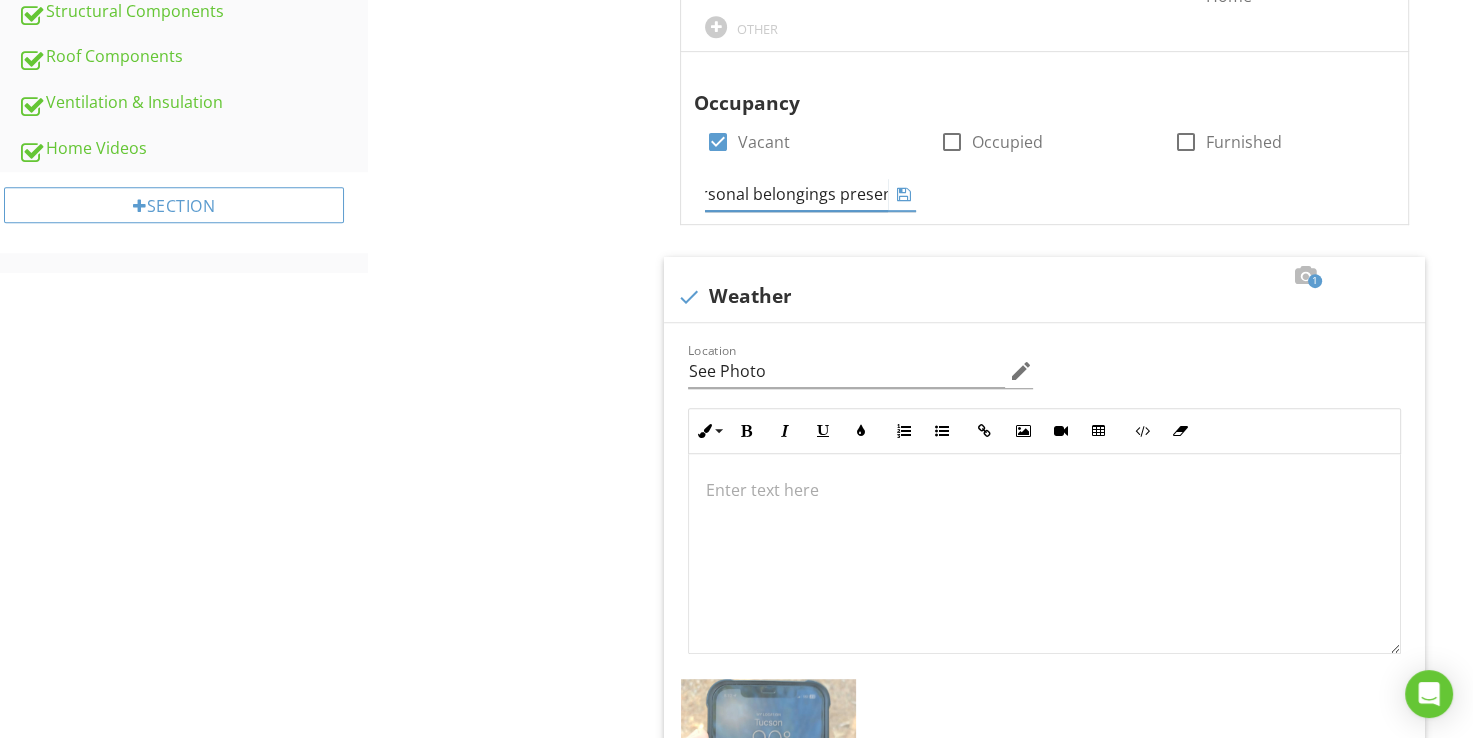 scroll, scrollTop: 0, scrollLeft: 29, axis: horizontal 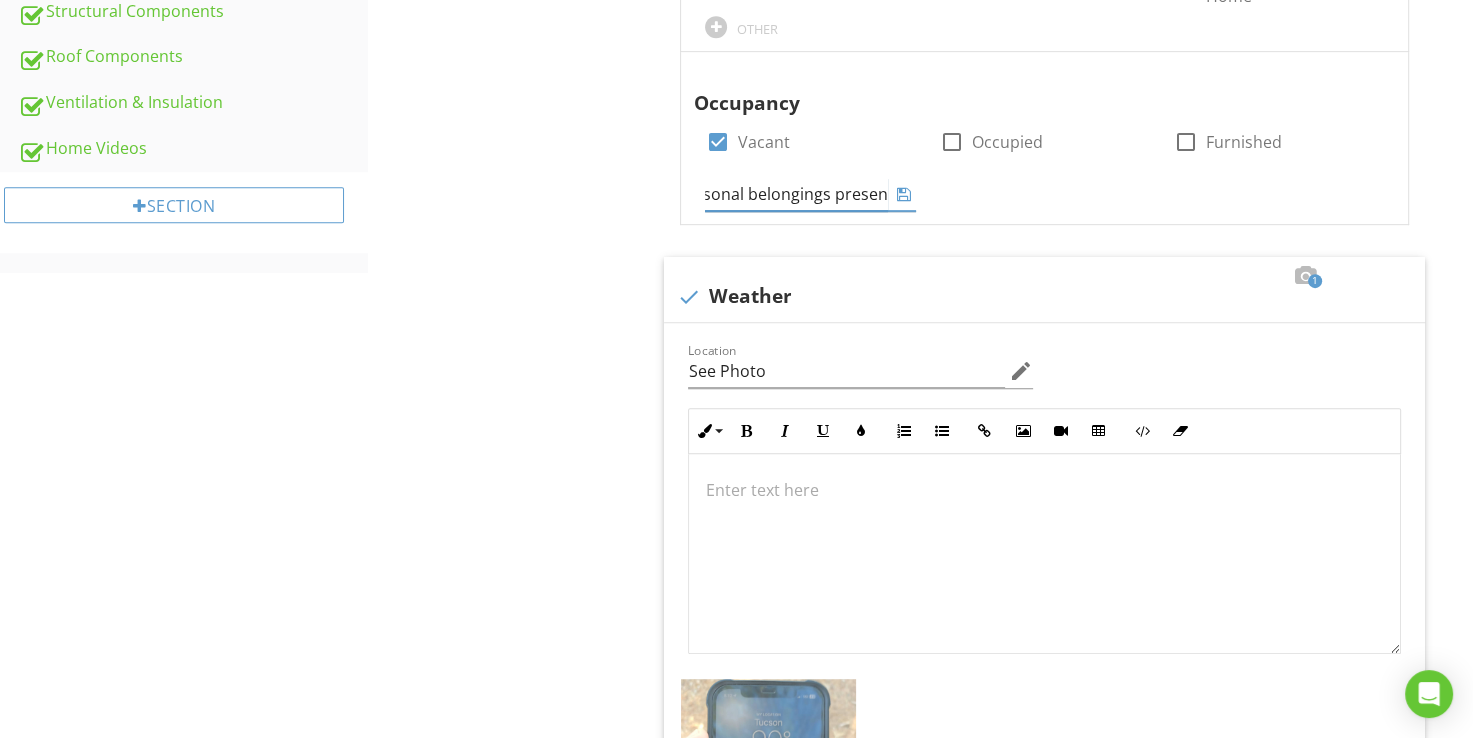 type on "Personal belongings present" 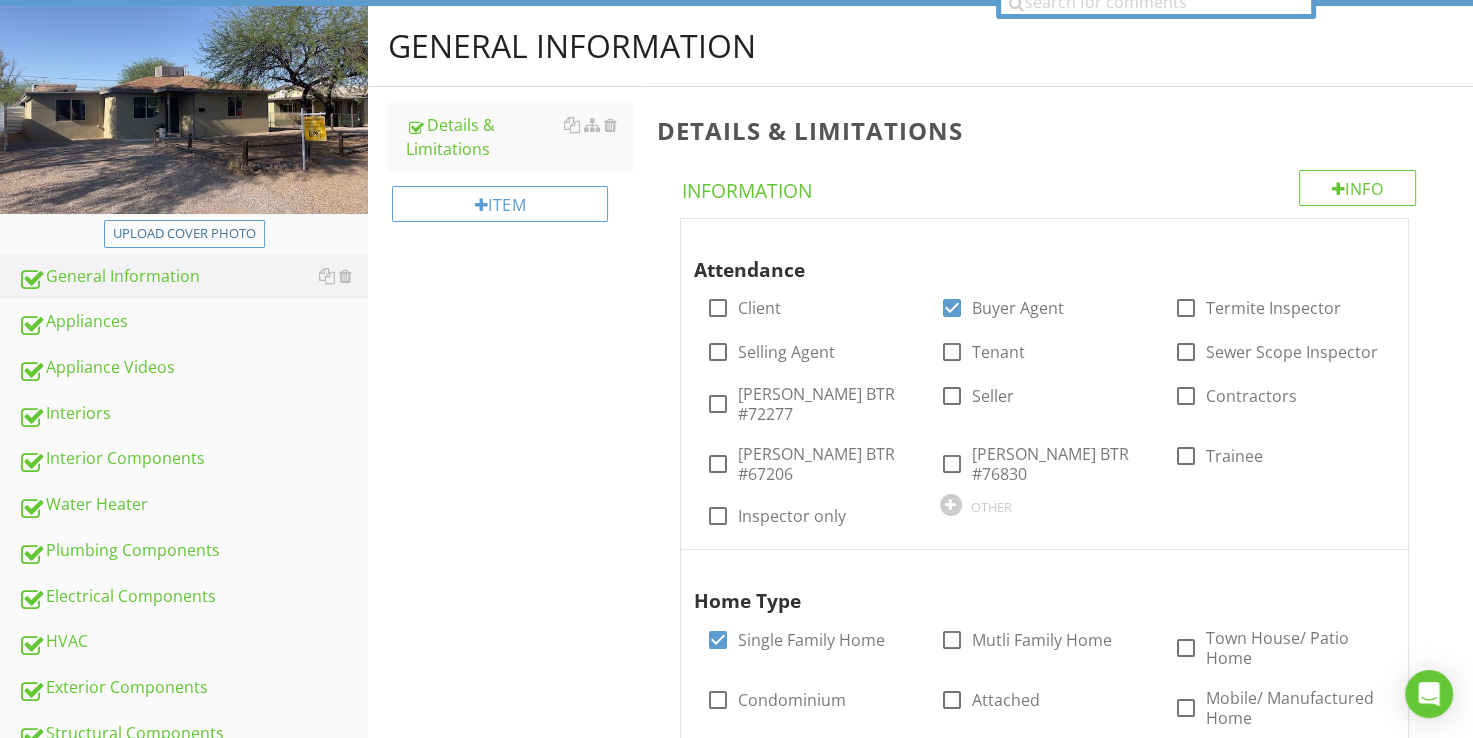 scroll, scrollTop: 300, scrollLeft: 0, axis: vertical 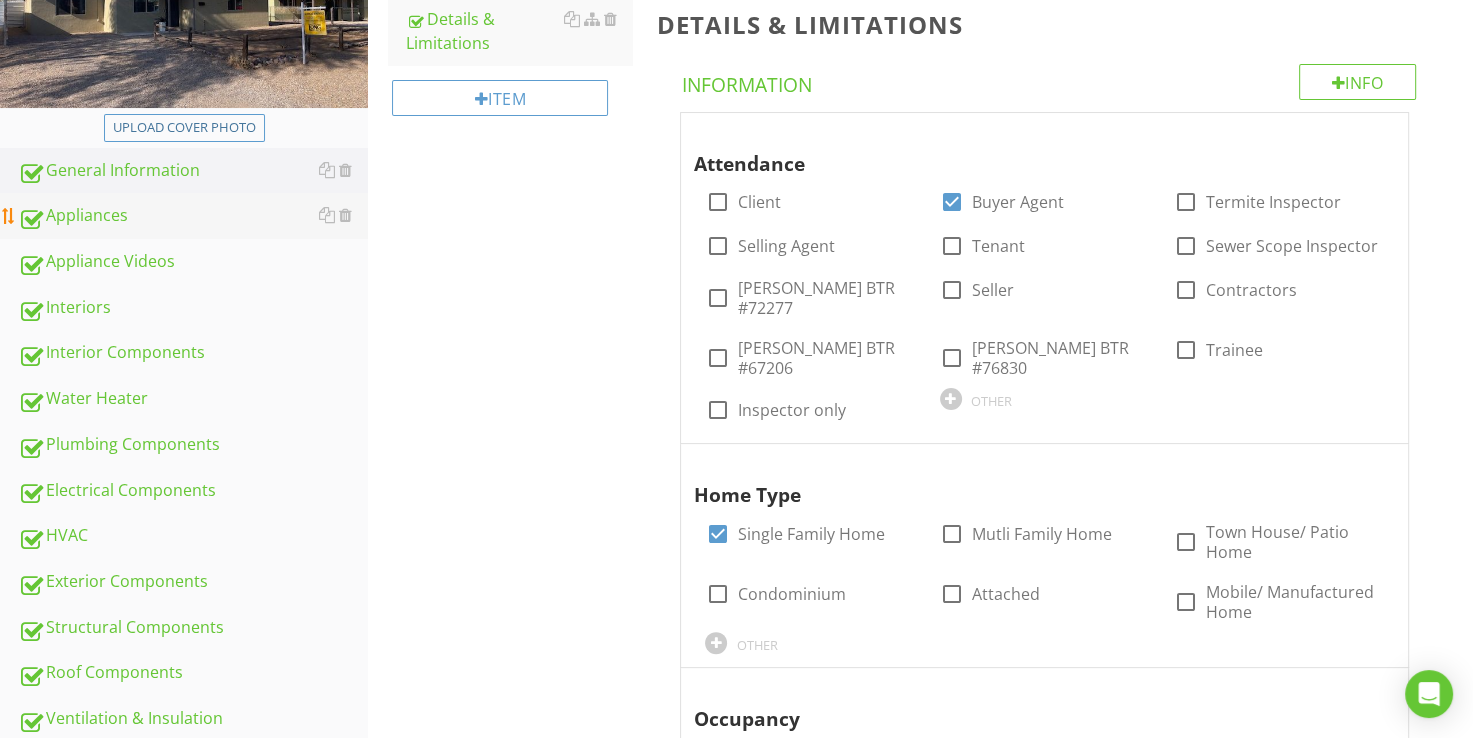 click on "Appliances" at bounding box center [193, 216] 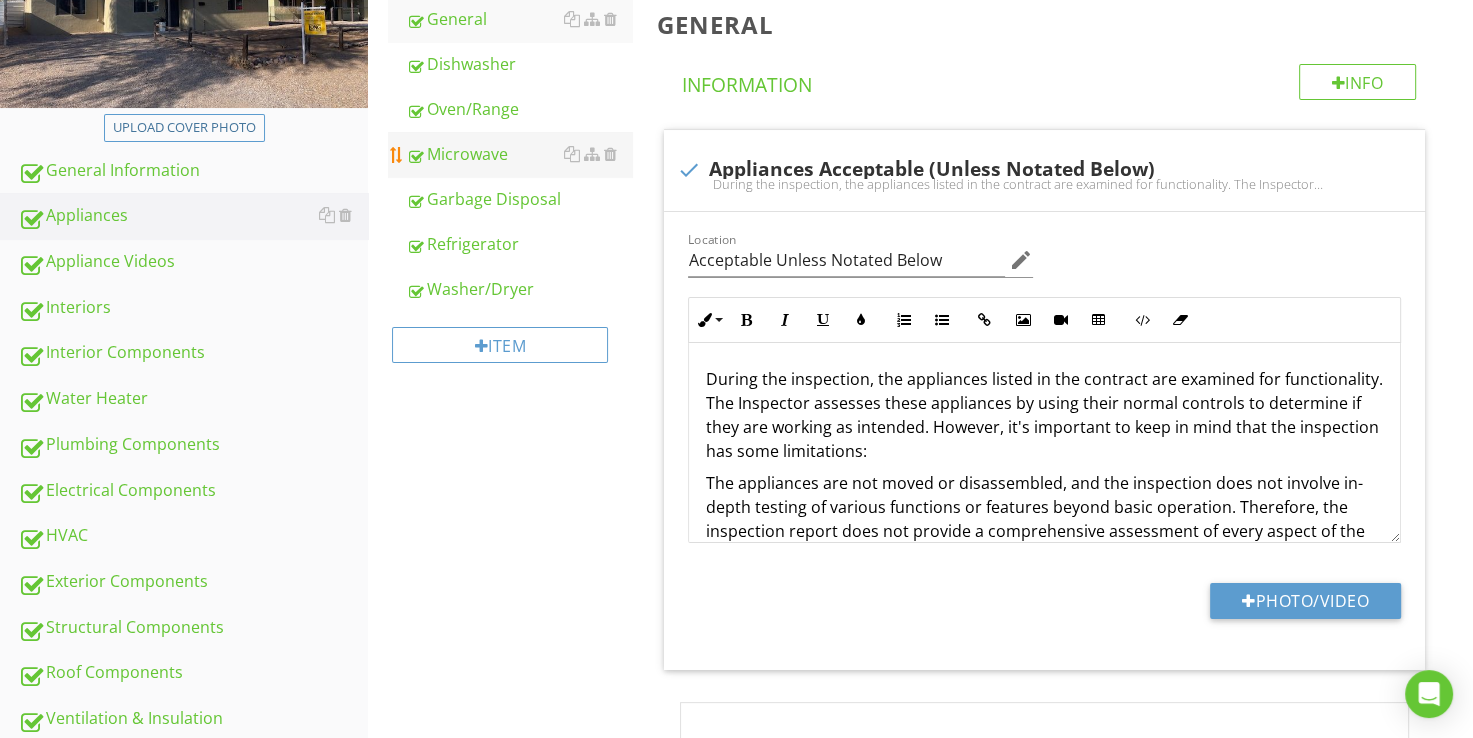 click on "Microwave" at bounding box center (519, 154) 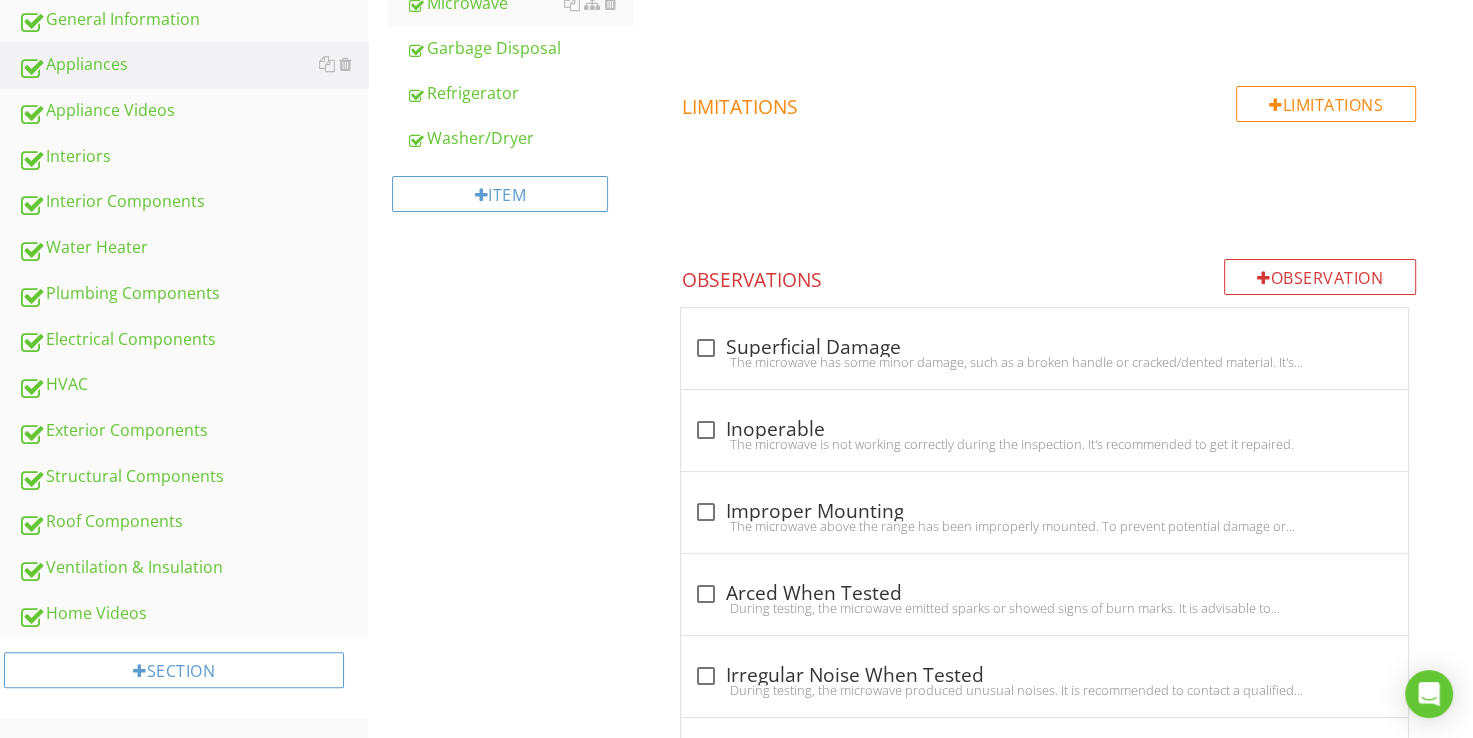 scroll, scrollTop: 400, scrollLeft: 0, axis: vertical 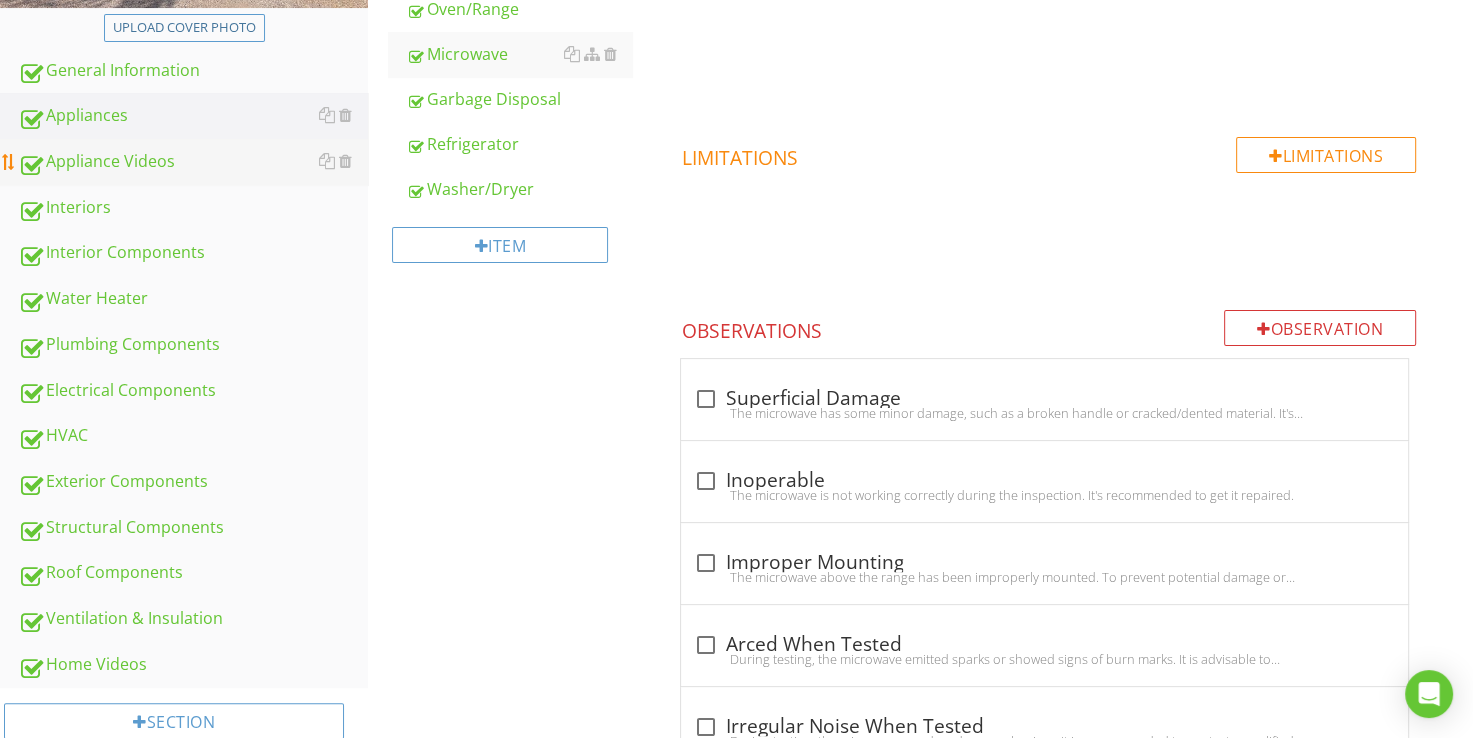 click on "Appliance Videos" at bounding box center (193, 162) 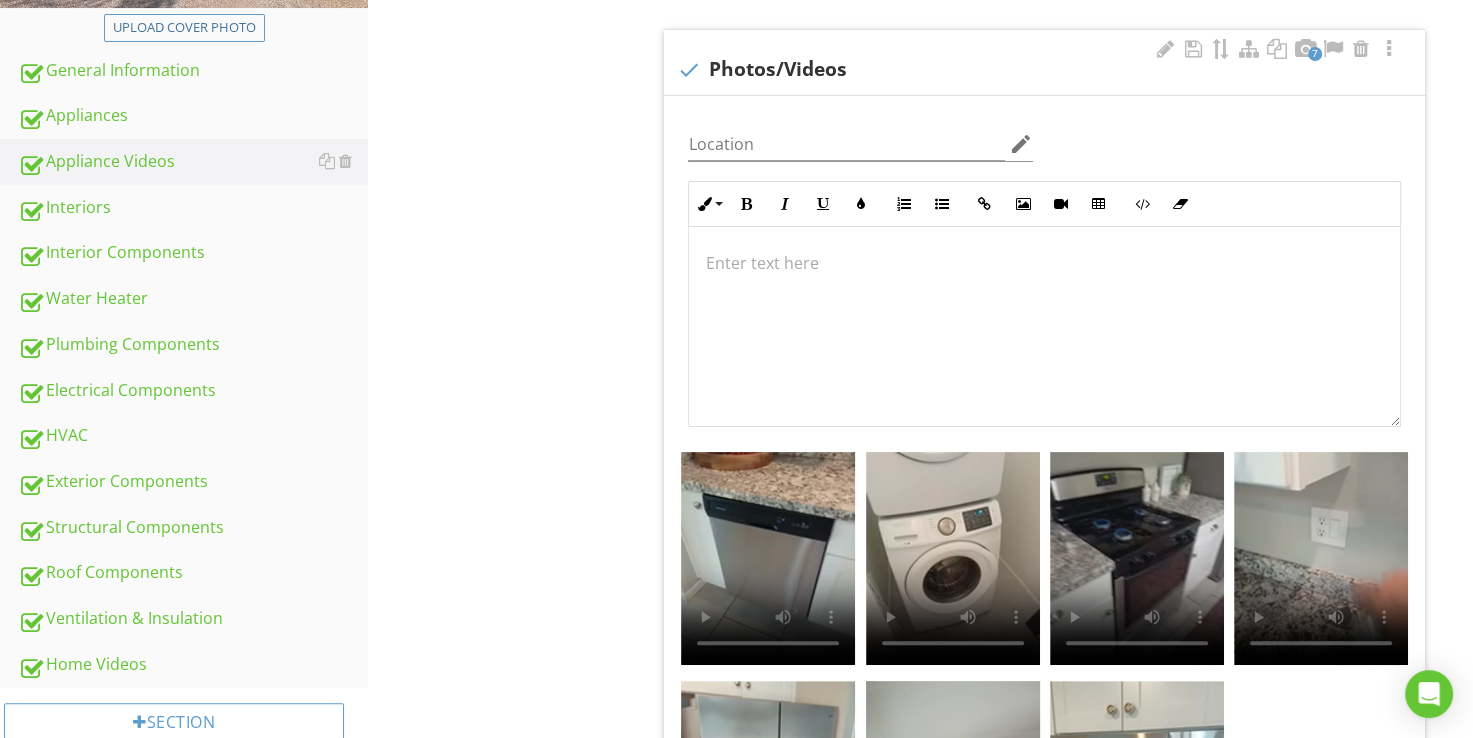 click at bounding box center [1044, 327] 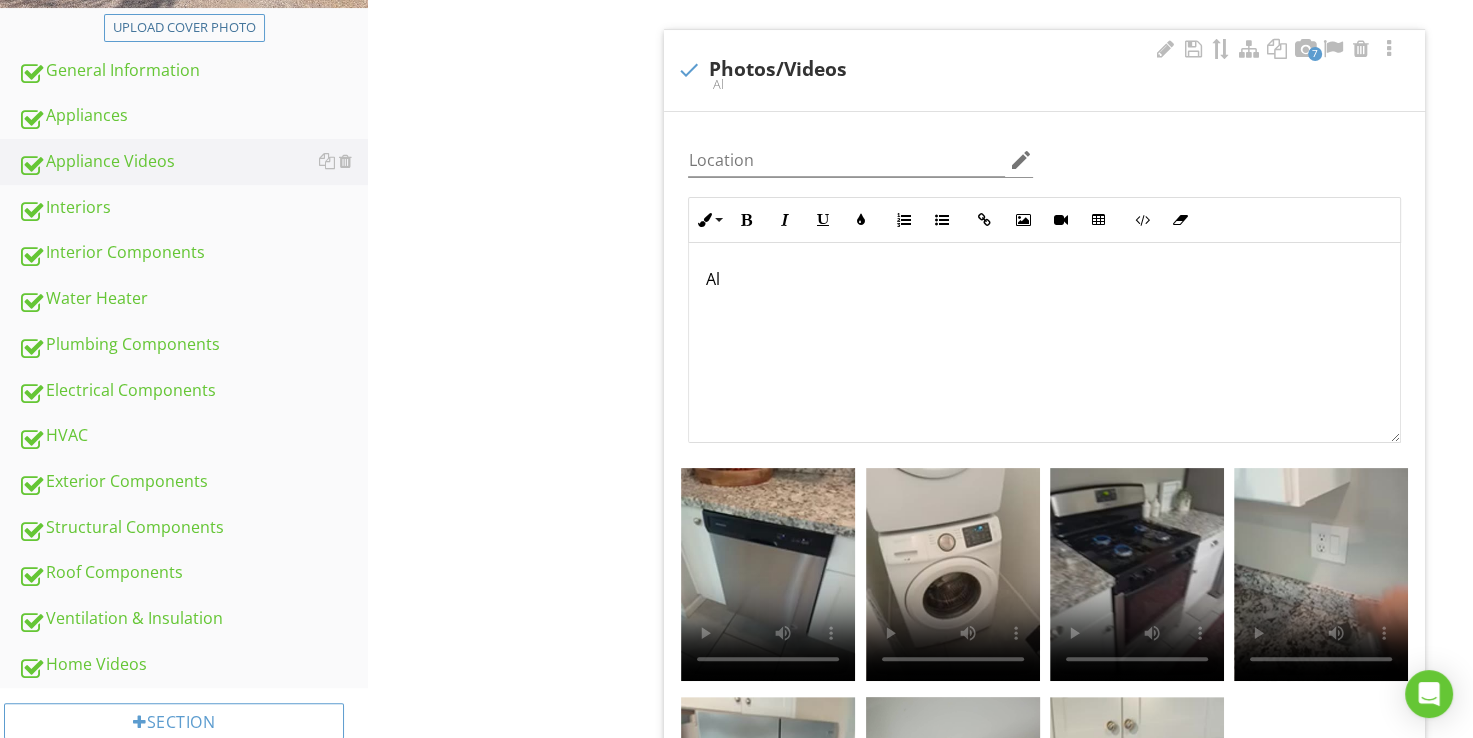 scroll, scrollTop: 416, scrollLeft: 0, axis: vertical 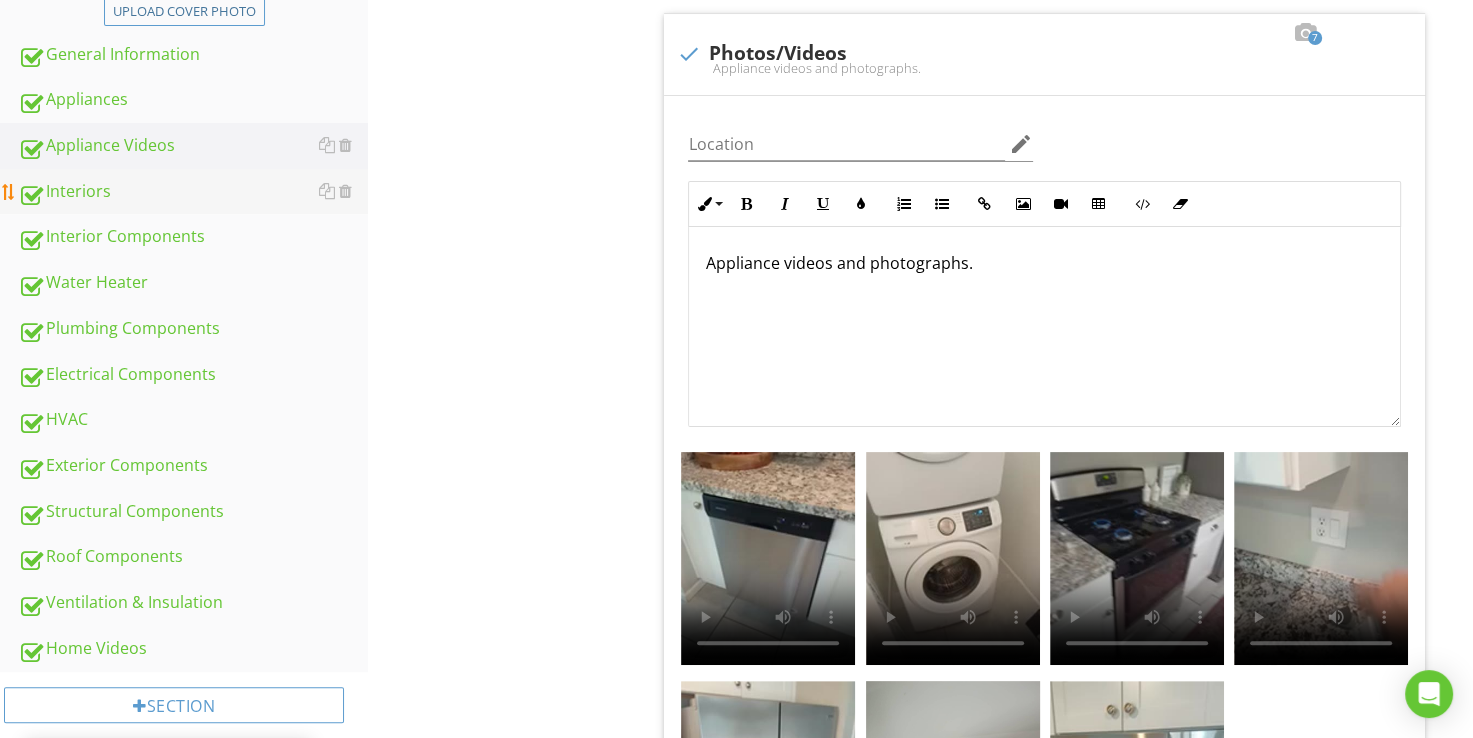 click on "Interiors" at bounding box center [193, 192] 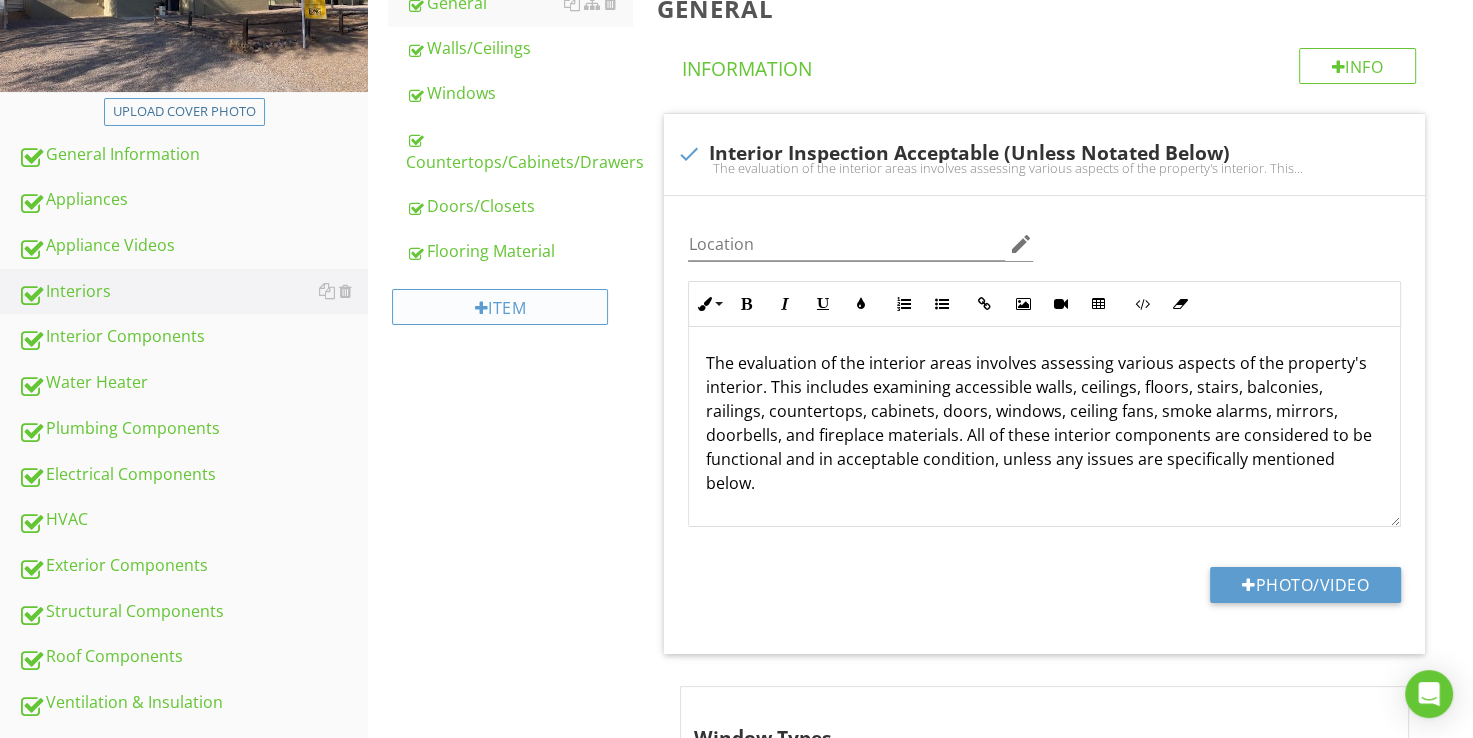 scroll, scrollTop: 16, scrollLeft: 0, axis: vertical 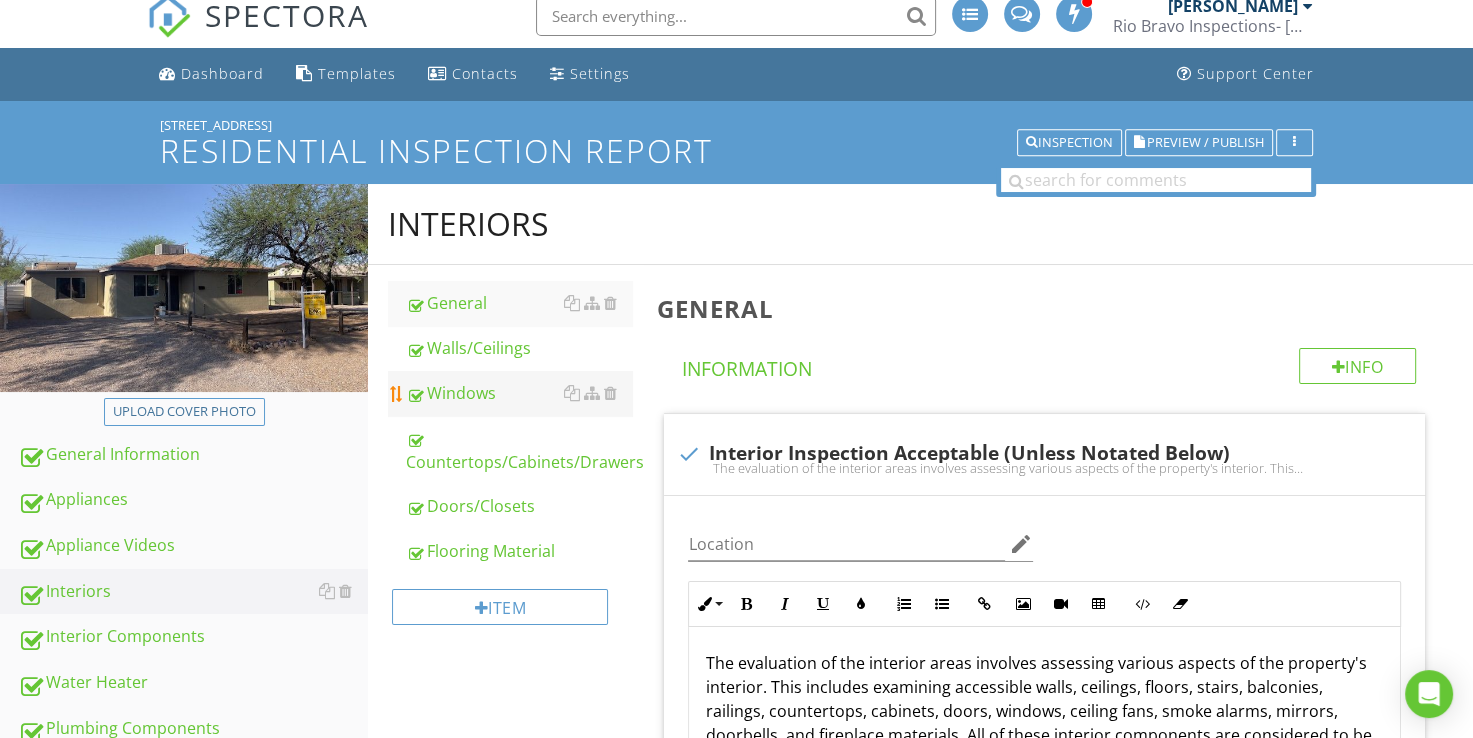 click on "Windows" at bounding box center (519, 393) 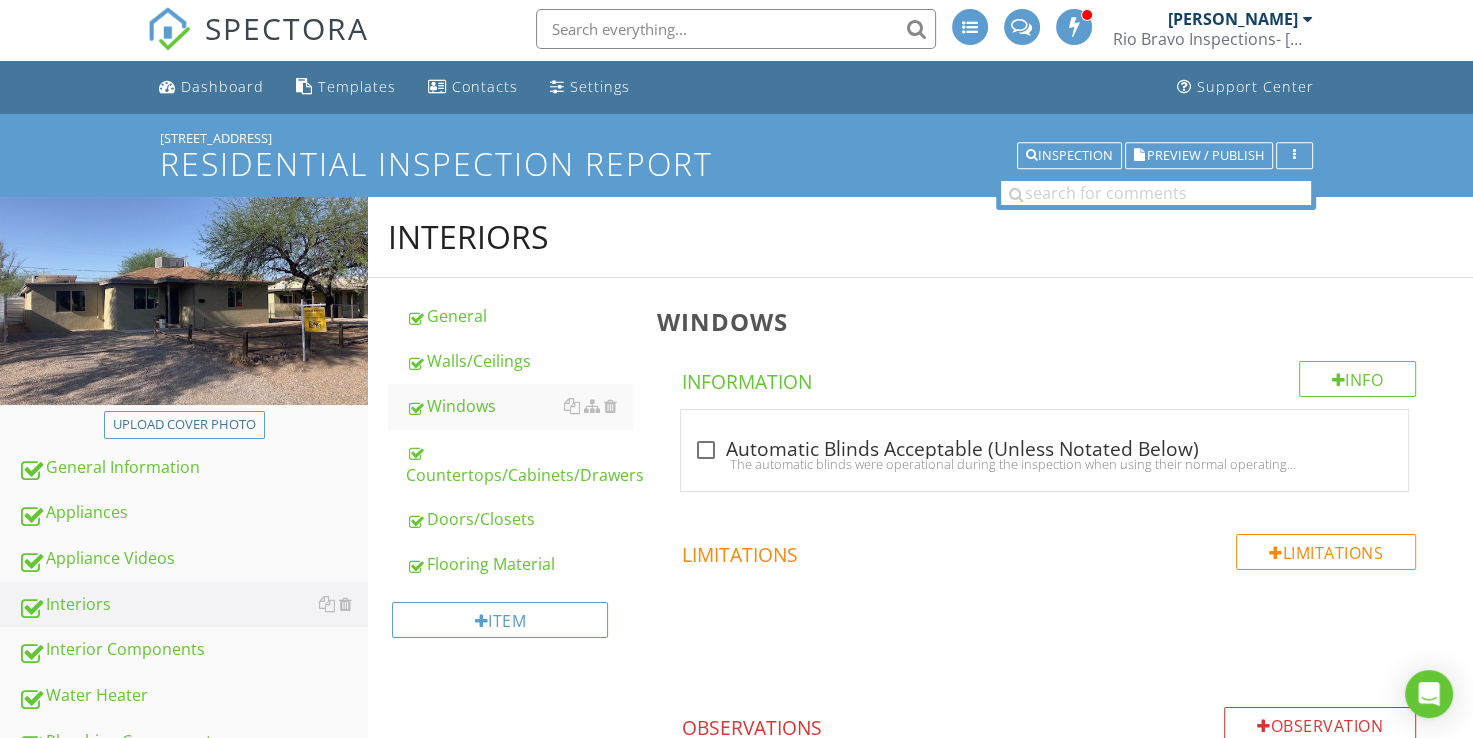 scroll, scrollTop: 0, scrollLeft: 0, axis: both 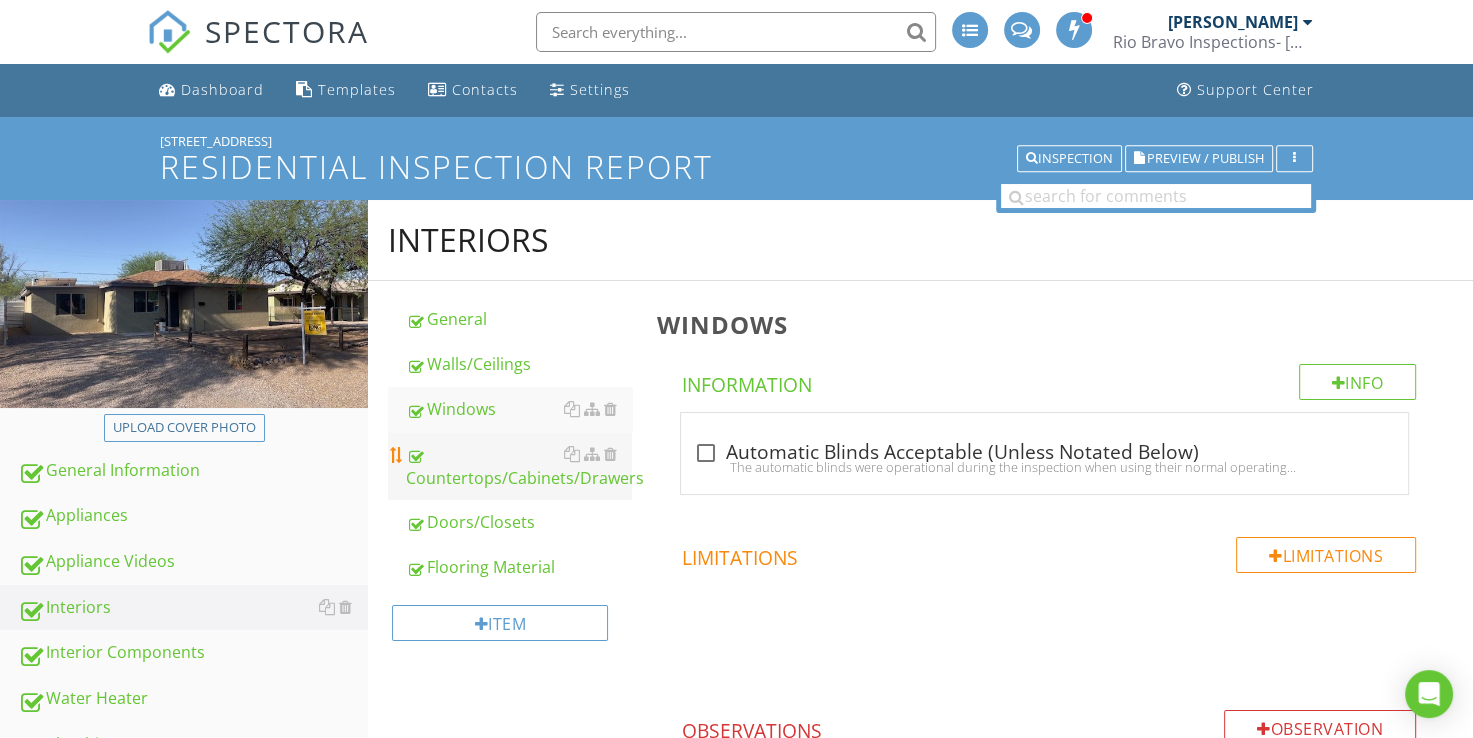 click on "Countertops/Cabinets/Drawers" at bounding box center (519, 466) 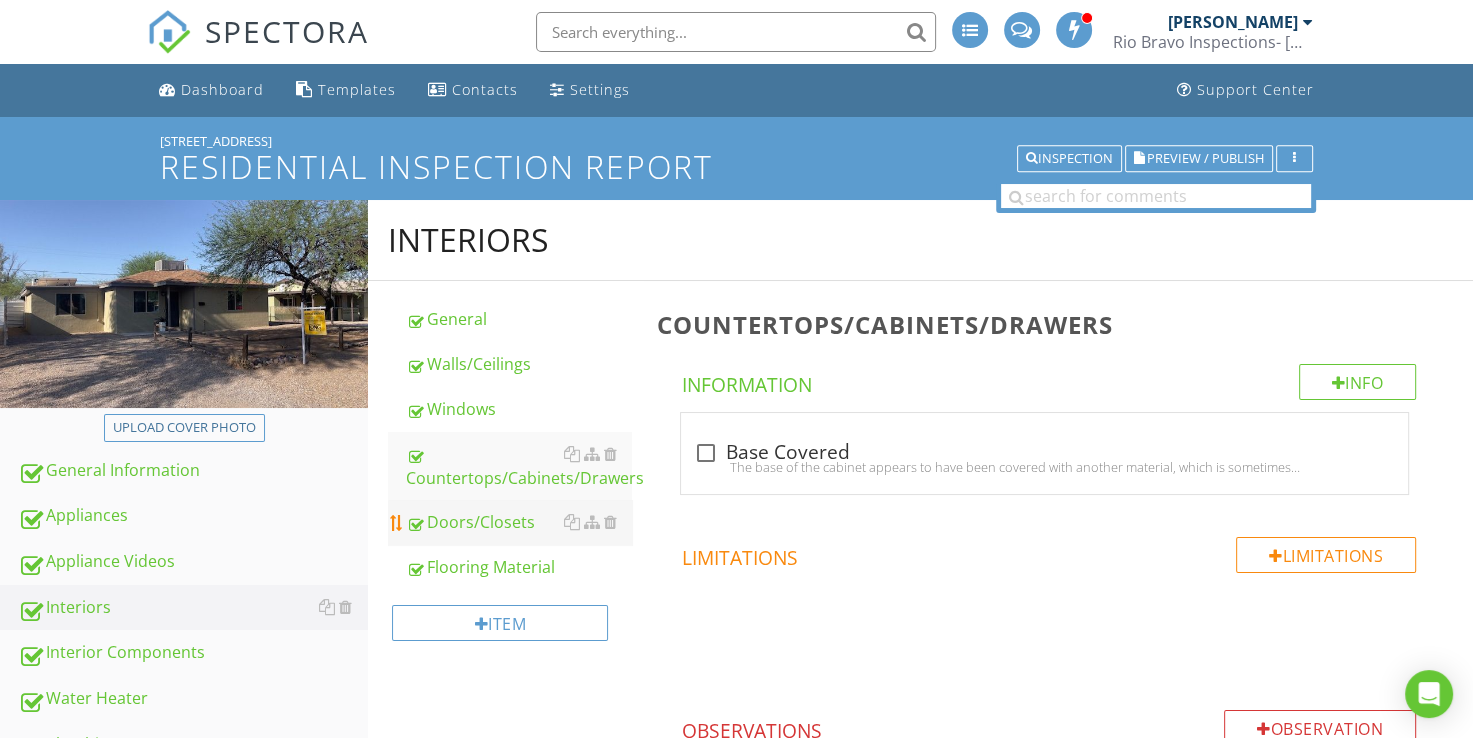 click on "Doors/Closets" at bounding box center (519, 522) 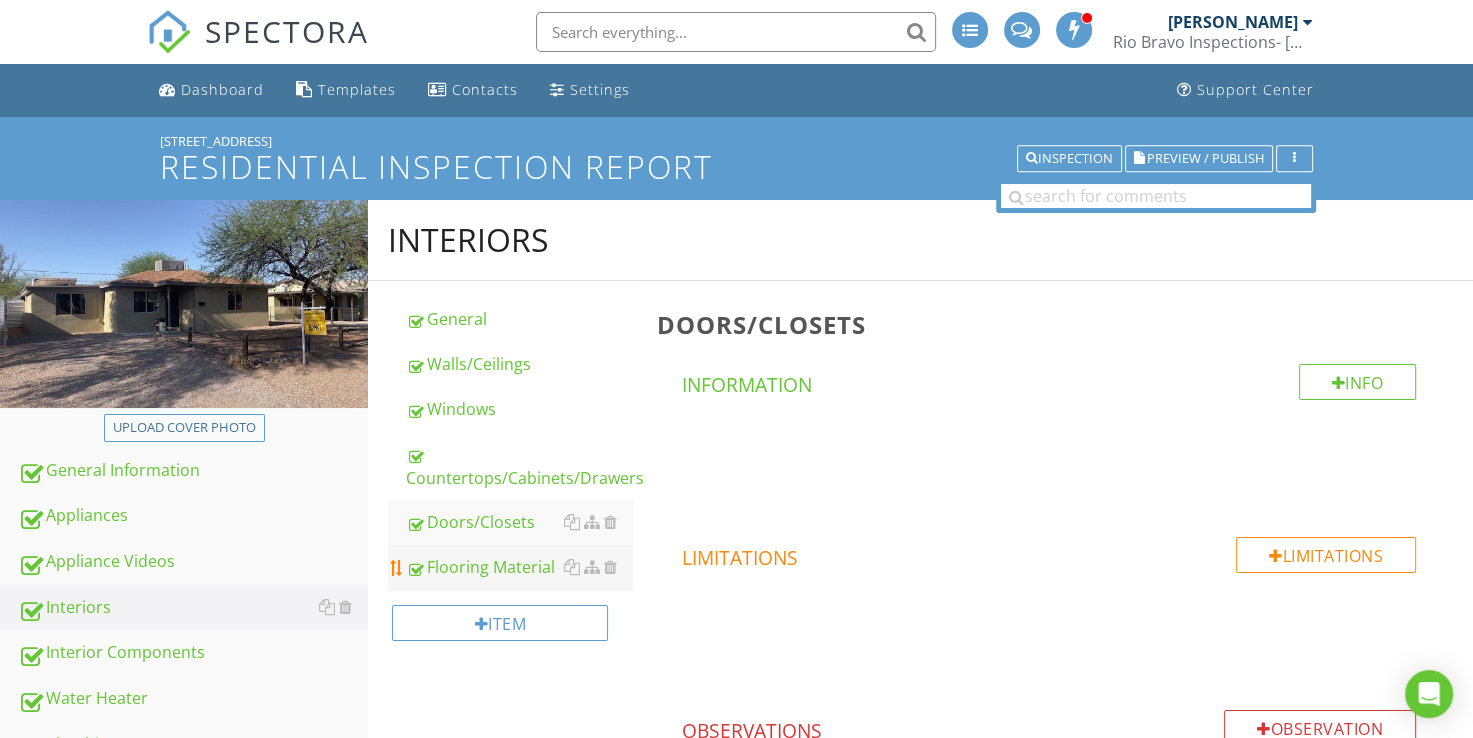 click on "Flooring Material" at bounding box center (519, 567) 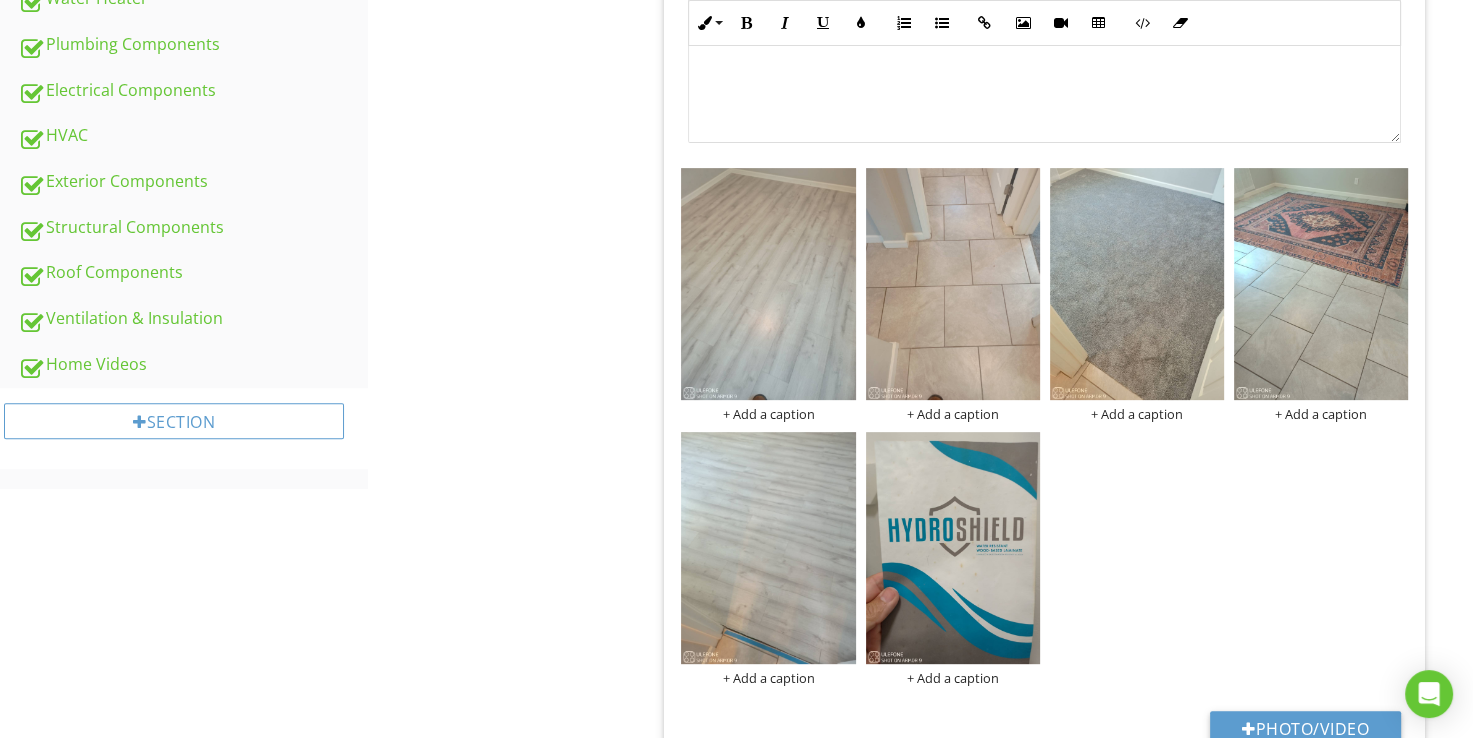 scroll, scrollTop: 300, scrollLeft: 0, axis: vertical 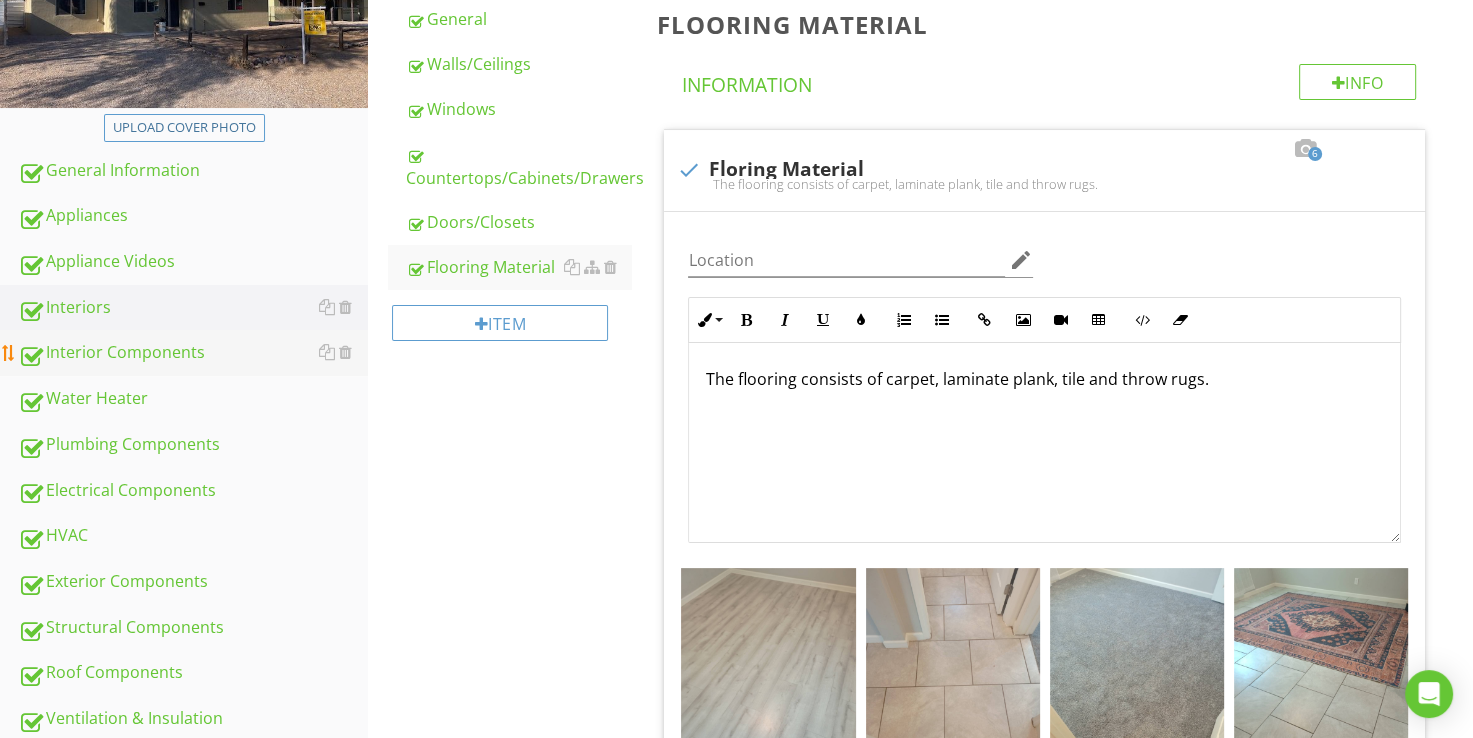 click on "Interior Components" at bounding box center (193, 353) 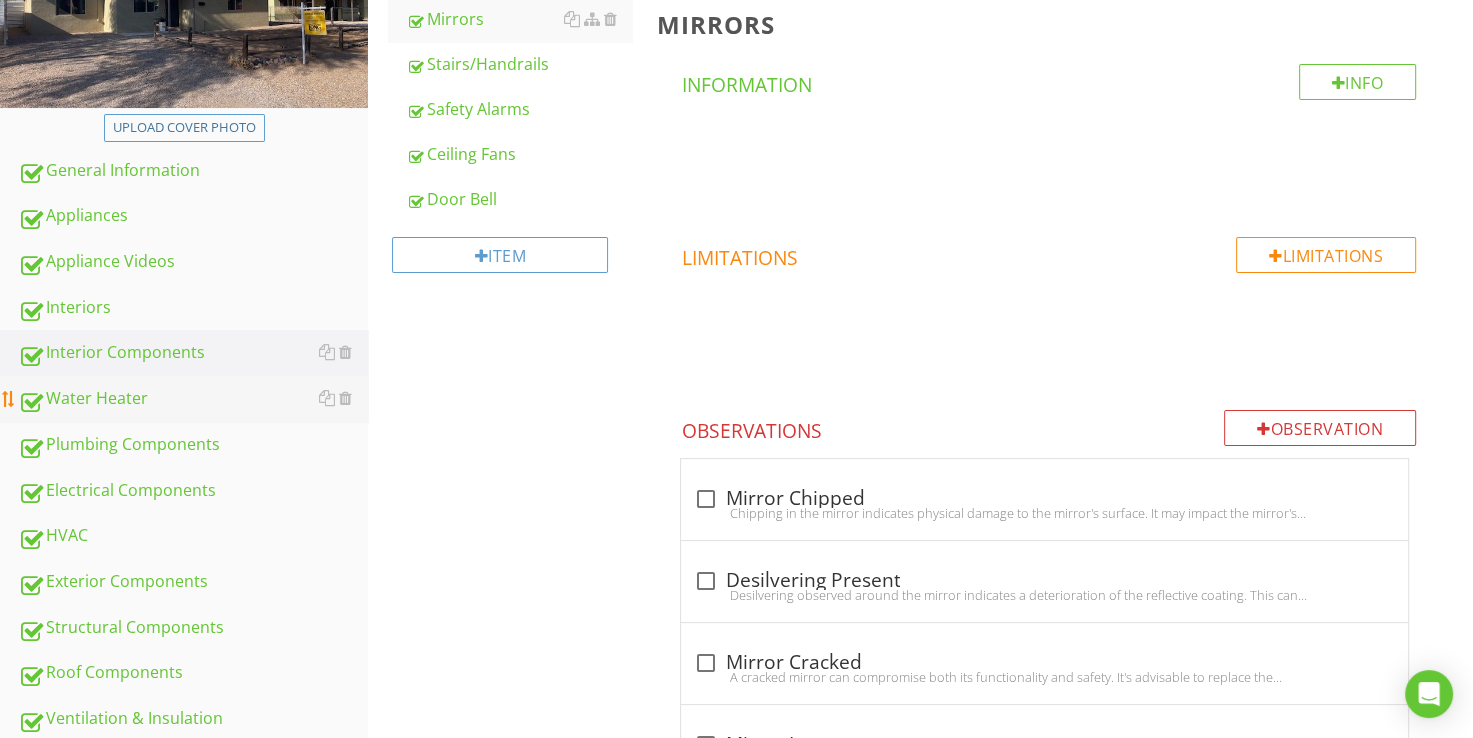 click on "Water Heater" at bounding box center (193, 399) 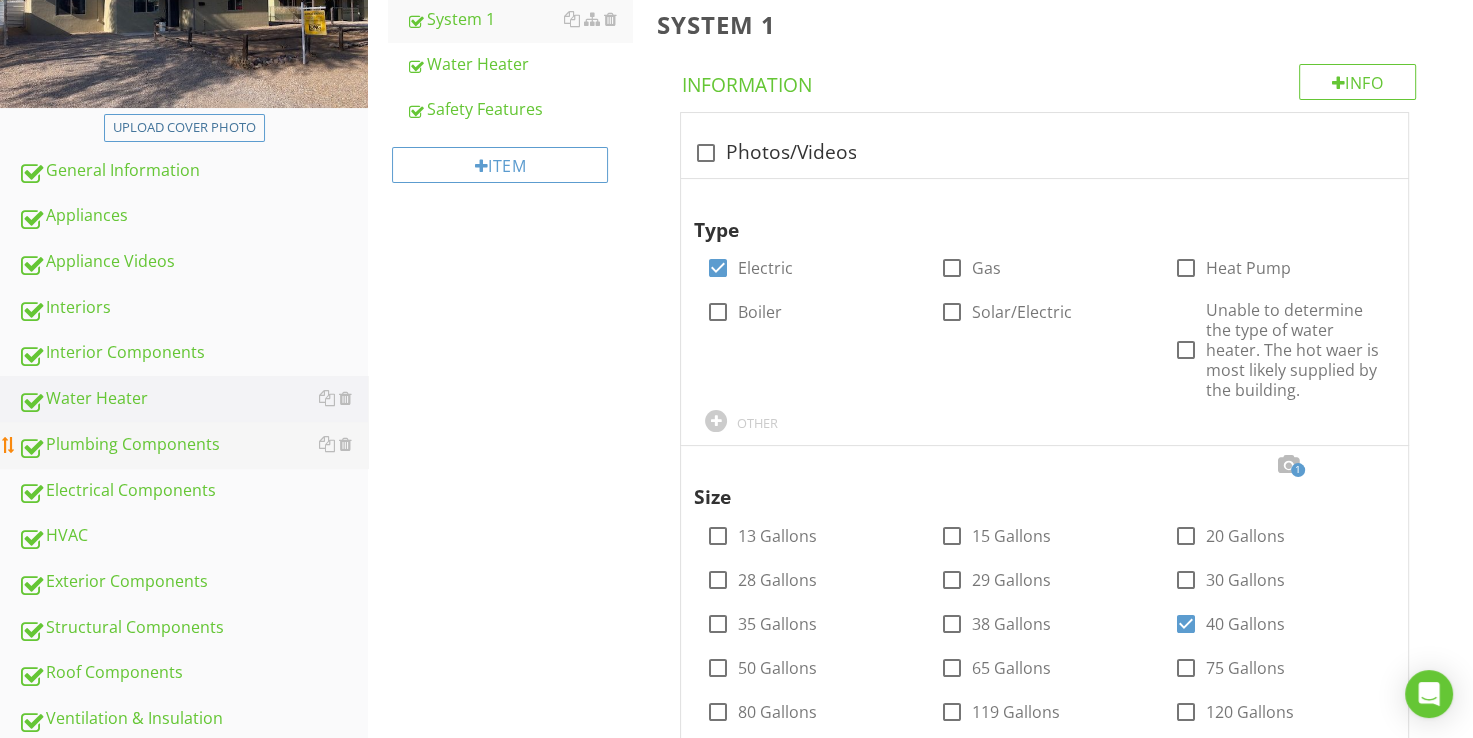click on "Plumbing Components" at bounding box center [193, 445] 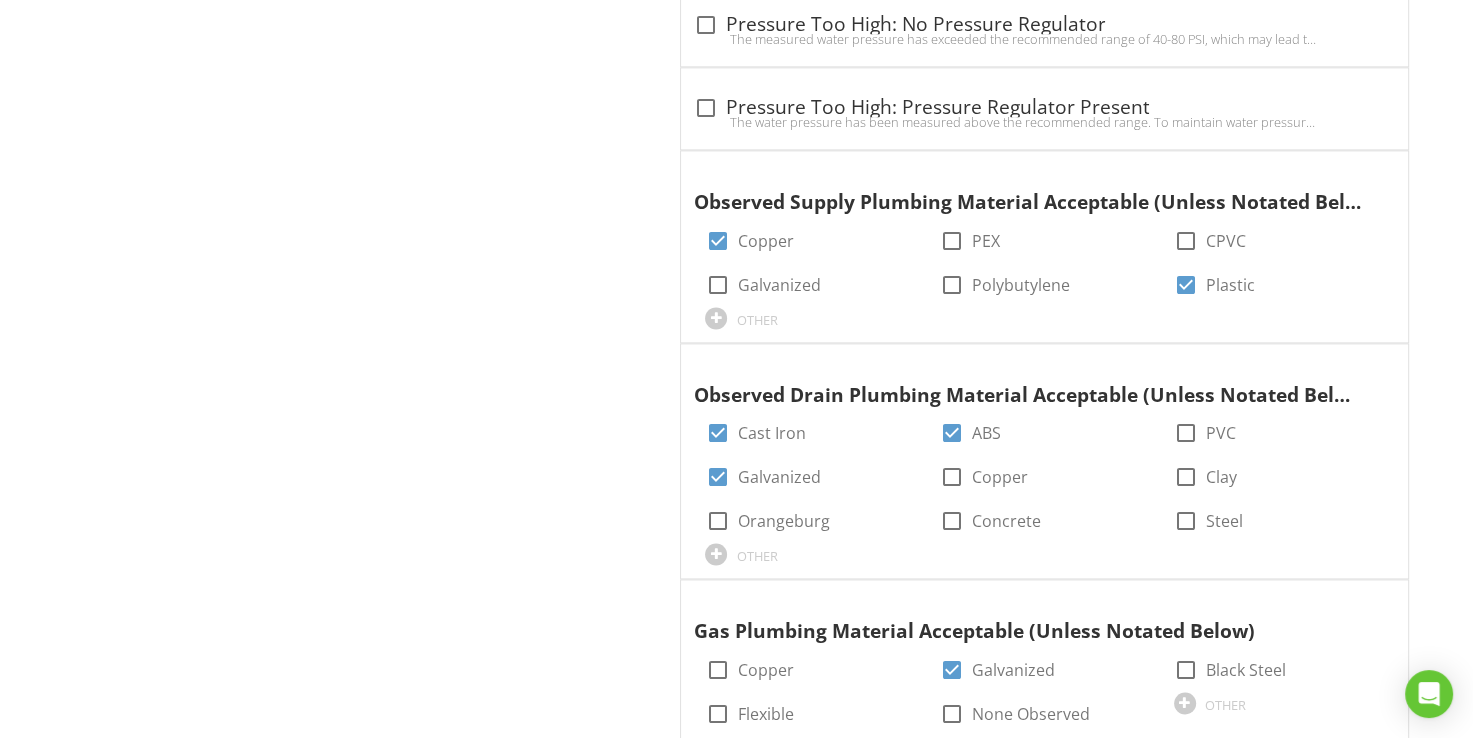 scroll, scrollTop: 2700, scrollLeft: 0, axis: vertical 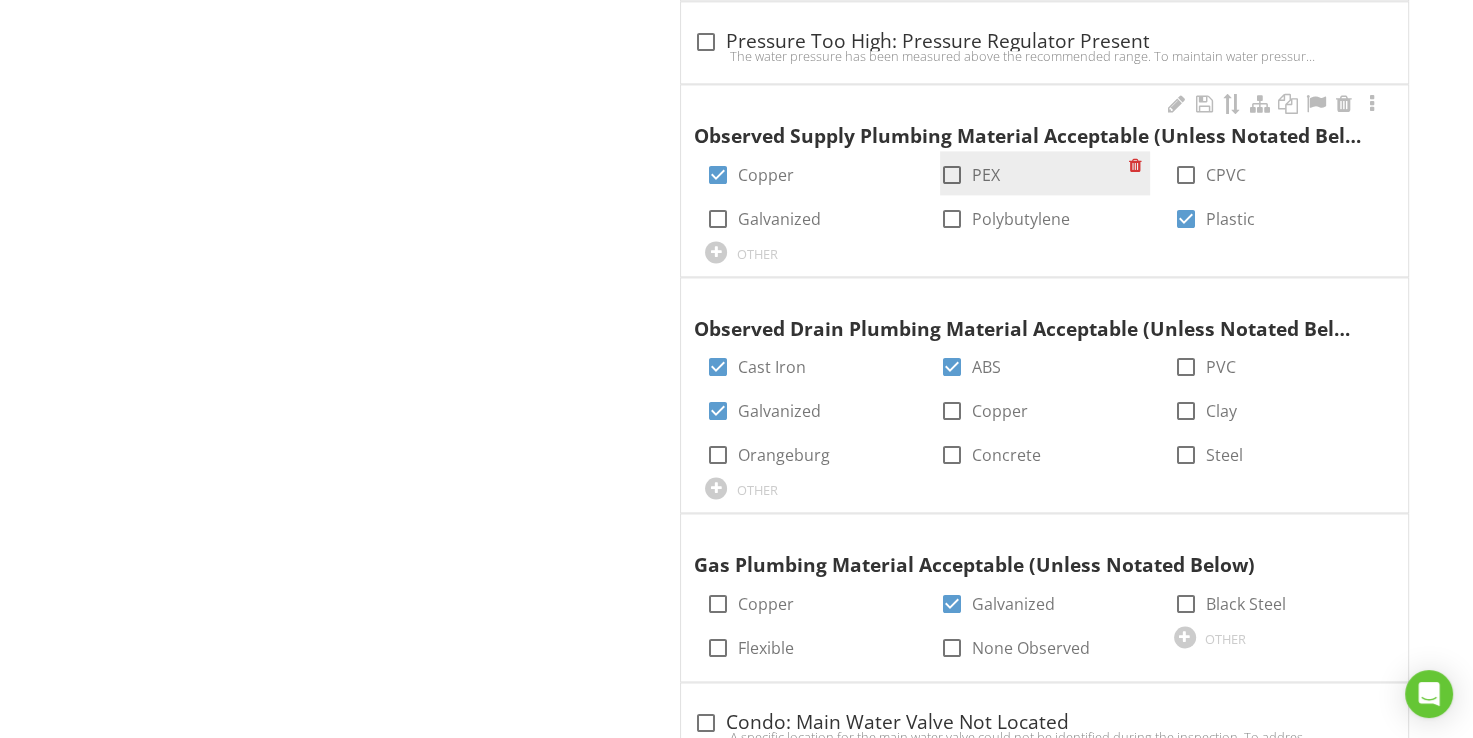 click at bounding box center [952, 175] 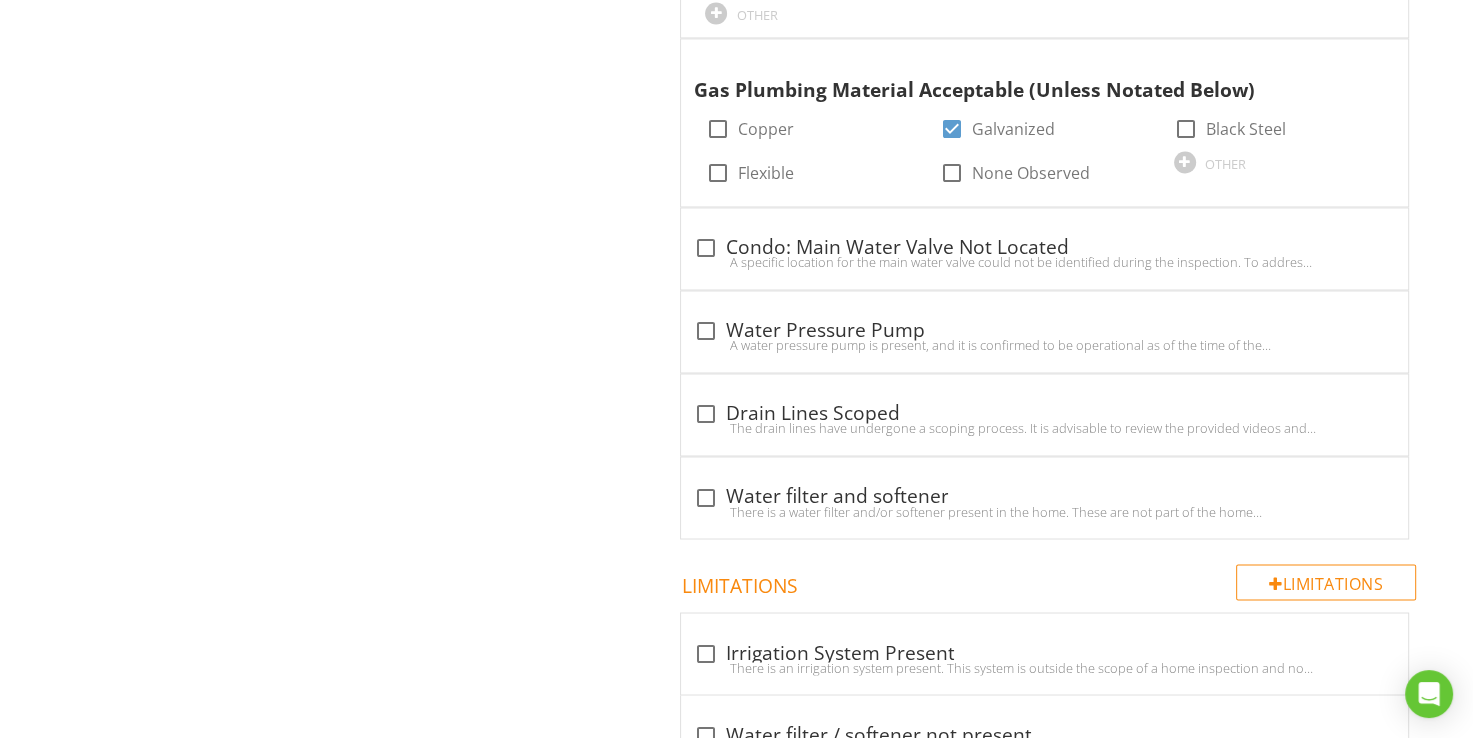 scroll, scrollTop: 3256, scrollLeft: 0, axis: vertical 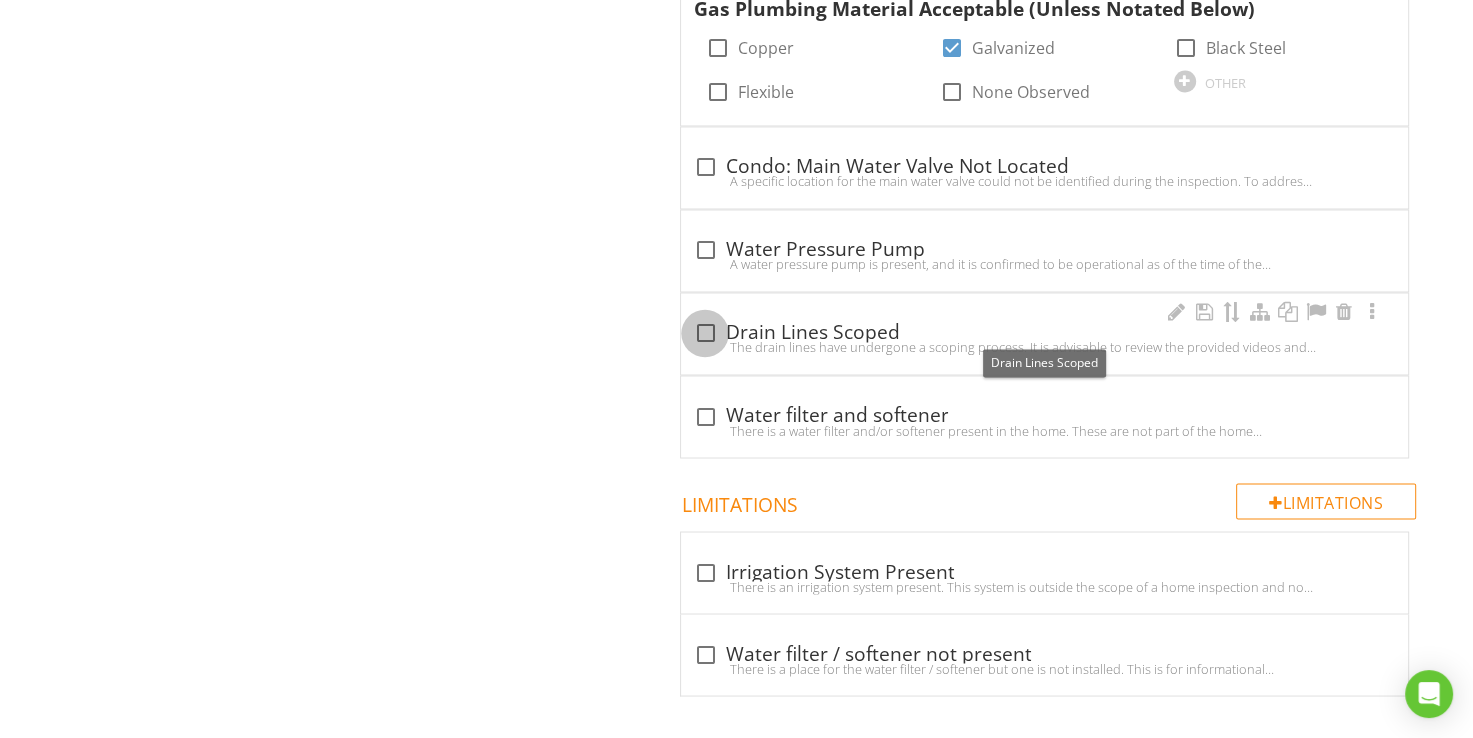 click at bounding box center [705, 333] 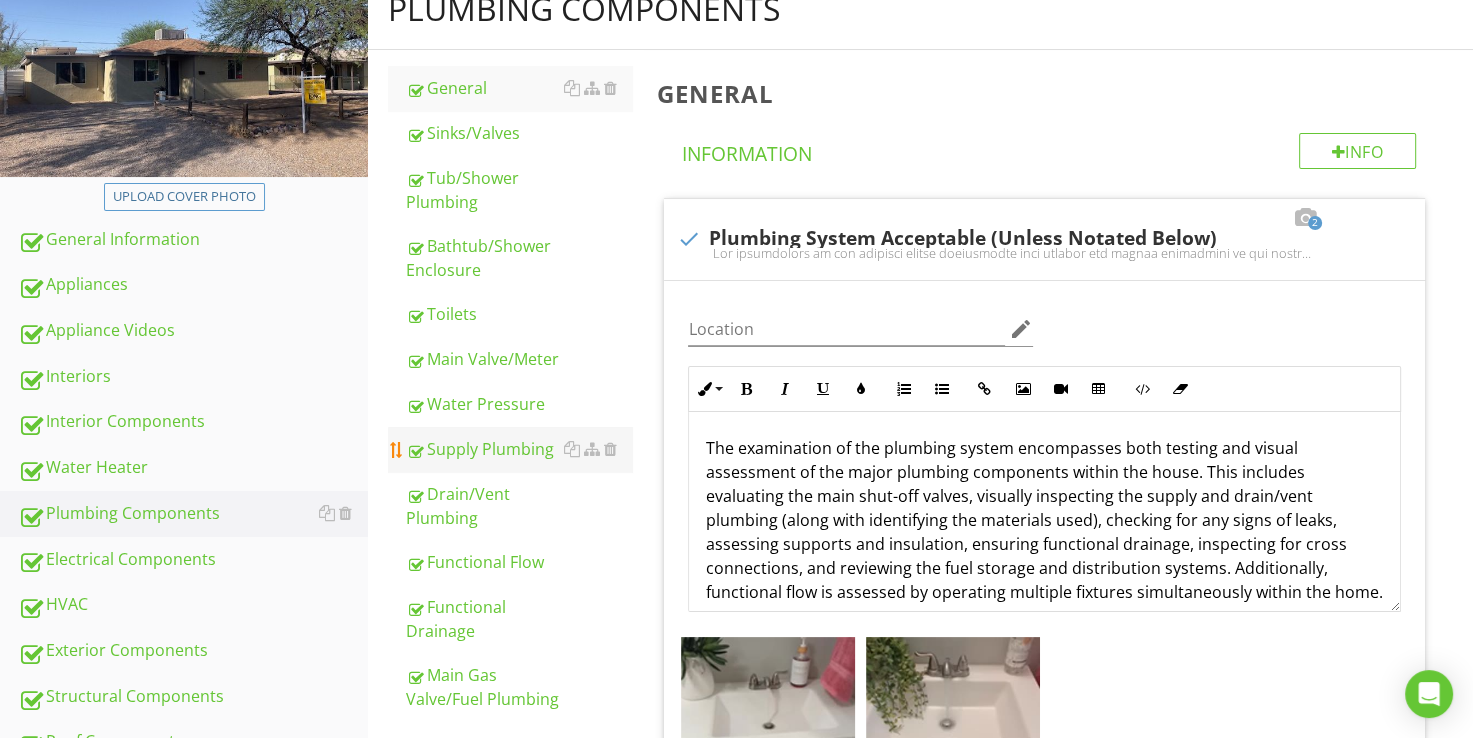 scroll, scrollTop: 377, scrollLeft: 0, axis: vertical 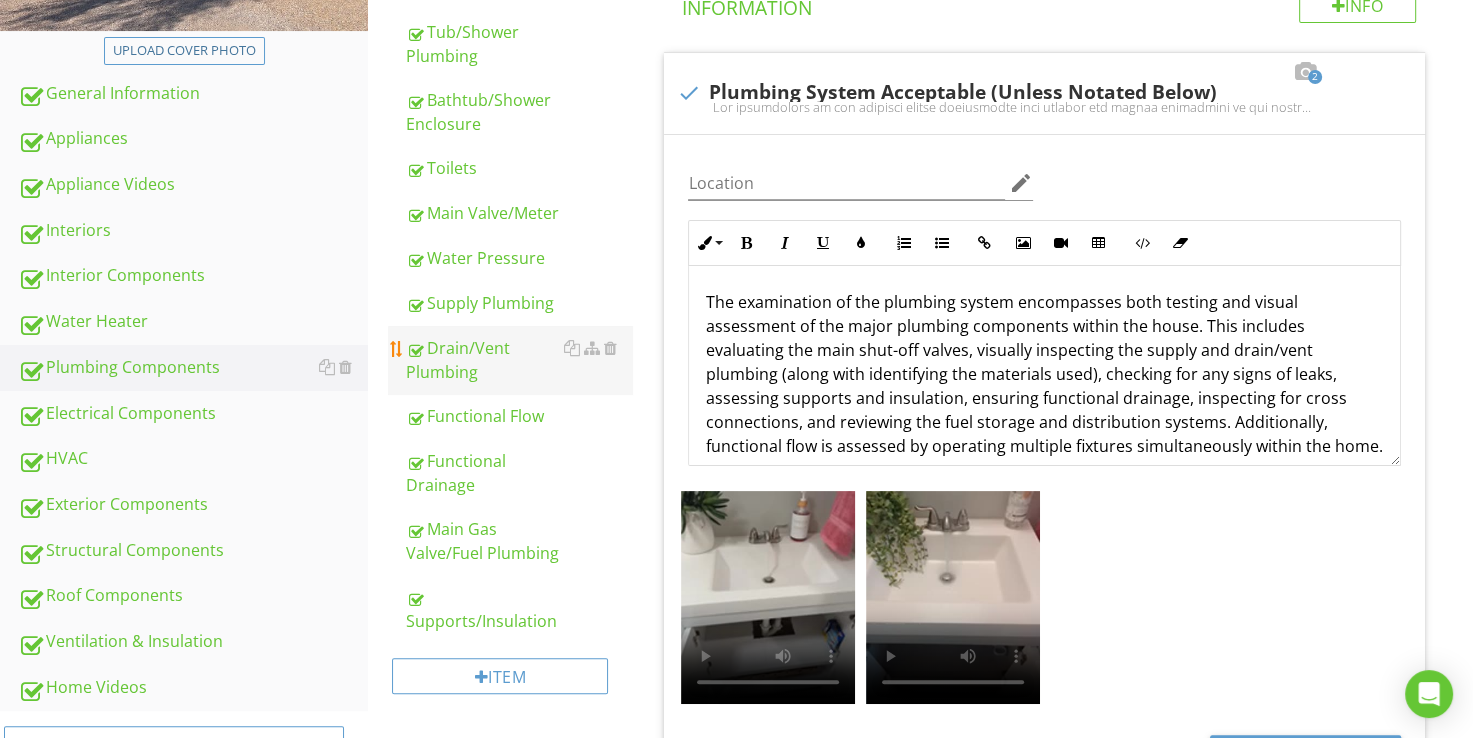 click on "Drain/Vent Plumbing" at bounding box center (519, 360) 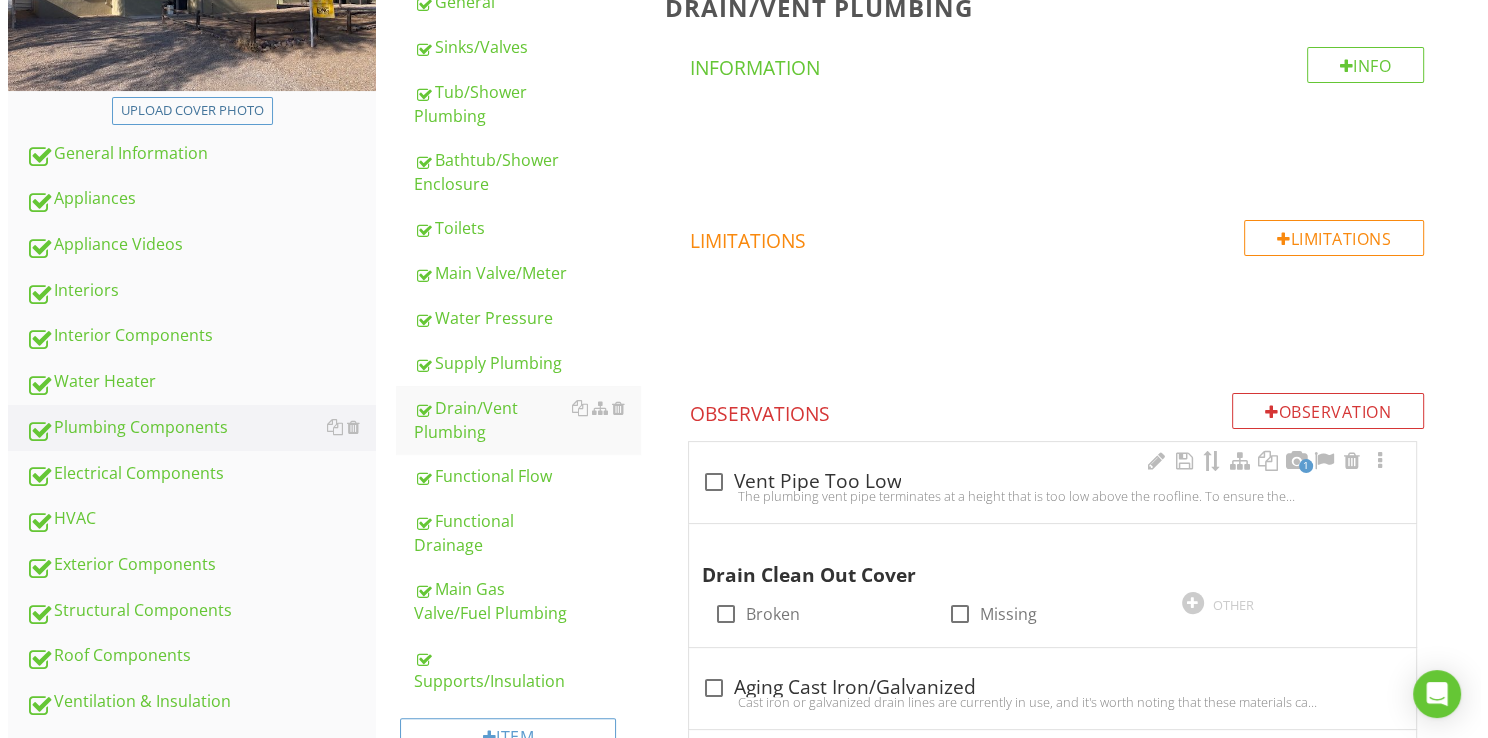 scroll, scrollTop: 311, scrollLeft: 0, axis: vertical 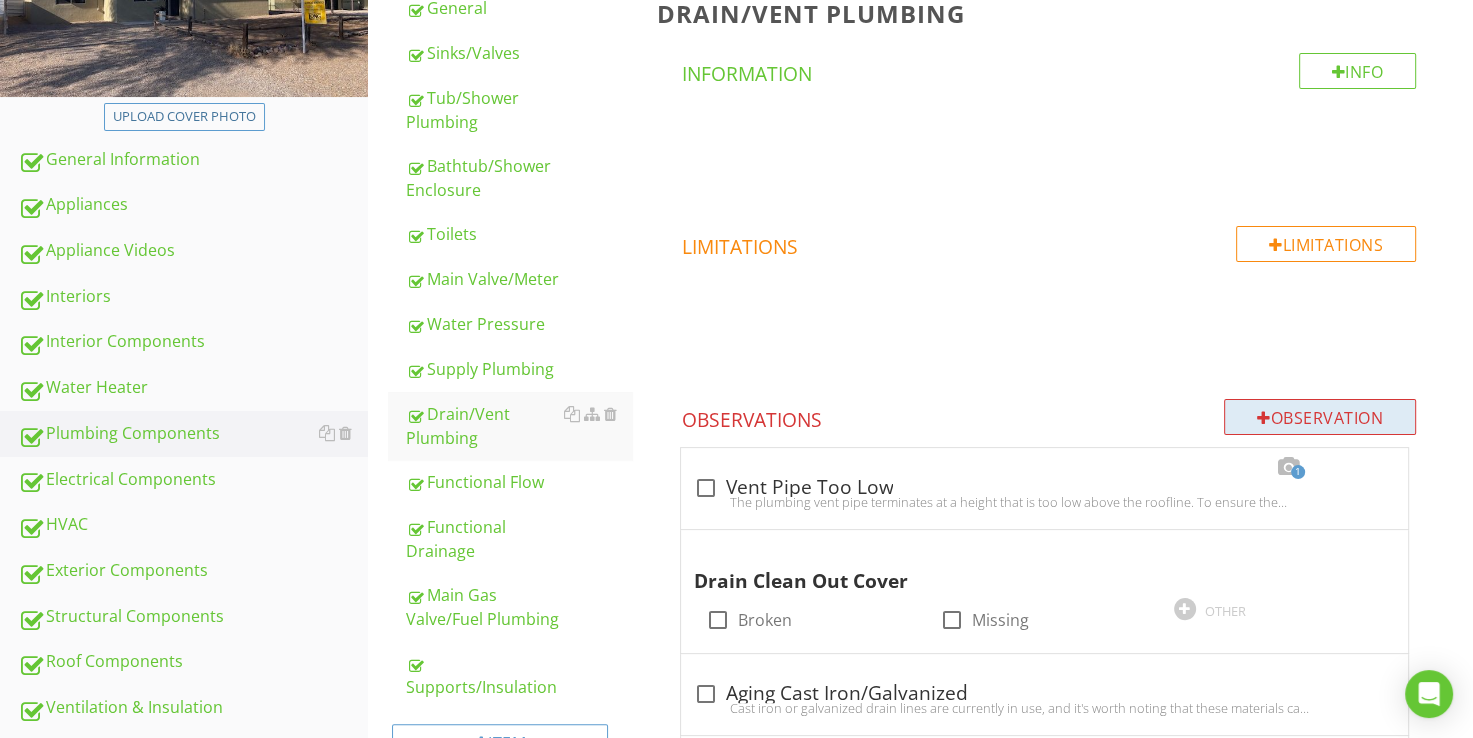 click on "Observation" at bounding box center [1320, 417] 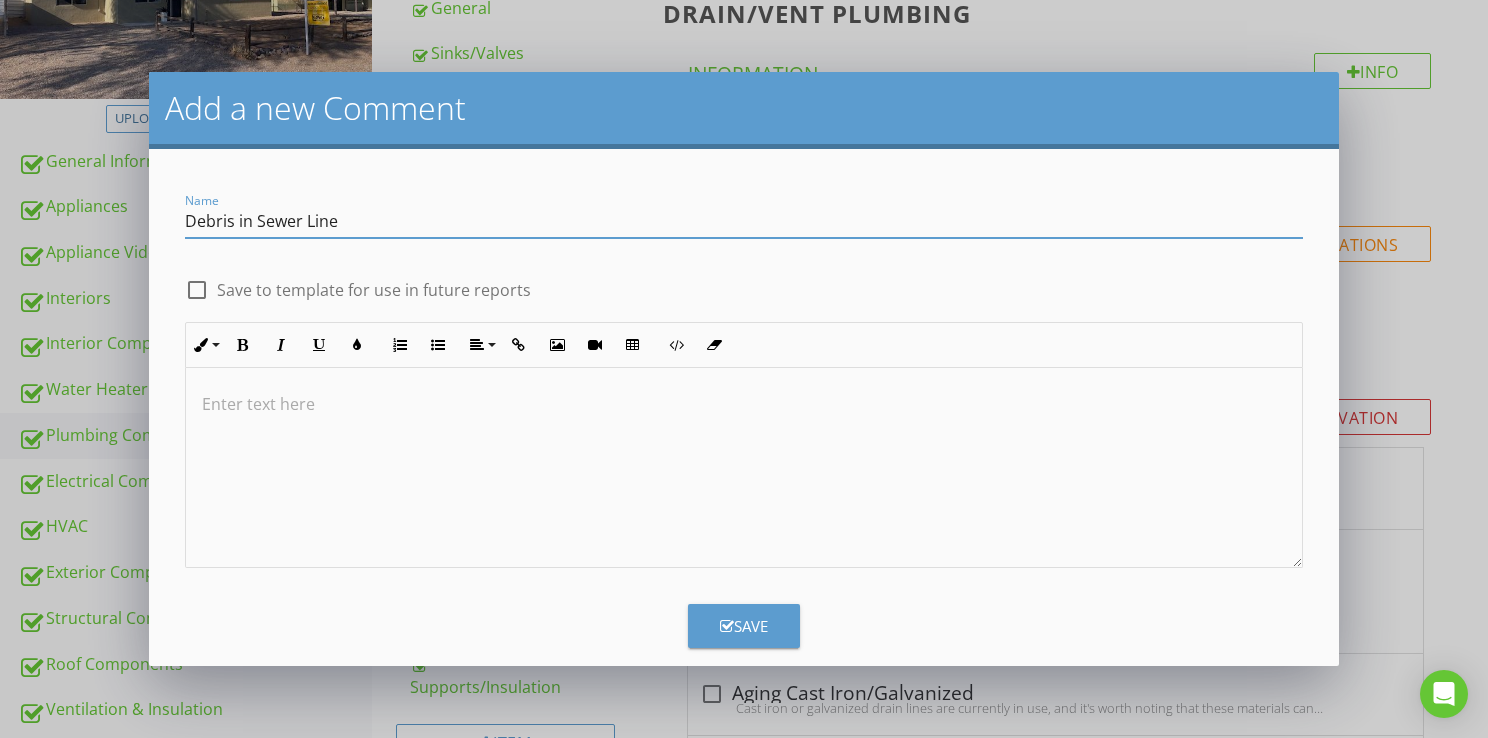 type on "Debris in Sewer Line" 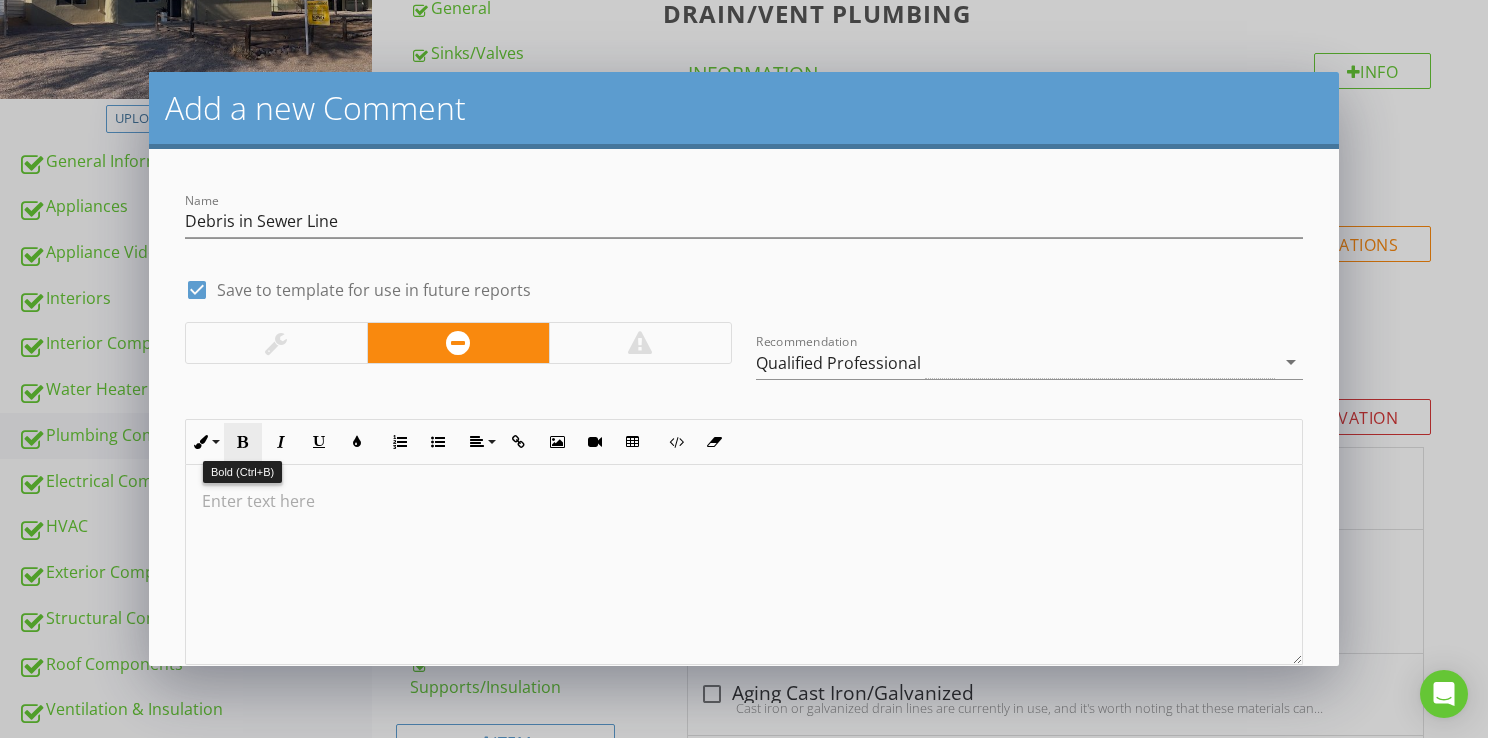 click on "Bold" at bounding box center (243, 442) 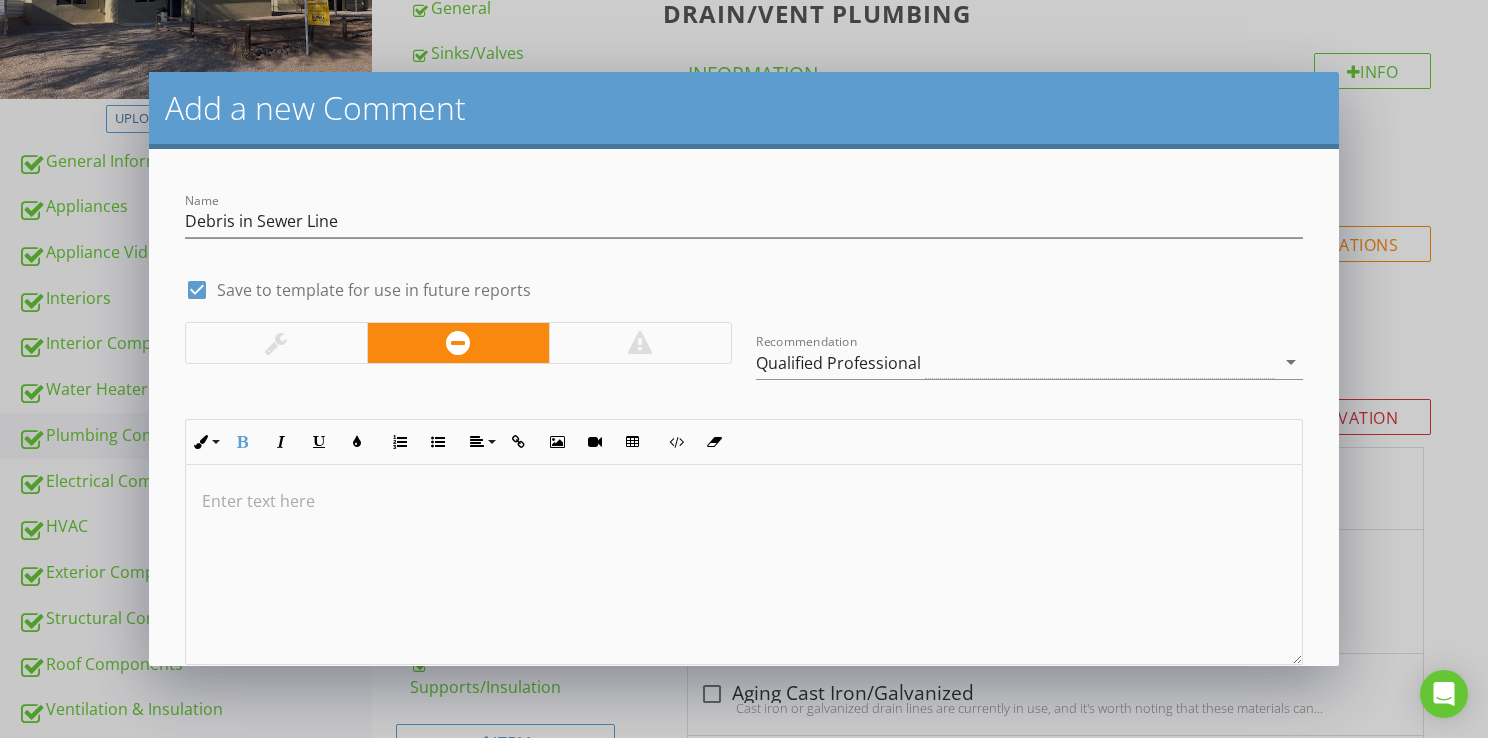click on "​" at bounding box center [744, 501] 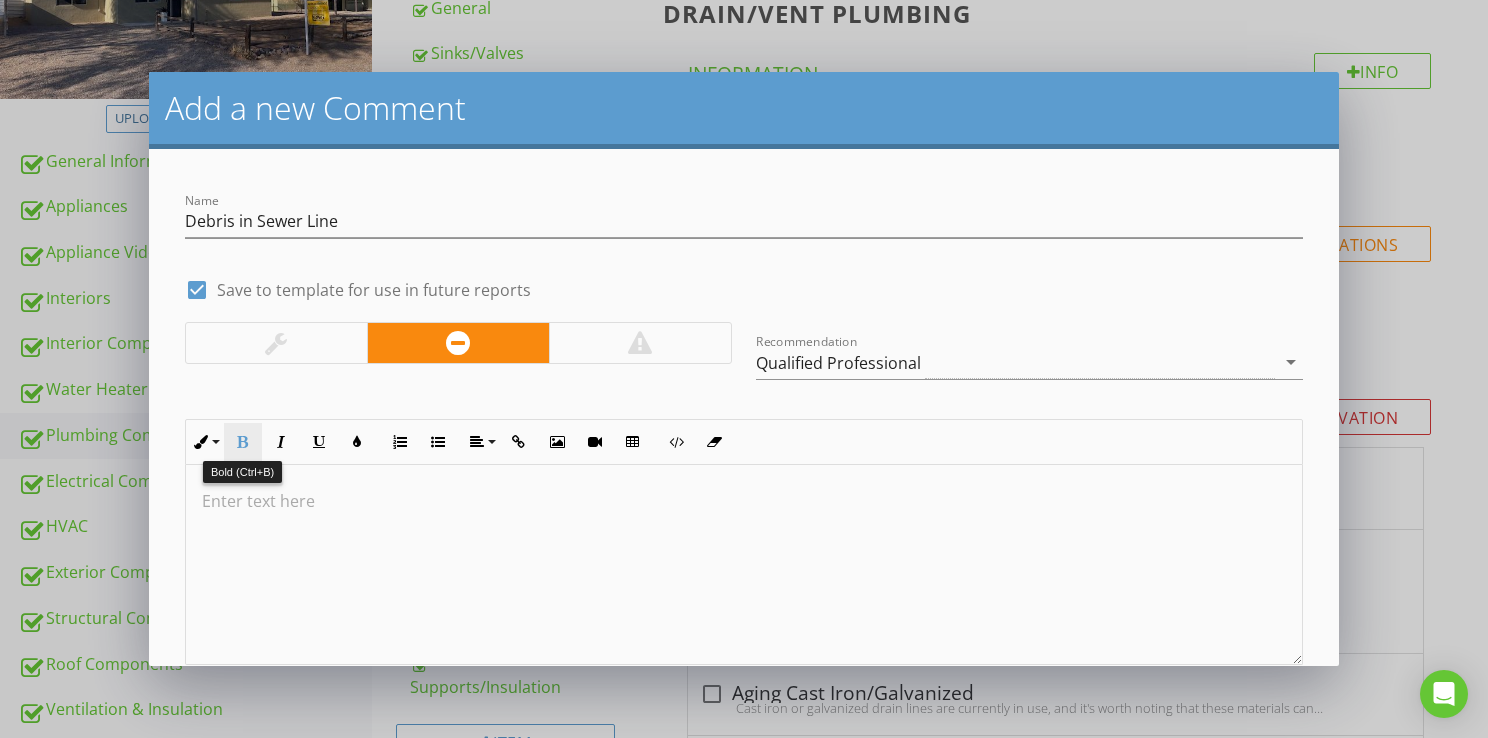 click on "Bold" at bounding box center [243, 442] 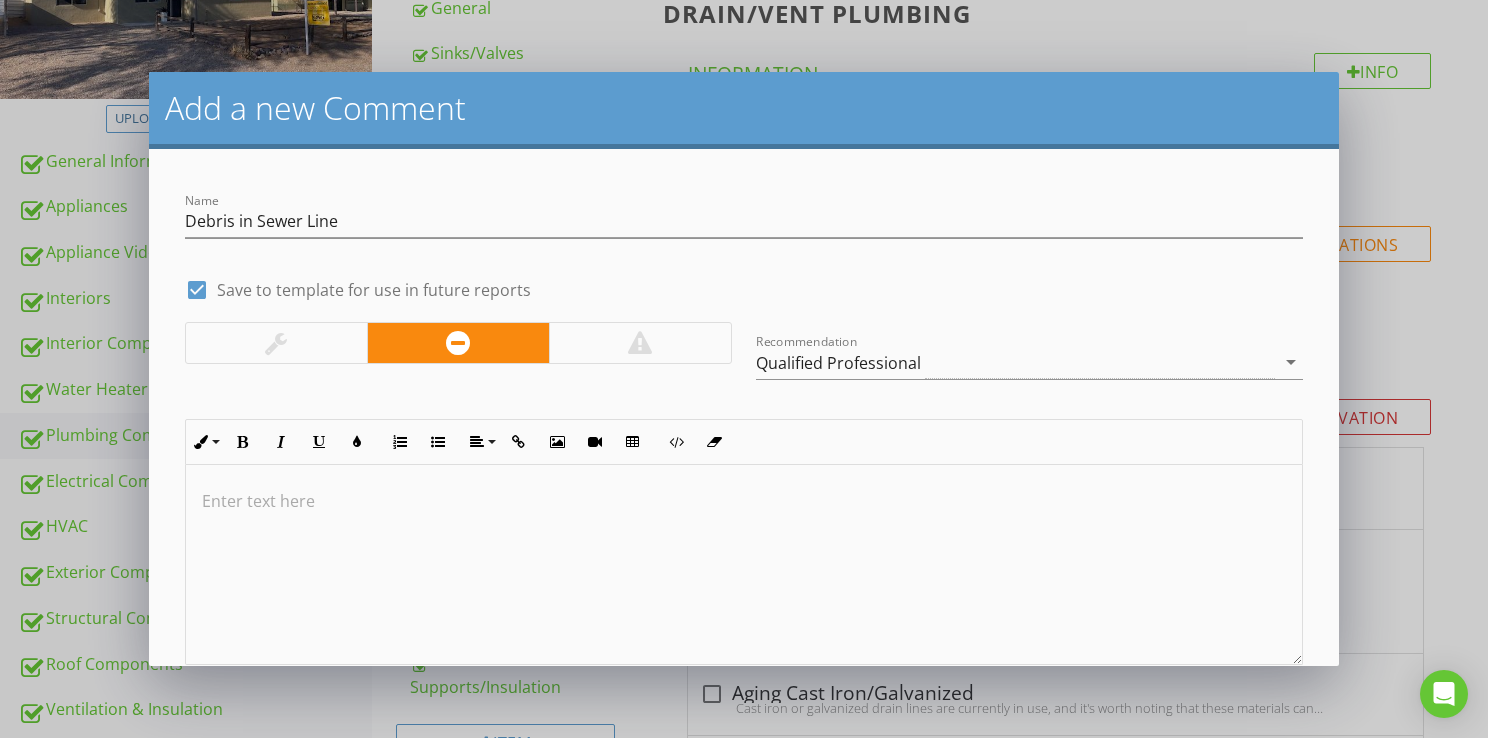 type 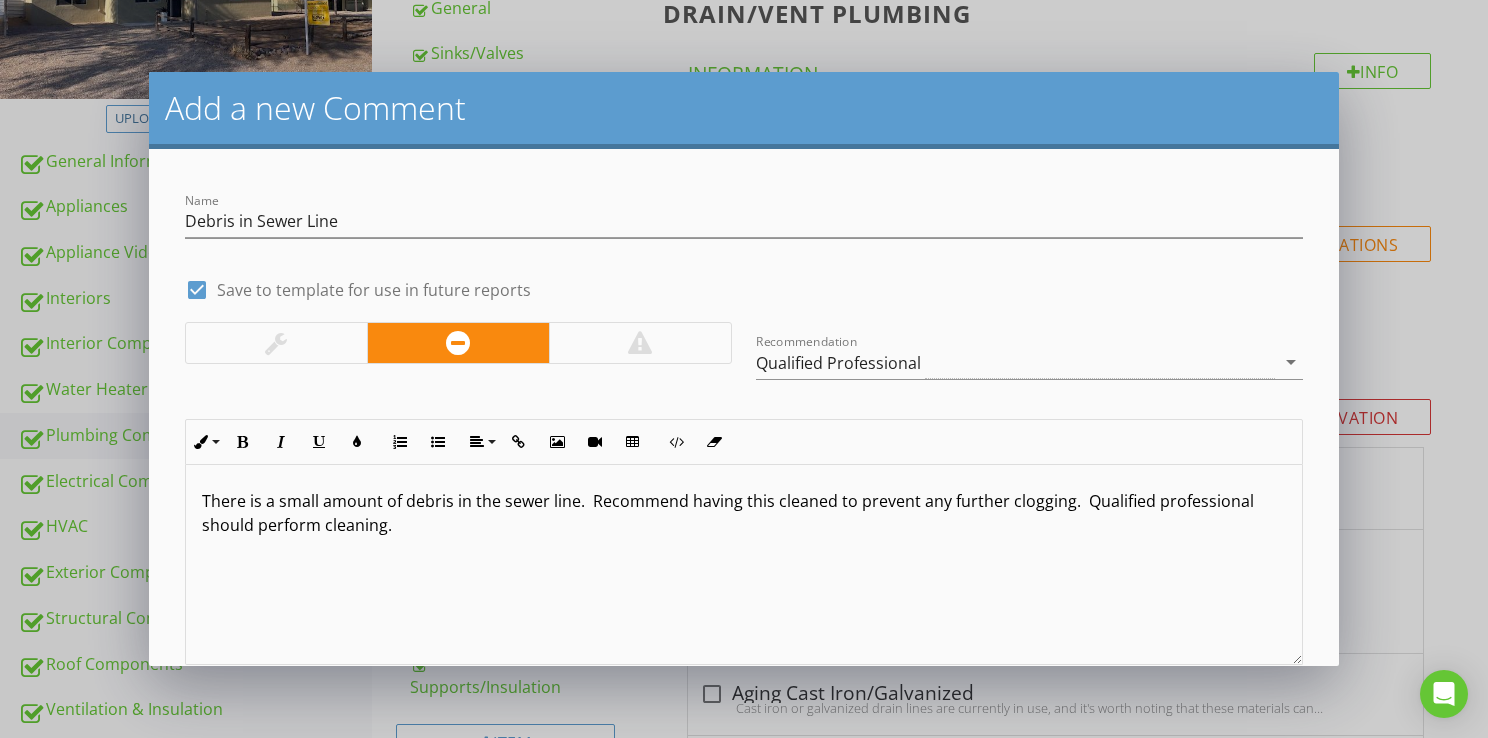 click on "There is a small amount of debris in the sewer line.  Recommend having this cleaned to prevent any further clogging.  Qualified professional should perform cleaning." at bounding box center [744, 513] 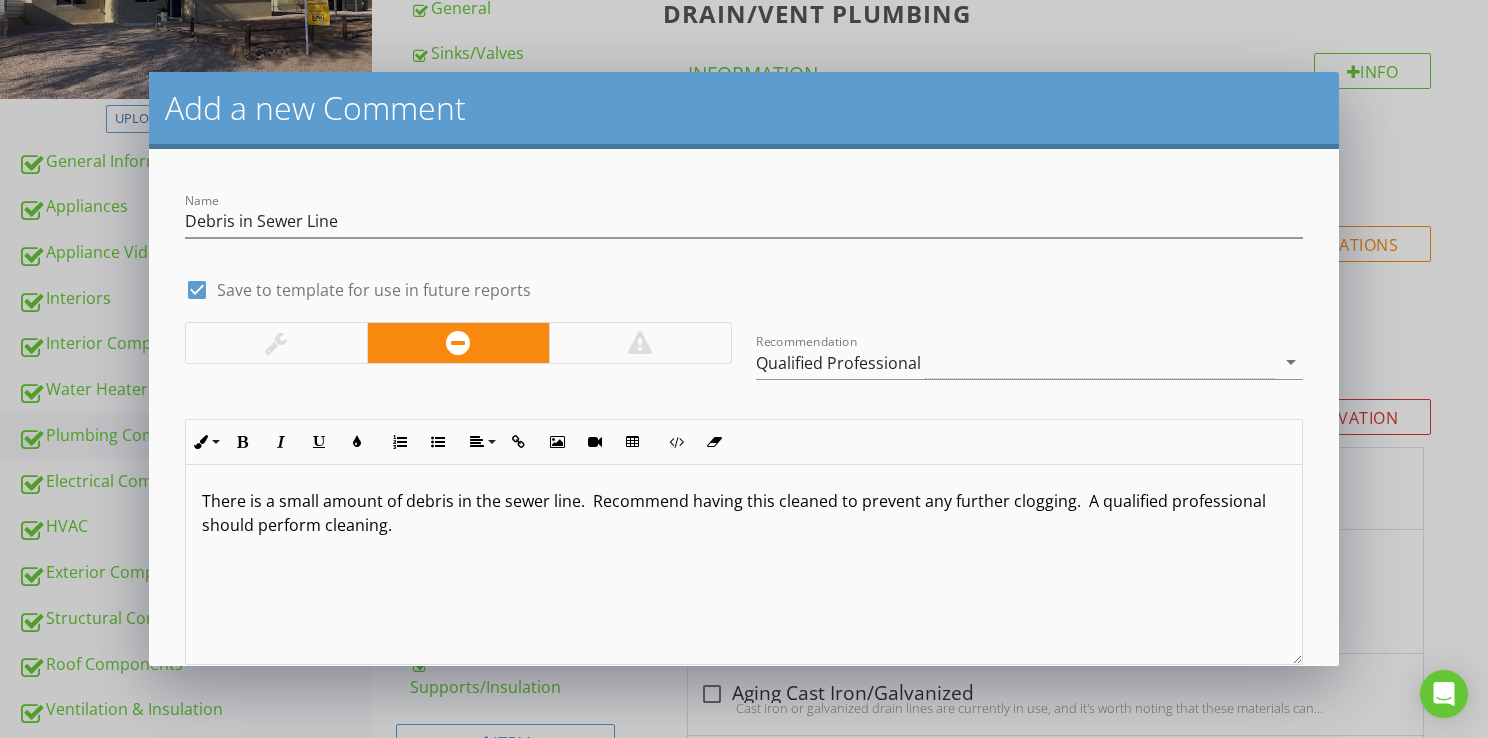 type on "<p>There is a small amount of debris in the sewer line. &nbsp;Recommend having this cleaned to prevent any further clogging.&nbsp; A qualified professional should perform cleaning. </p>" 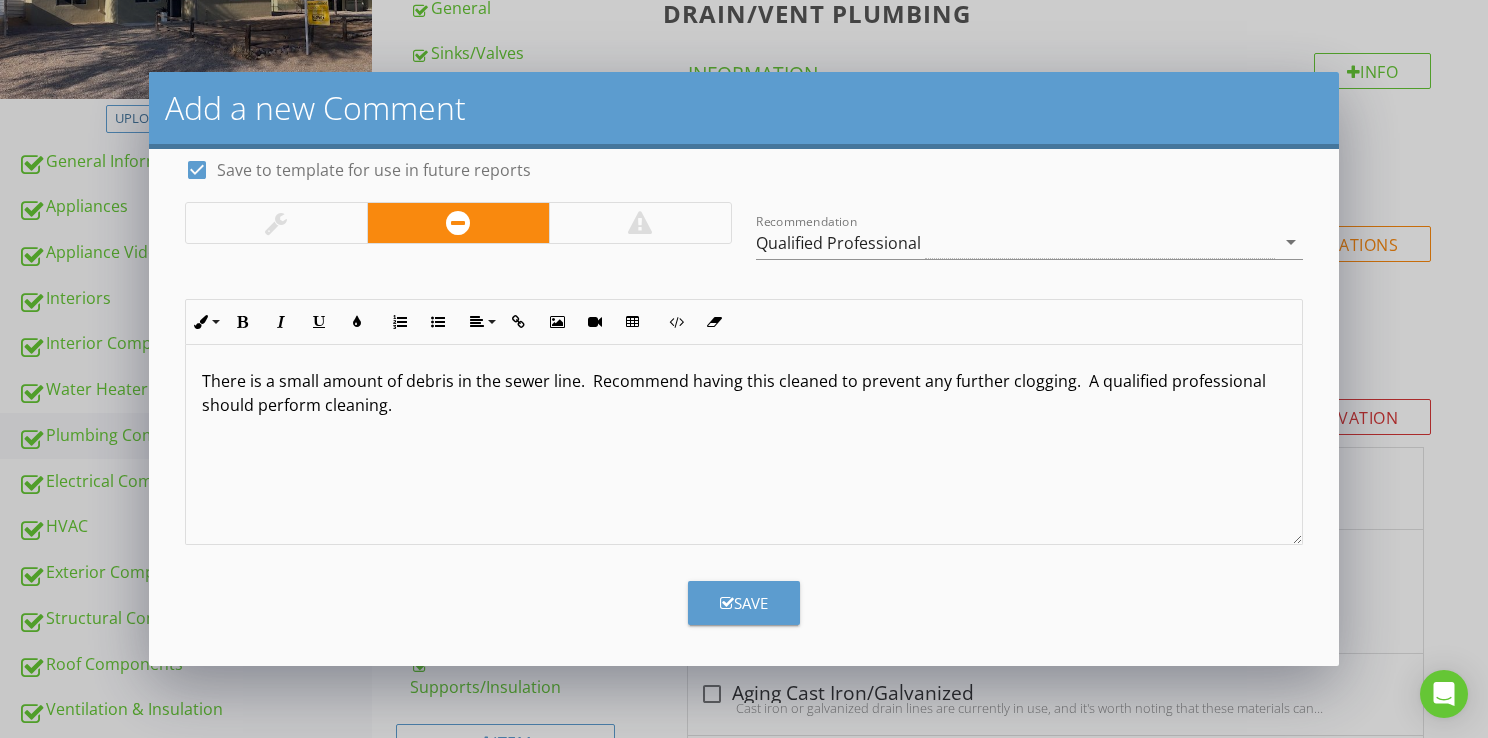 scroll, scrollTop: 122, scrollLeft: 0, axis: vertical 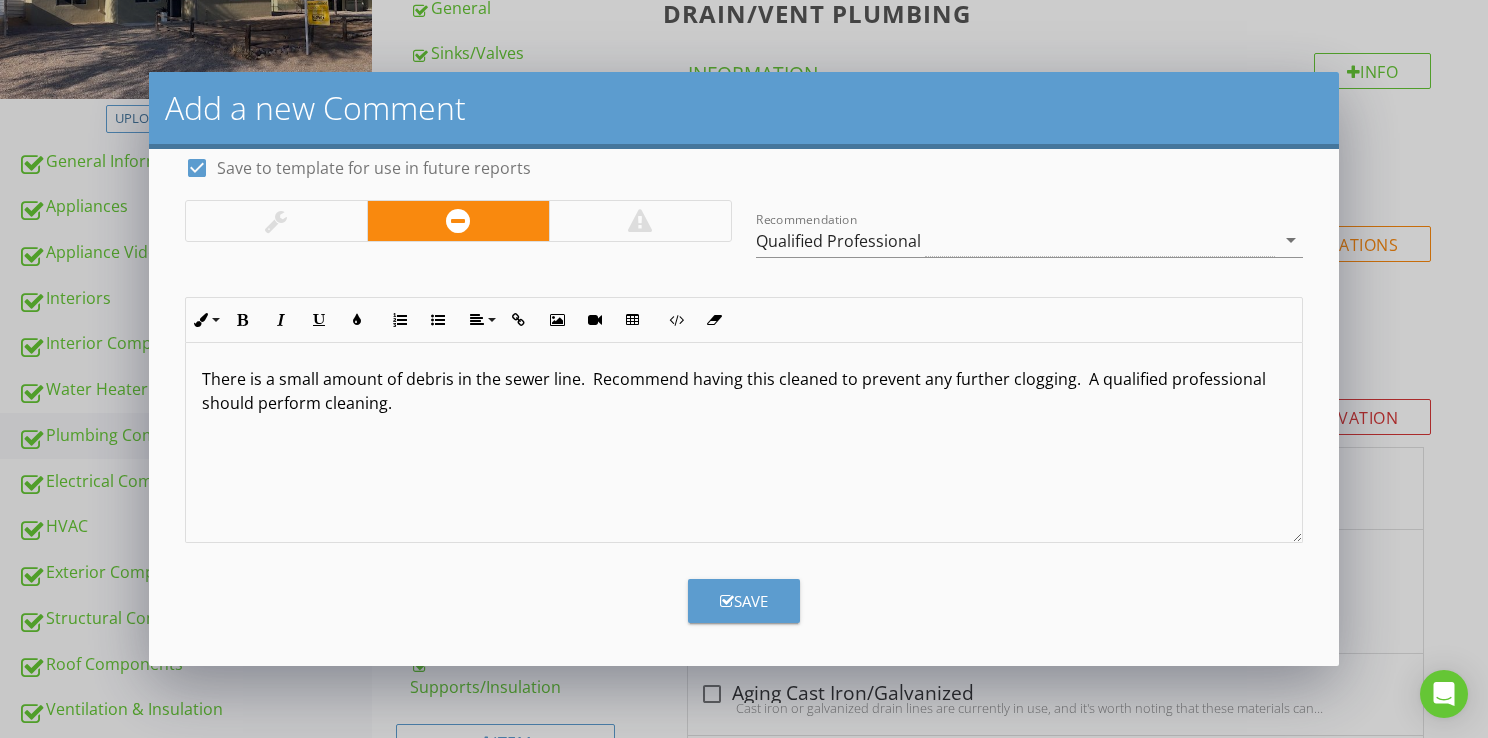 click on "Save" at bounding box center (744, 601) 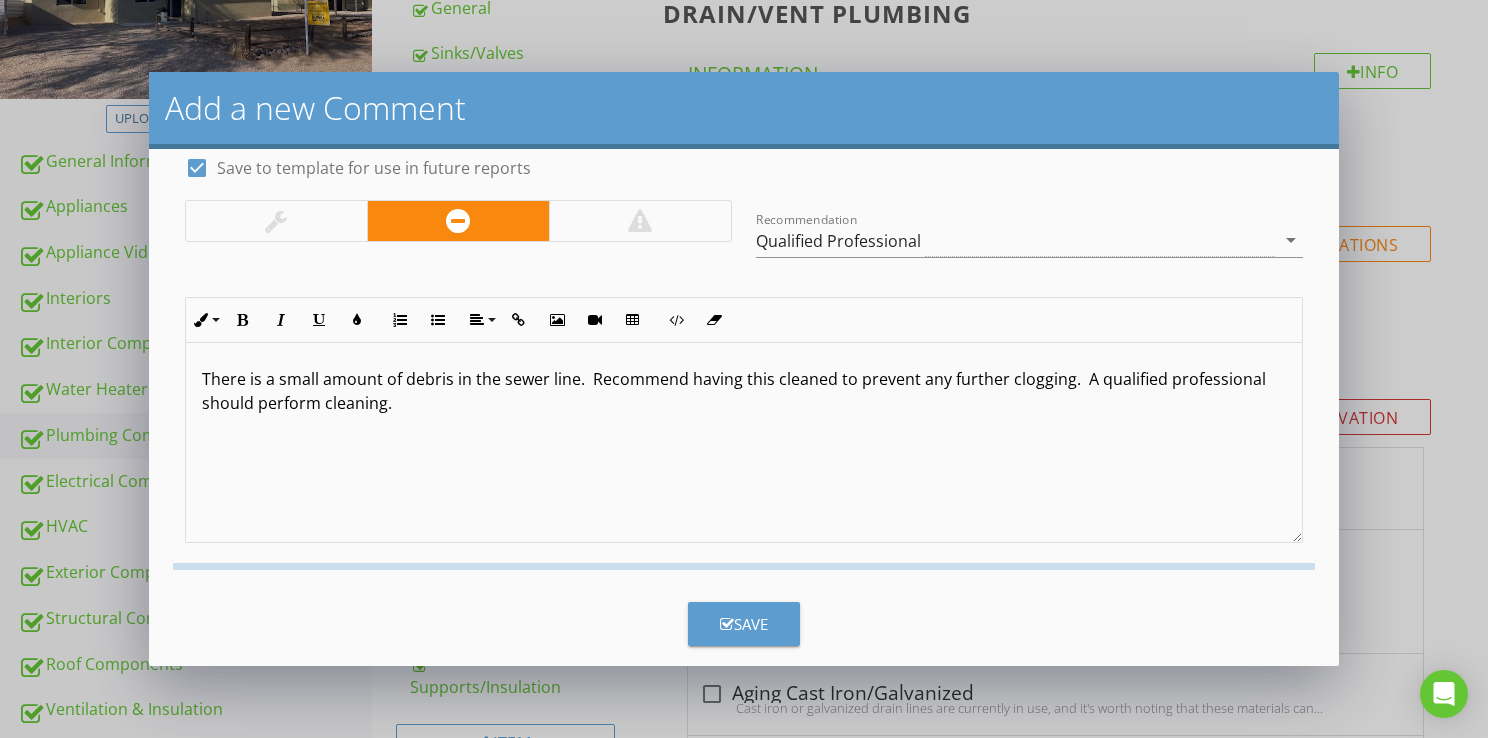 checkbox on "false" 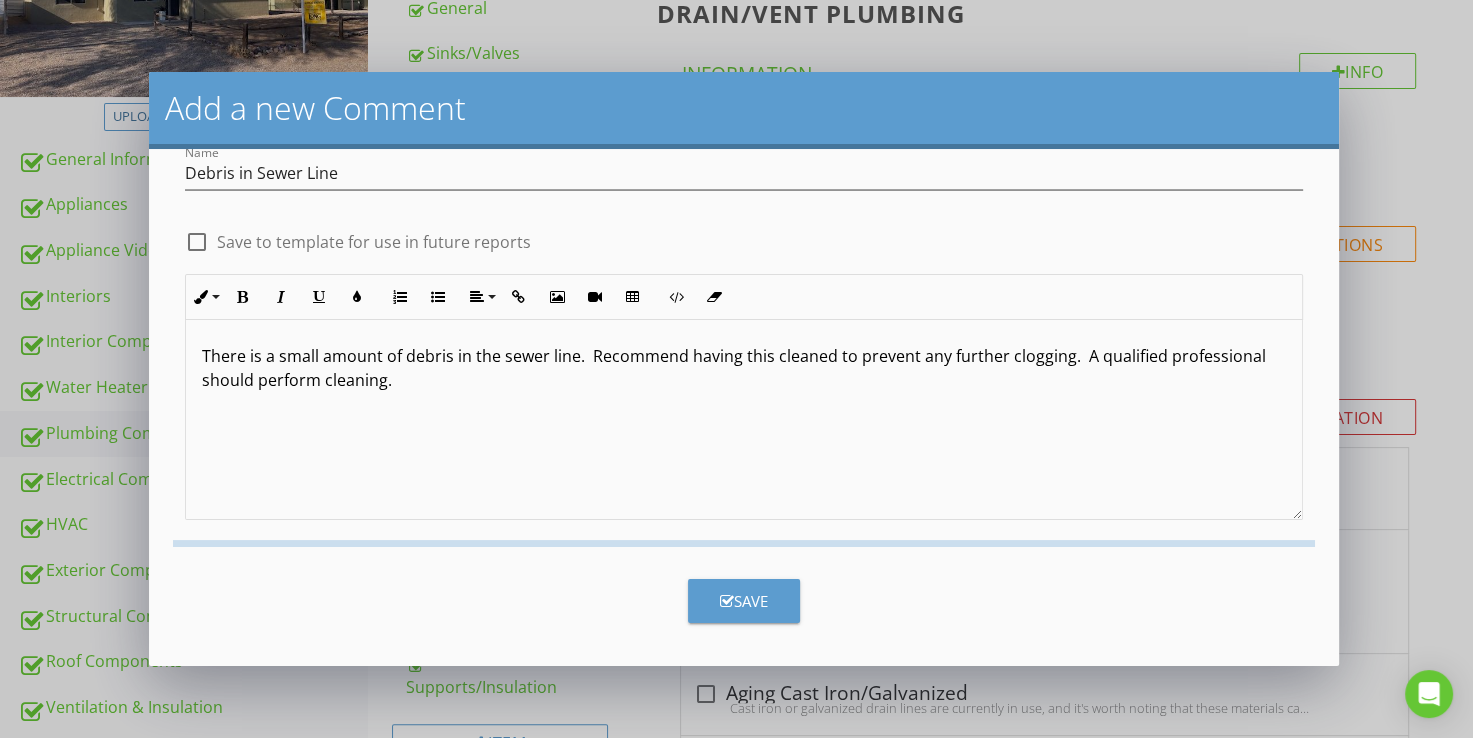 scroll, scrollTop: 0, scrollLeft: 0, axis: both 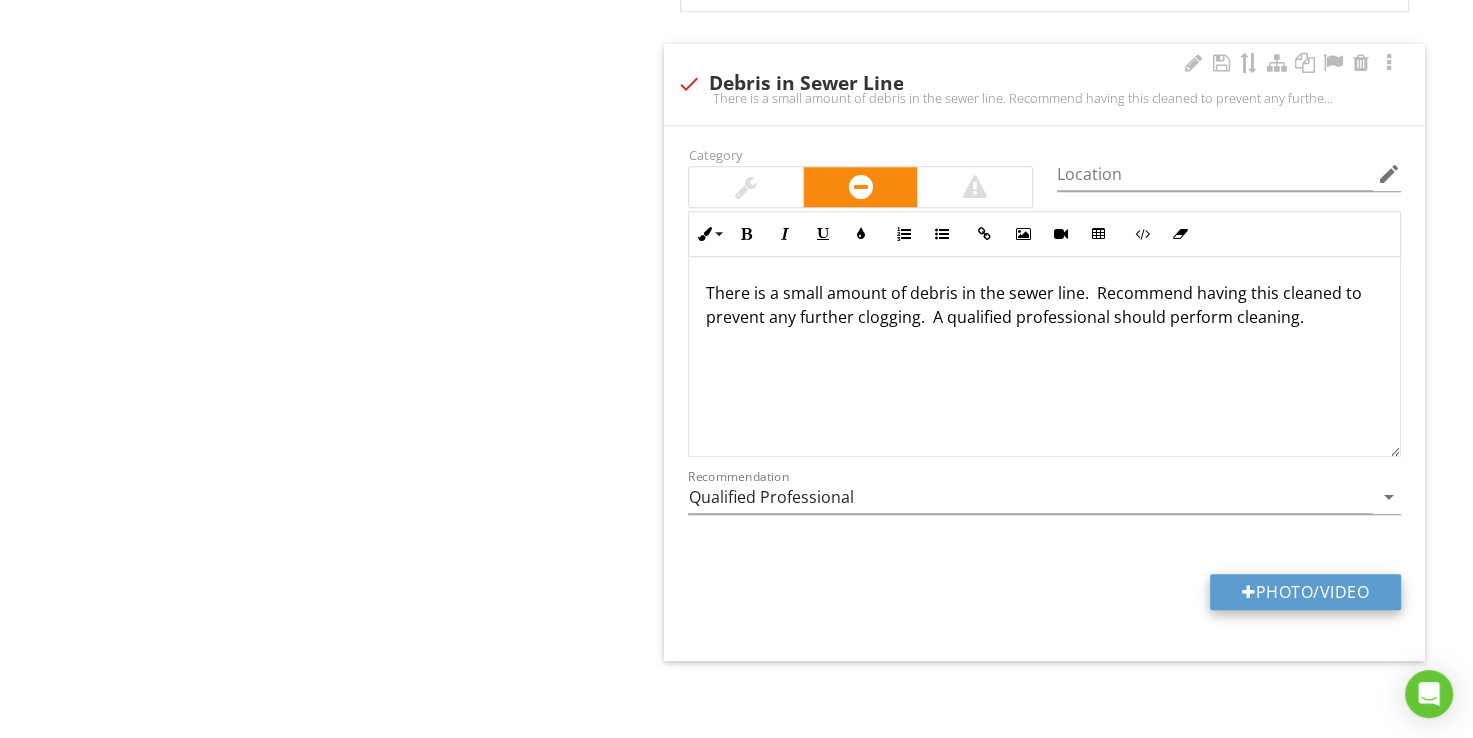 click at bounding box center [1249, 592] 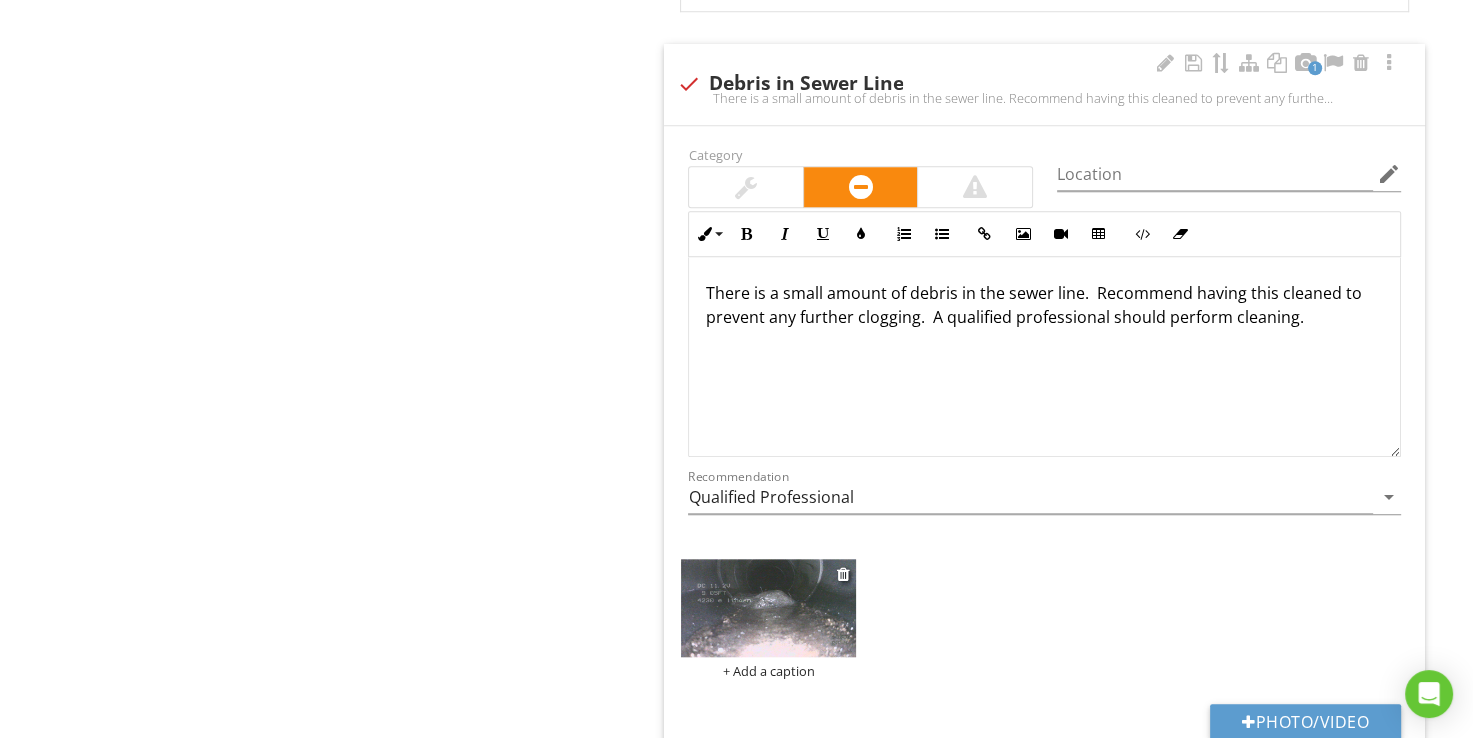 click at bounding box center [768, 608] 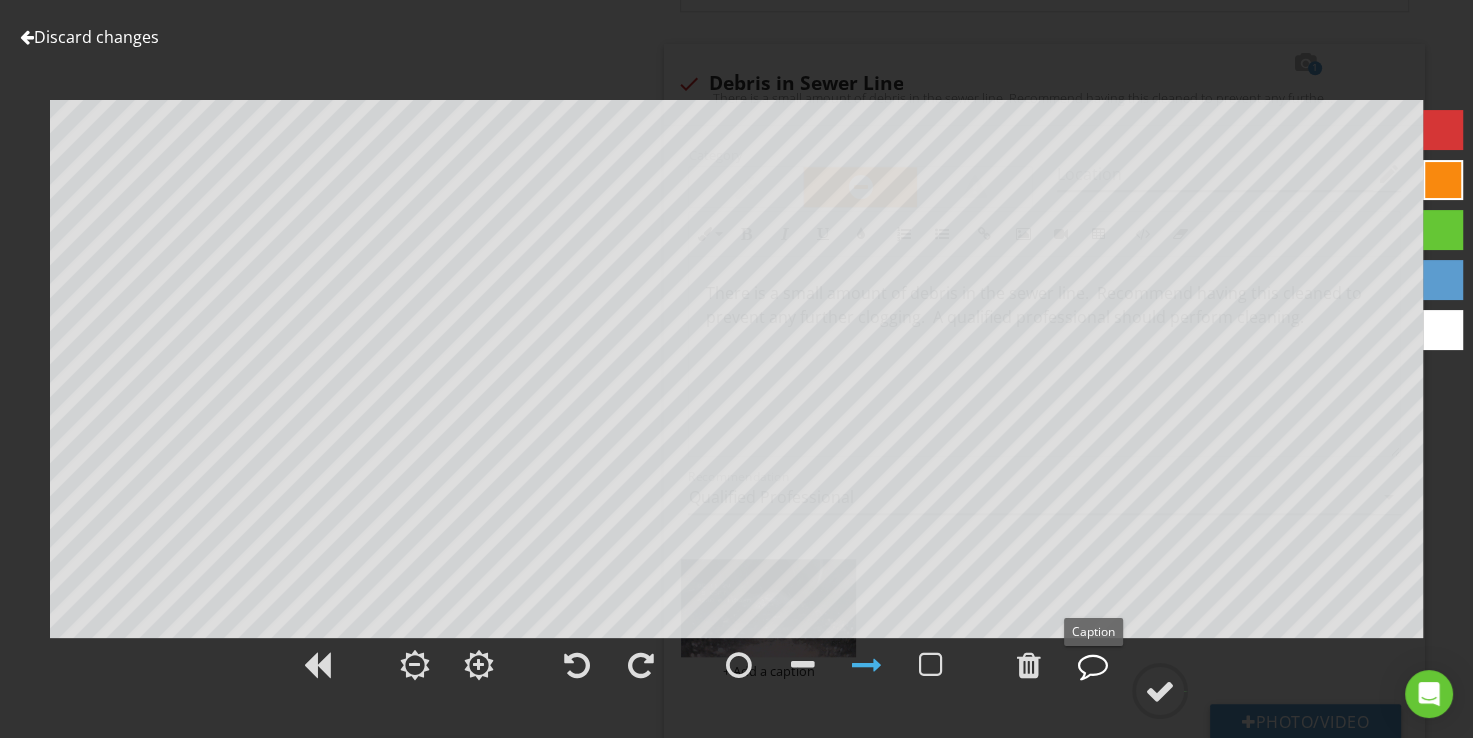 click at bounding box center [1093, 665] 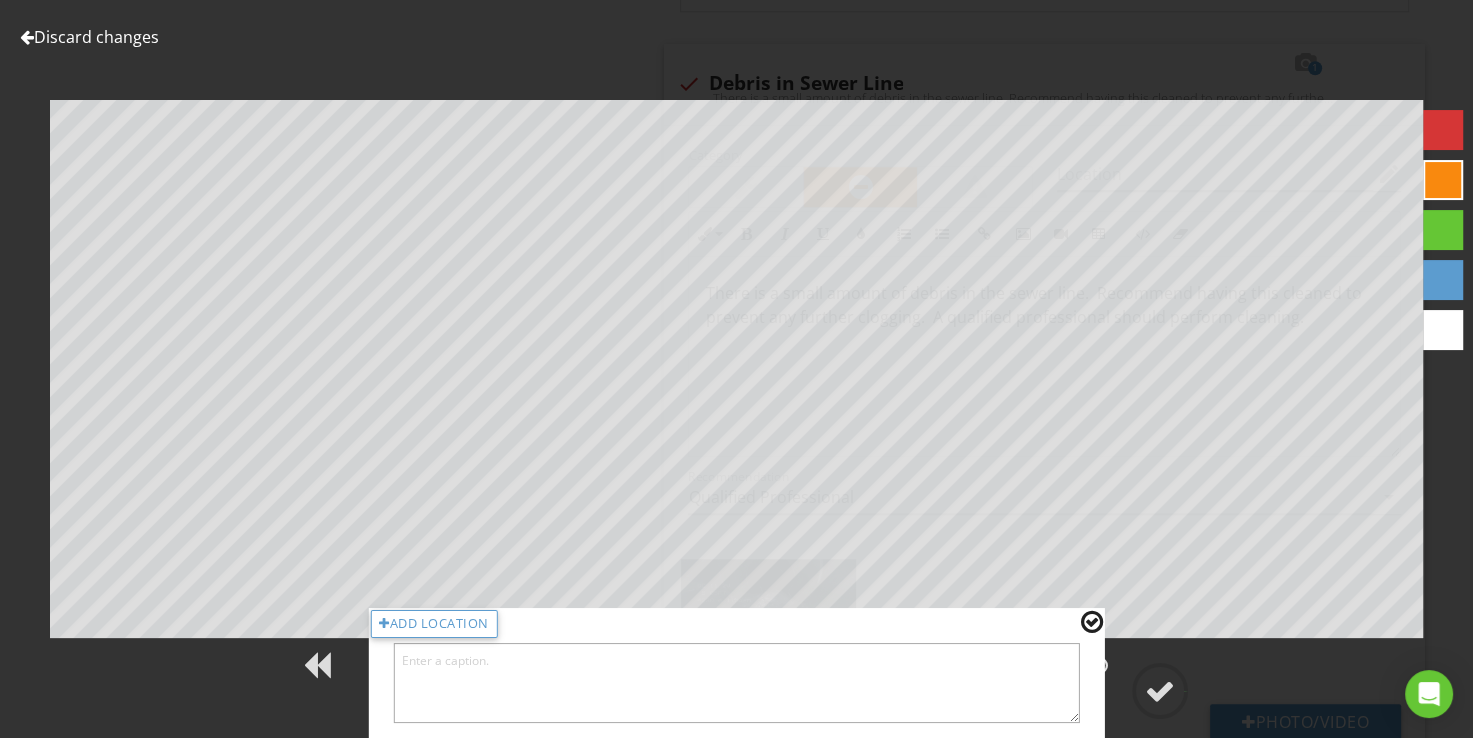 click at bounding box center (736, 683) 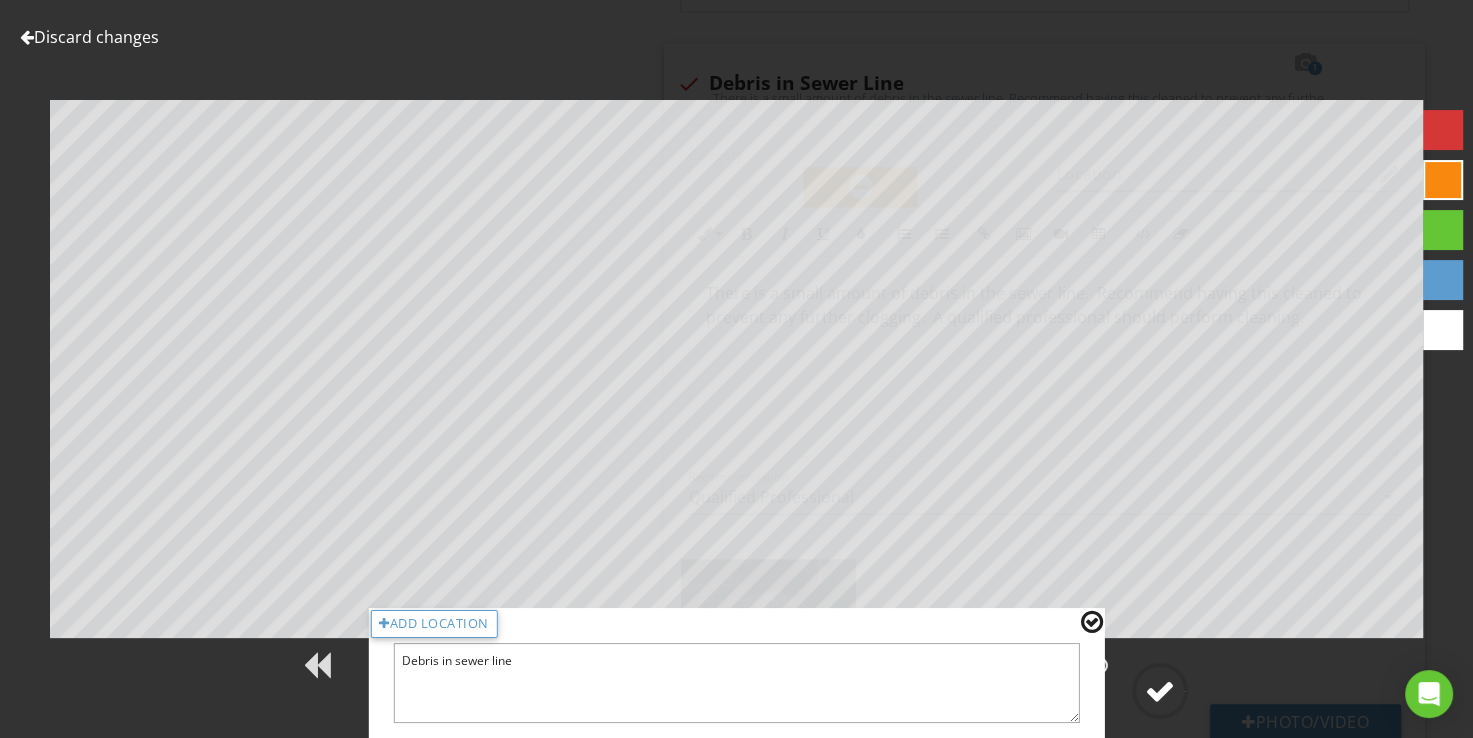 type on "Debris in sewer line" 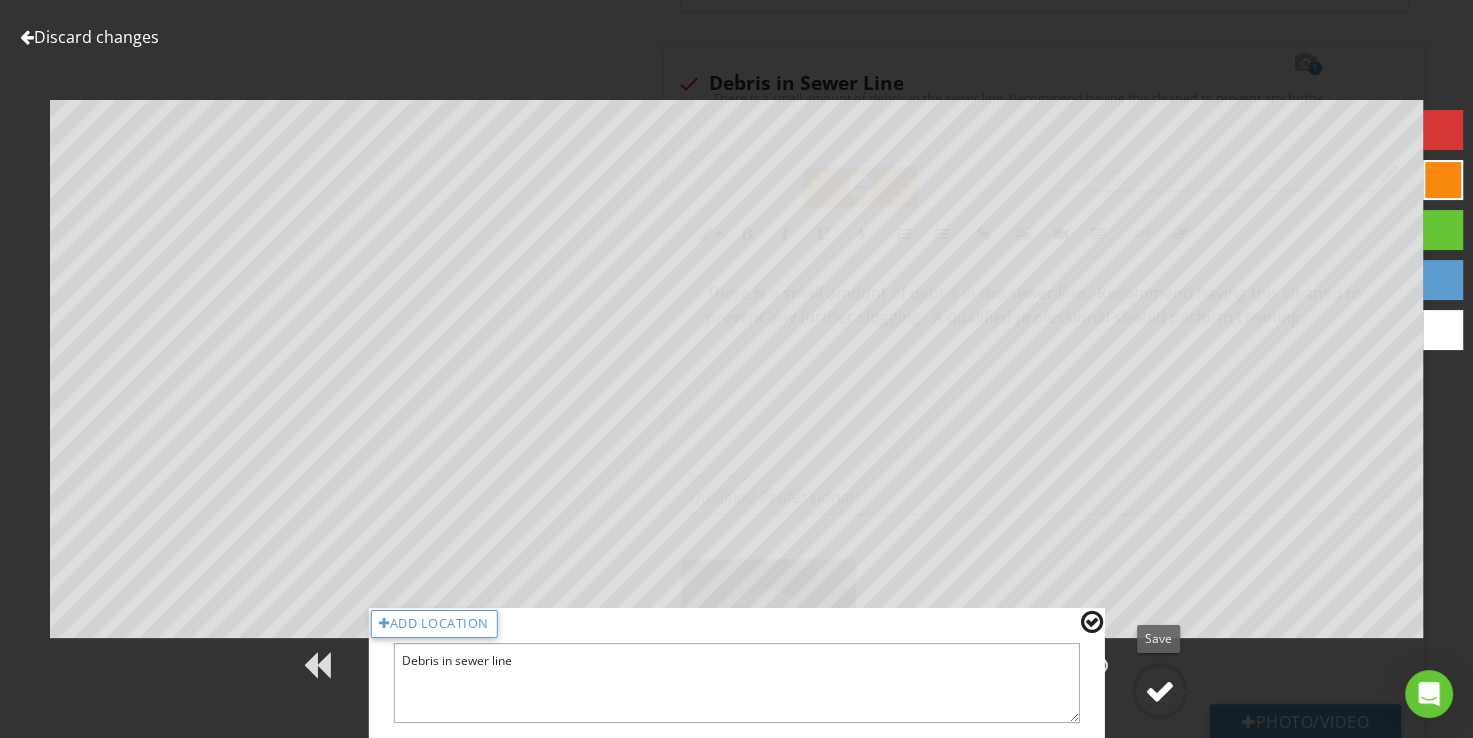 click at bounding box center [1160, 691] 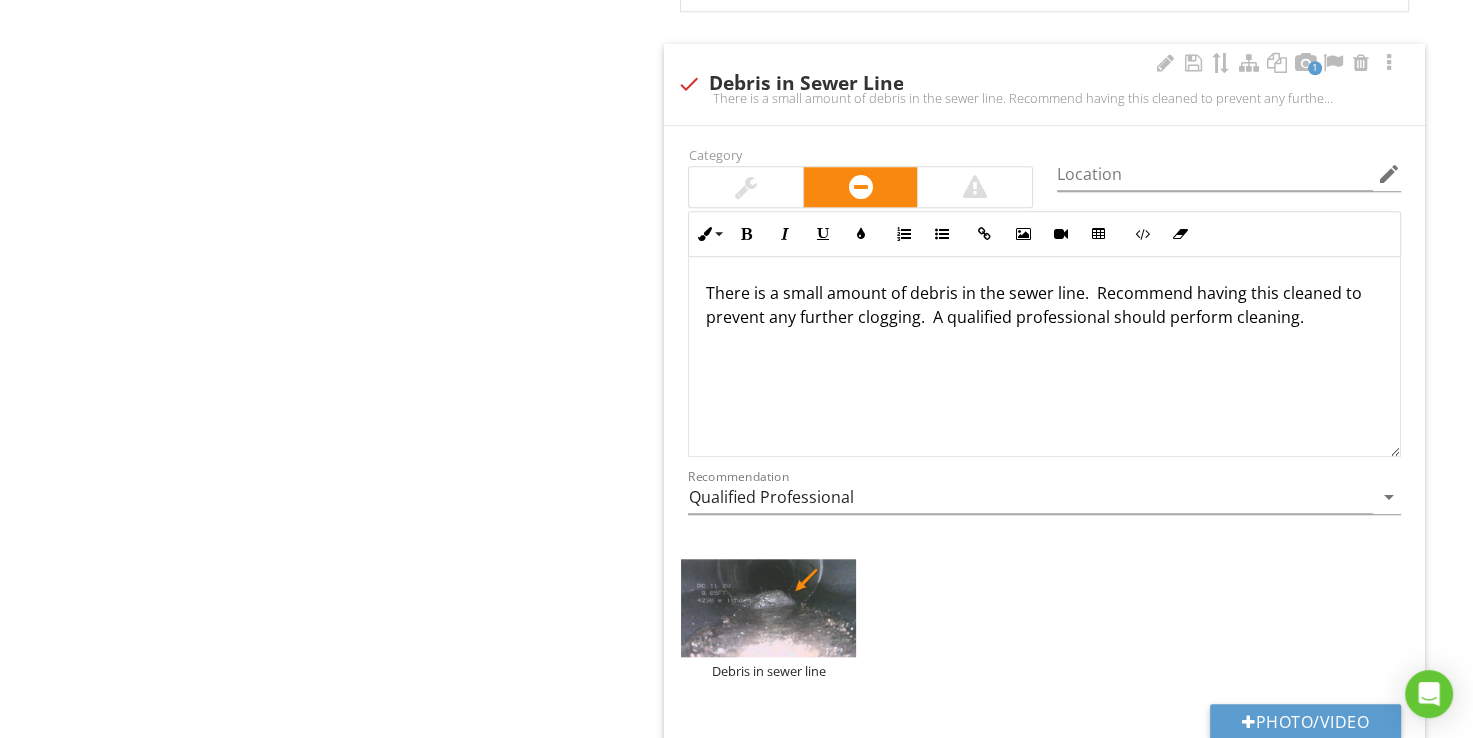 click on "There is a small amount of debris in the sewer line.  Recommend having this cleaned to prevent any further clogging.  A qualified professional should perform cleaning." at bounding box center (1044, 305) 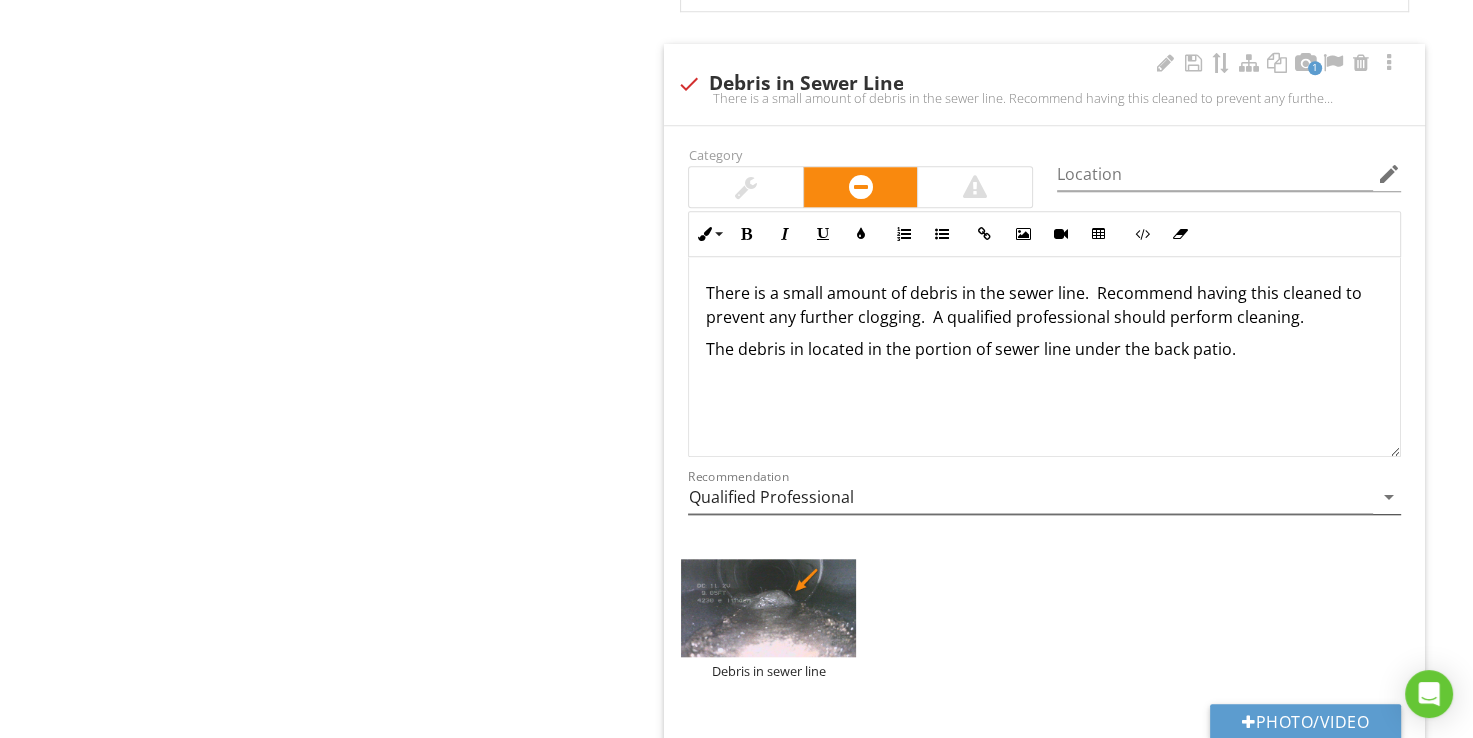 scroll, scrollTop: 0, scrollLeft: 0, axis: both 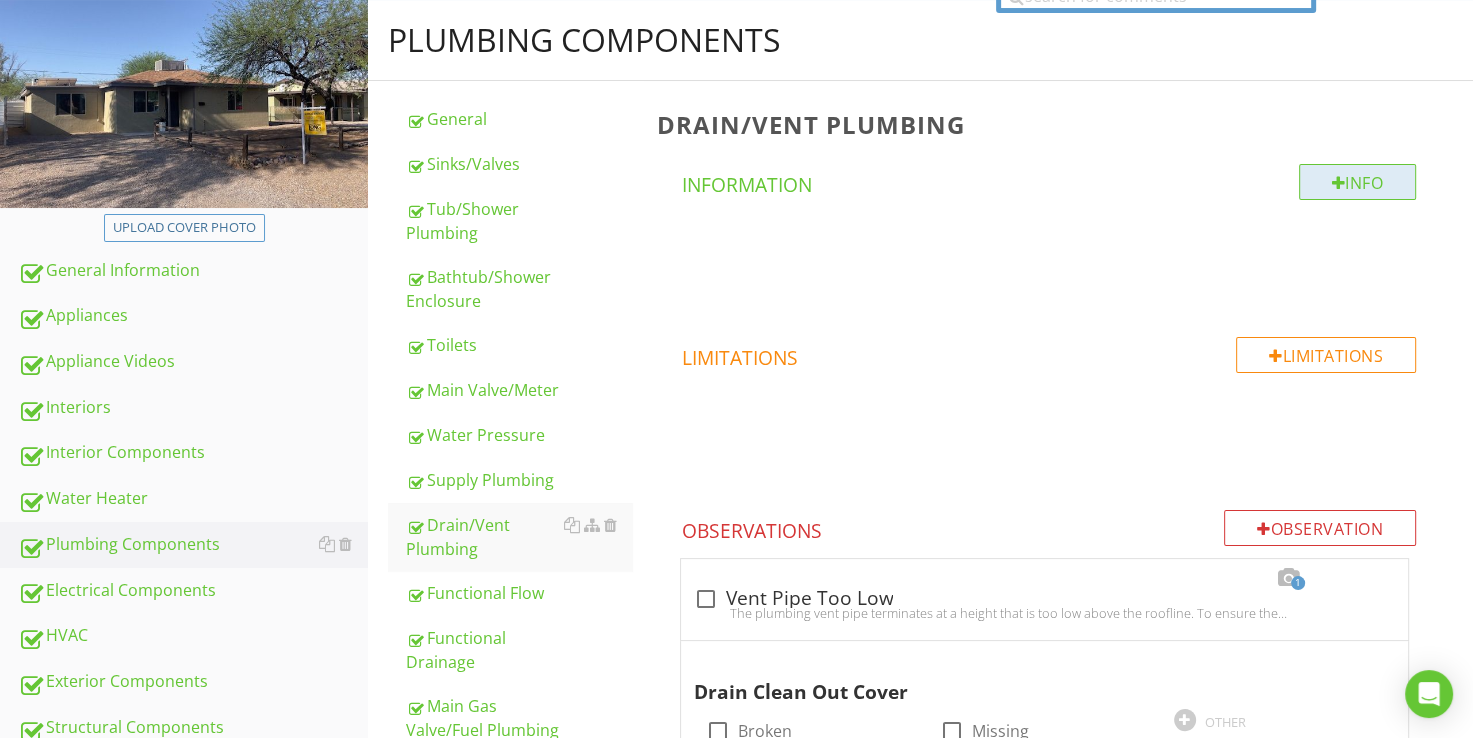 click on "Info" at bounding box center (1358, 182) 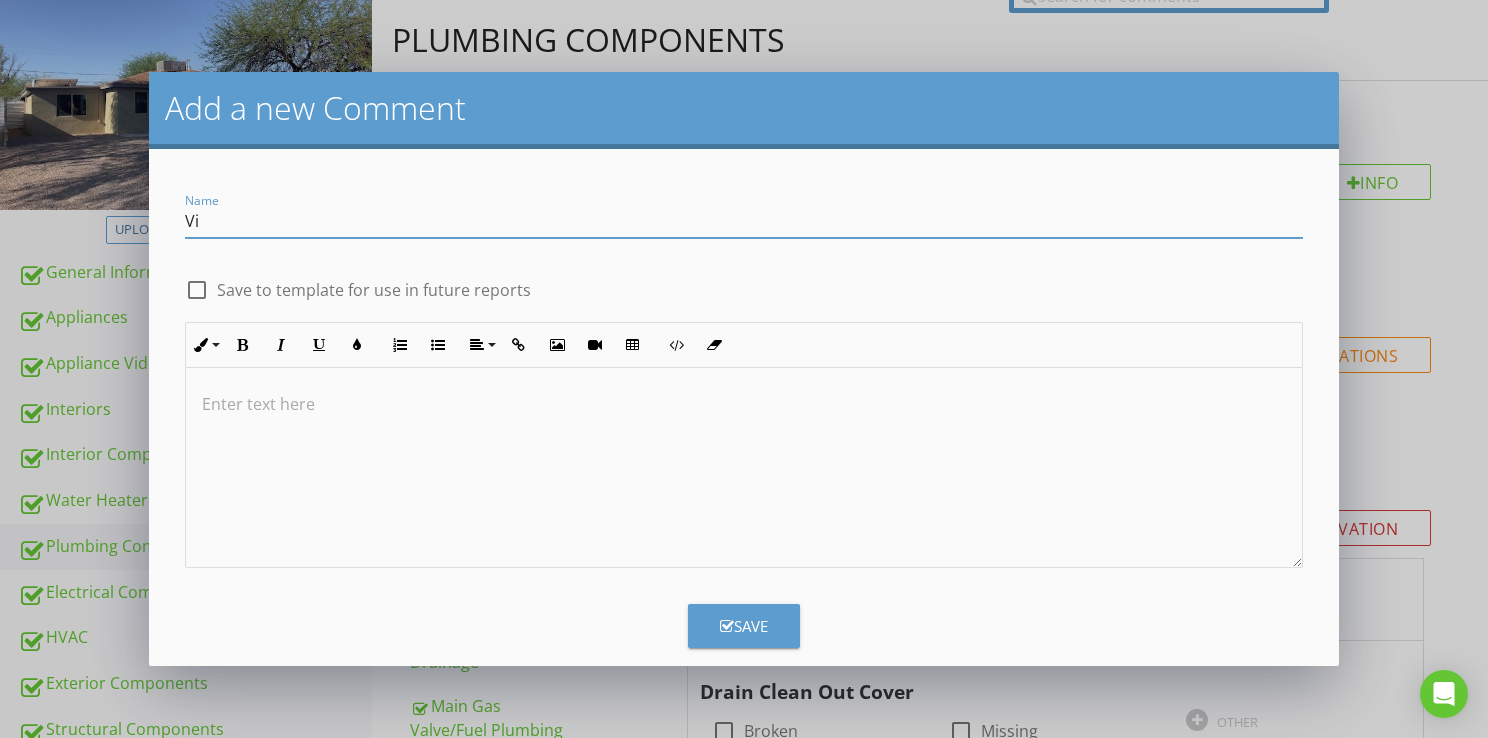 type on "V" 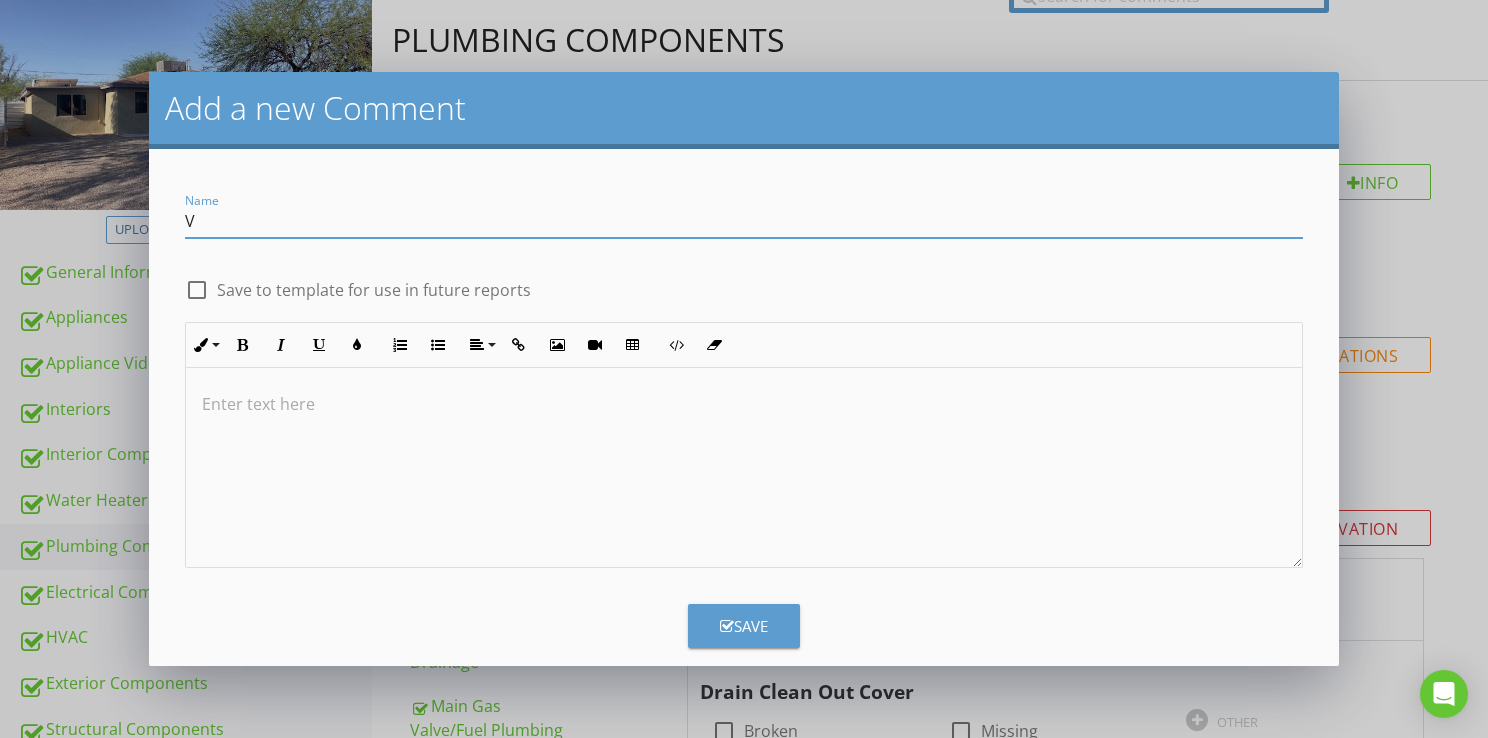 type 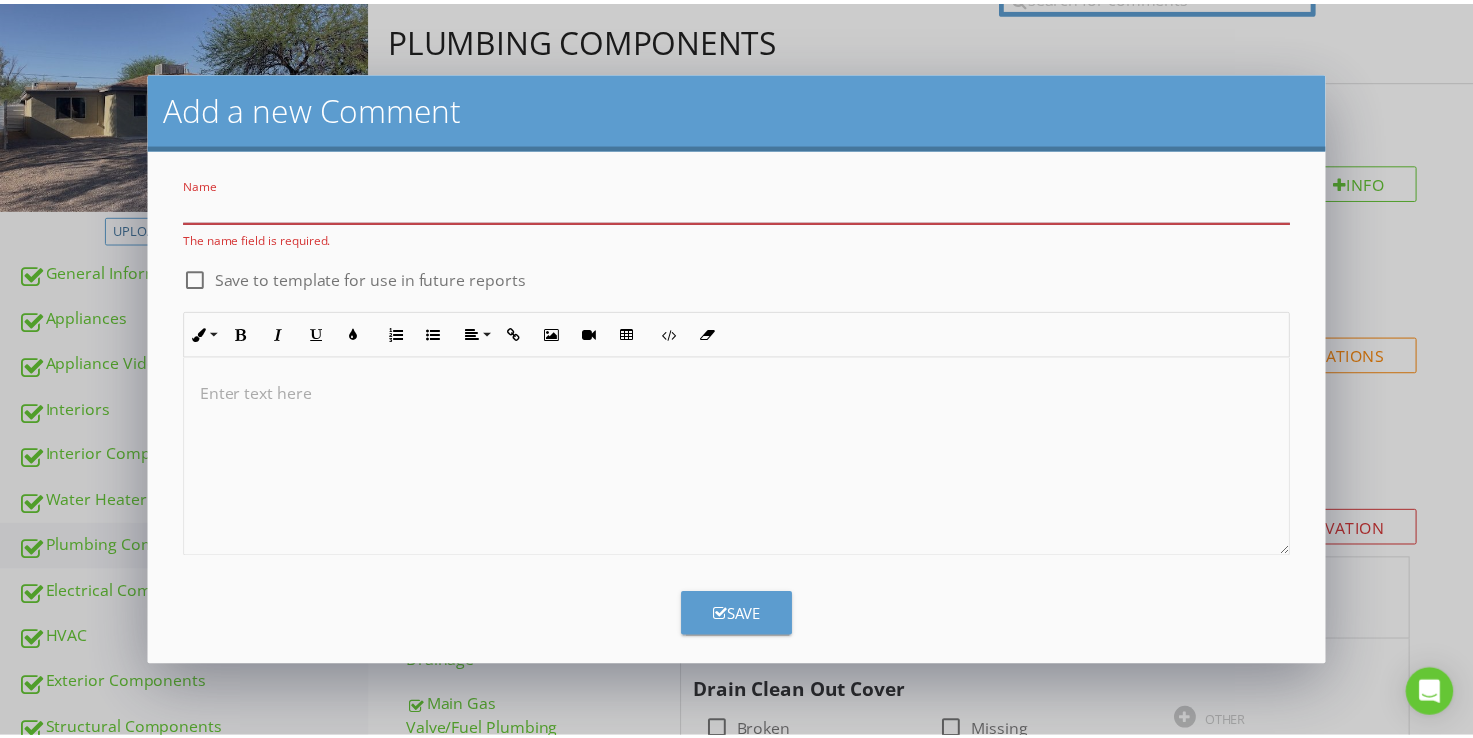 scroll, scrollTop: 29, scrollLeft: 0, axis: vertical 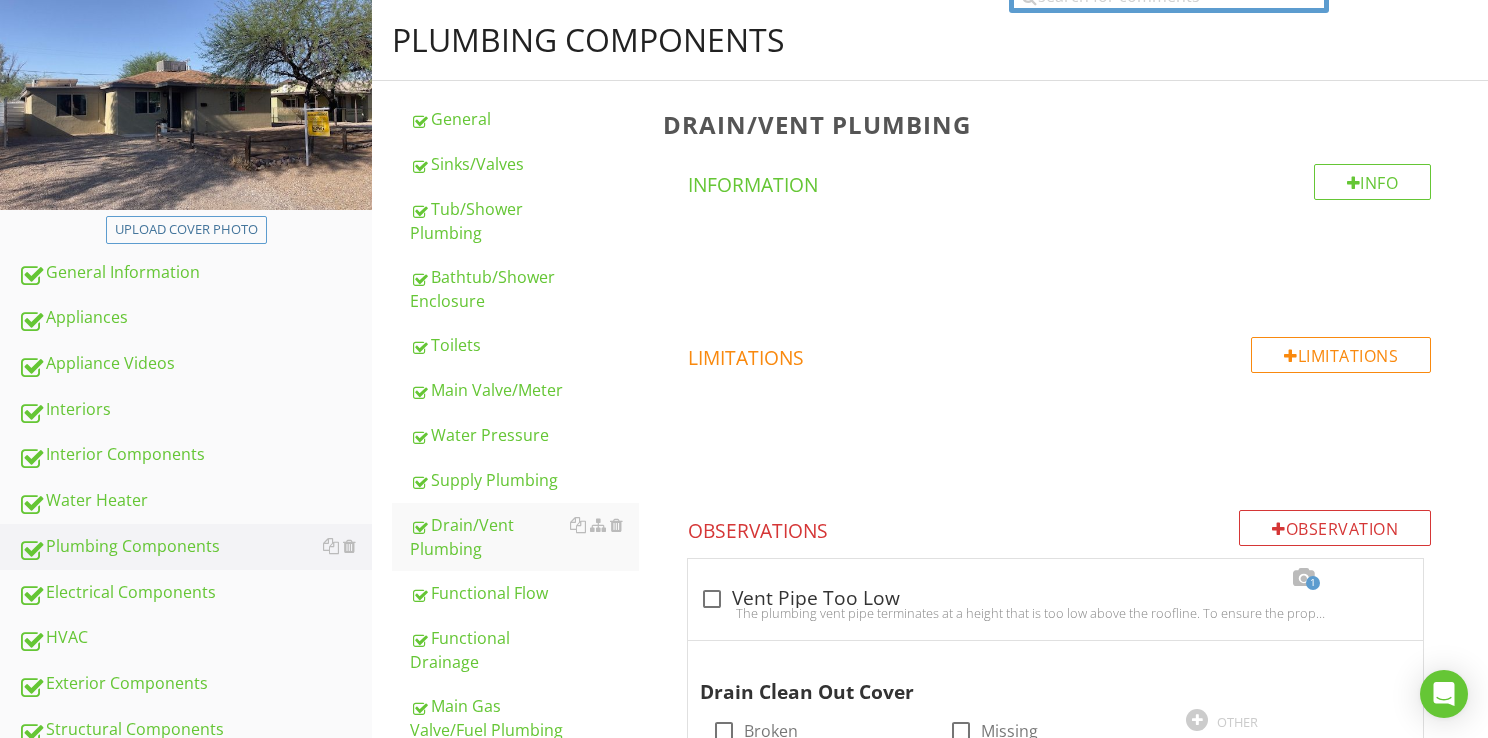 click at bounding box center [744, 369] 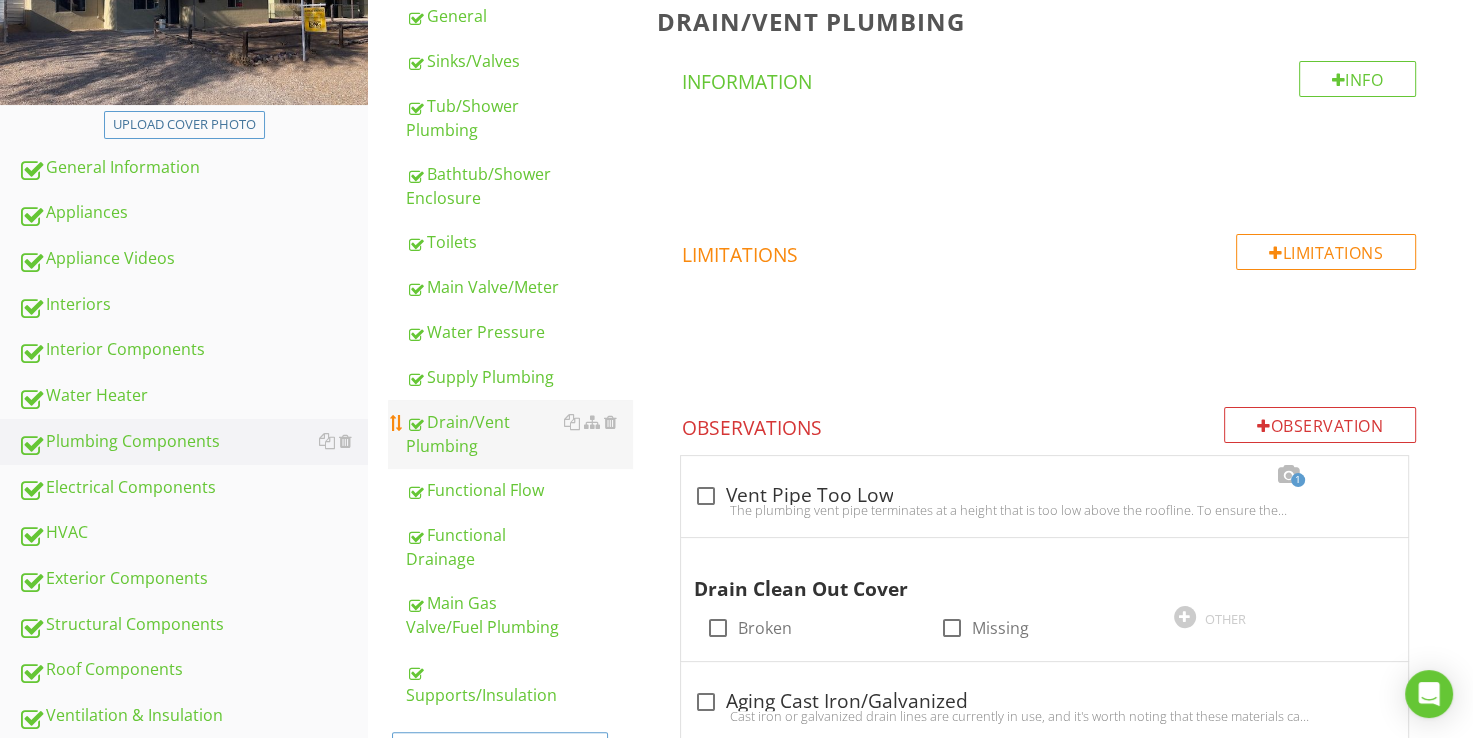 scroll, scrollTop: 300, scrollLeft: 0, axis: vertical 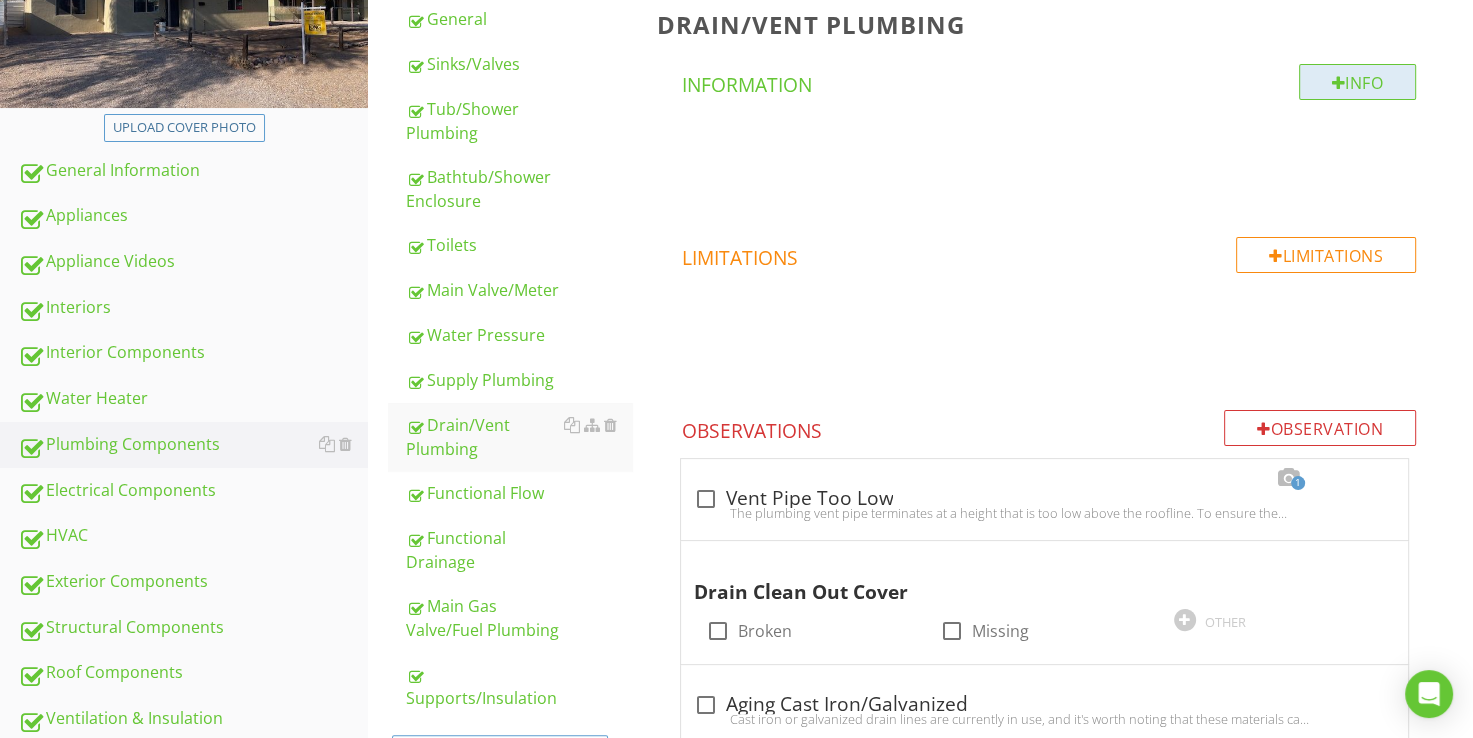 click on "Info" at bounding box center [1358, 82] 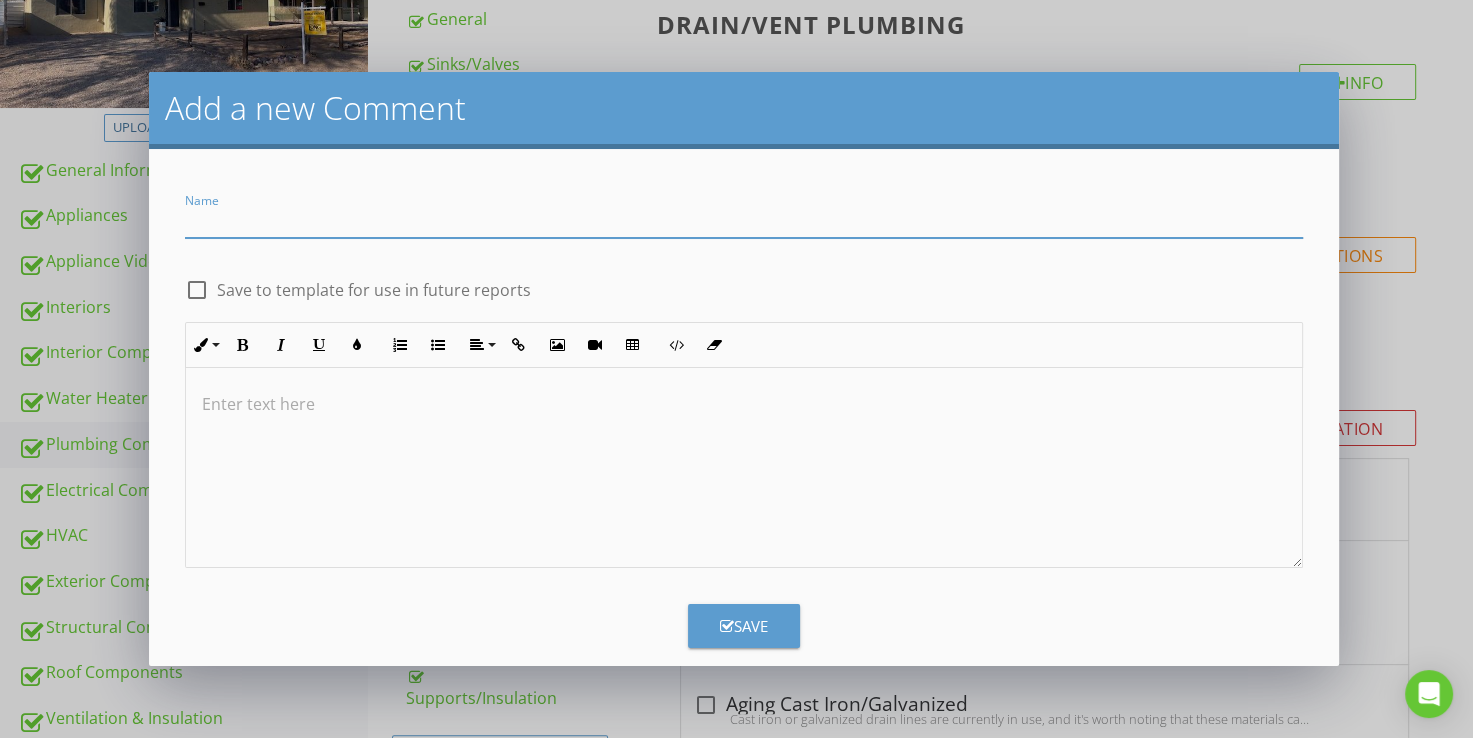 click on "Add a new Comment         Name   check_box_outline_blank Save to template for use in future reports       Inline Style XLarge Large Normal Small Light Small/Light Bold Italic Underline Colors Ordered List Unordered List Align Align Left Align Center Align Right Align Justify Insert Link Insert Image Insert Video Insert Table Code View Clear Formatting Enter text here
Save" at bounding box center [736, 369] 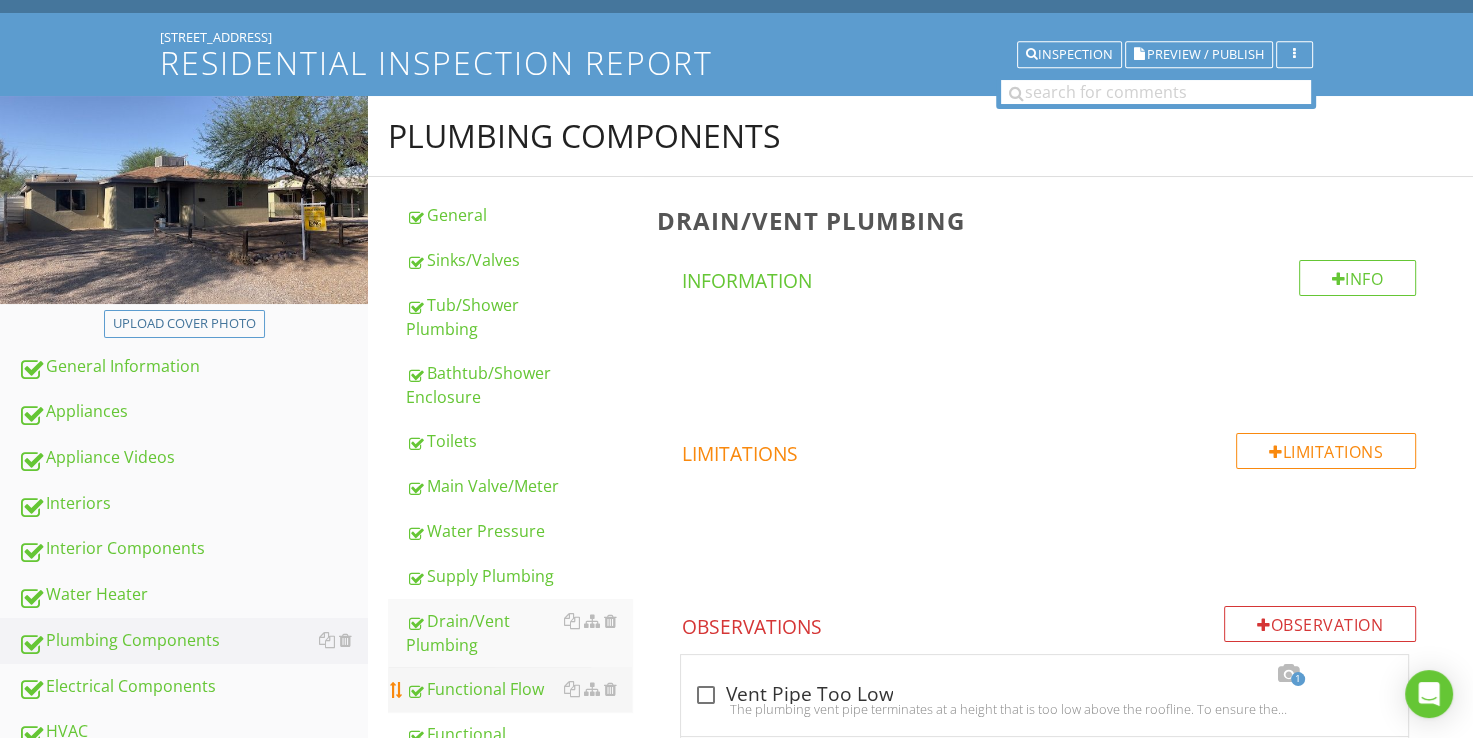 scroll, scrollTop: 100, scrollLeft: 0, axis: vertical 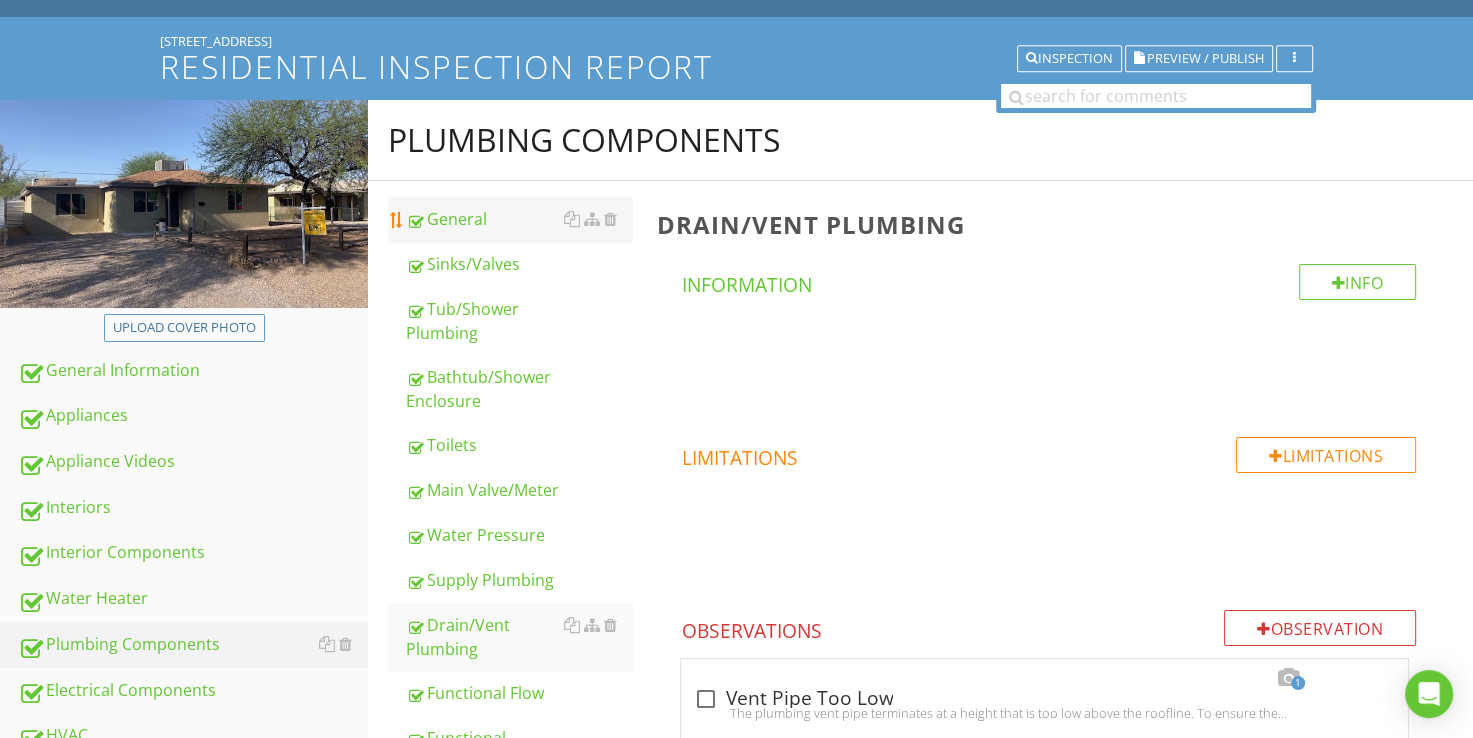 click on "General" at bounding box center (519, 219) 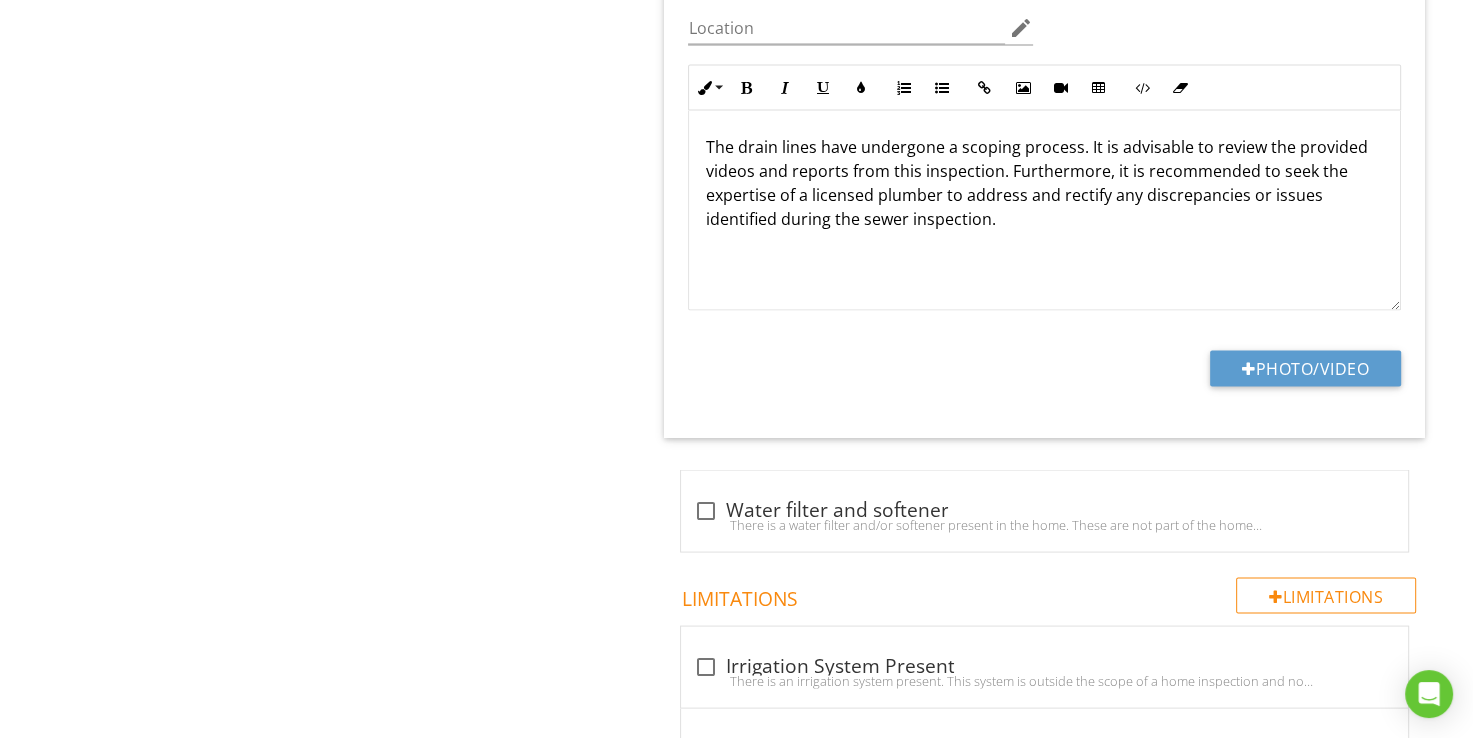 scroll, scrollTop: 3700, scrollLeft: 0, axis: vertical 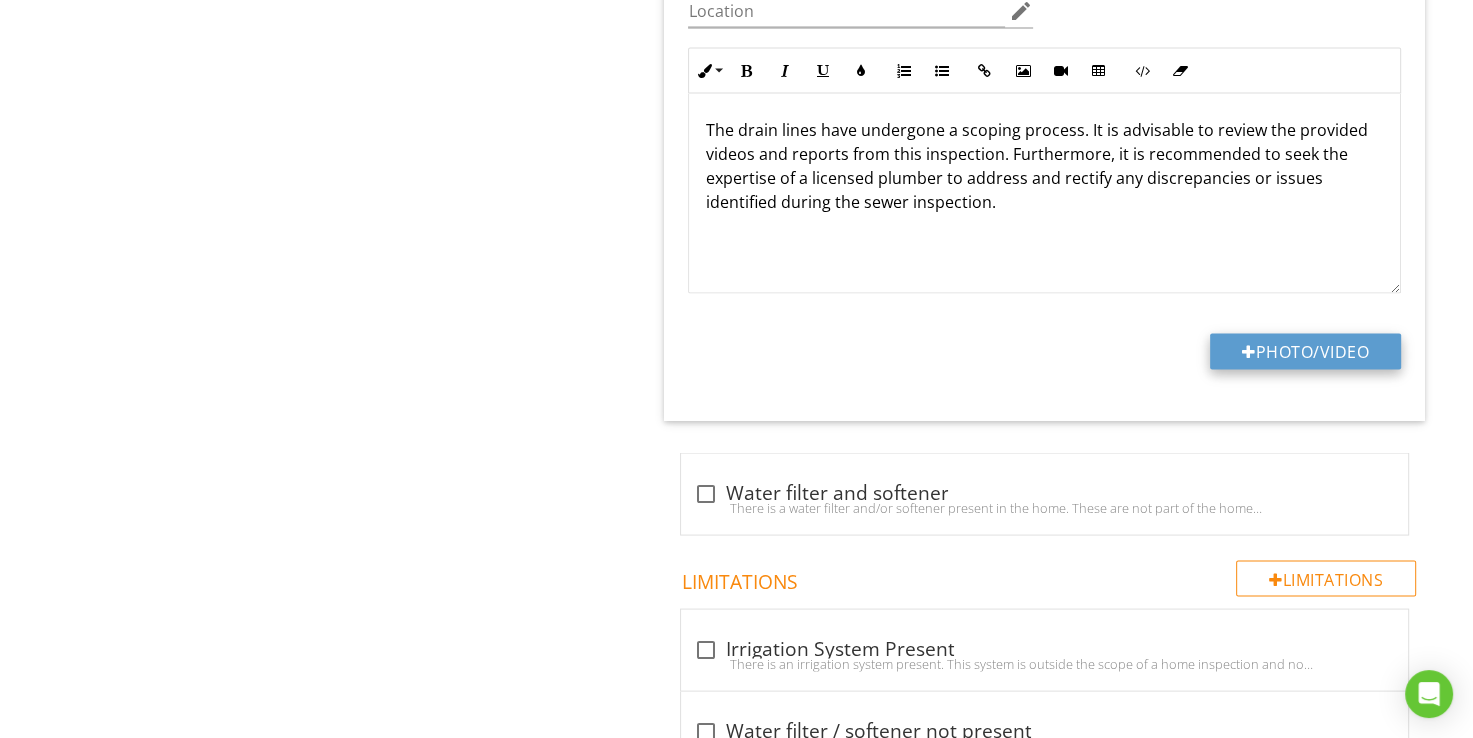 click on "Photo/Video" at bounding box center (1305, 352) 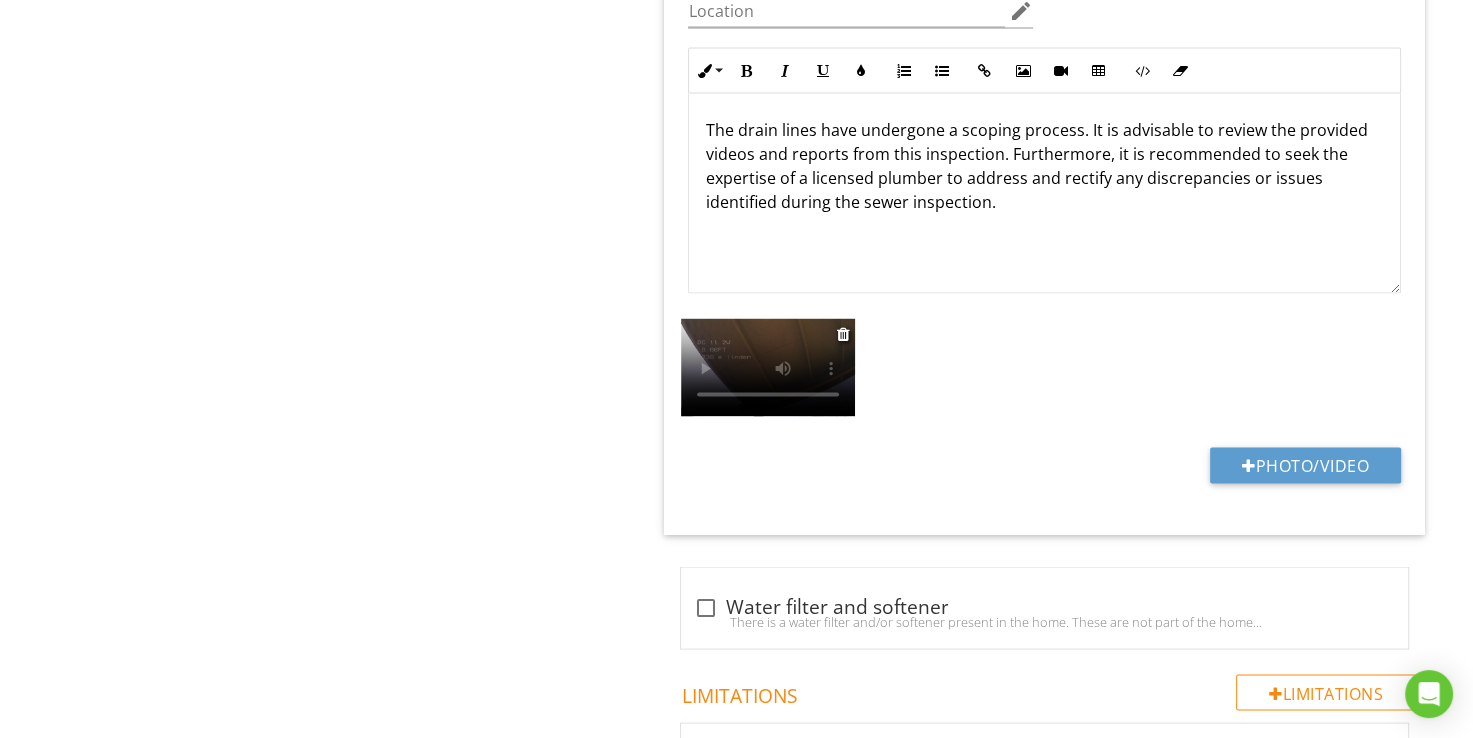 type 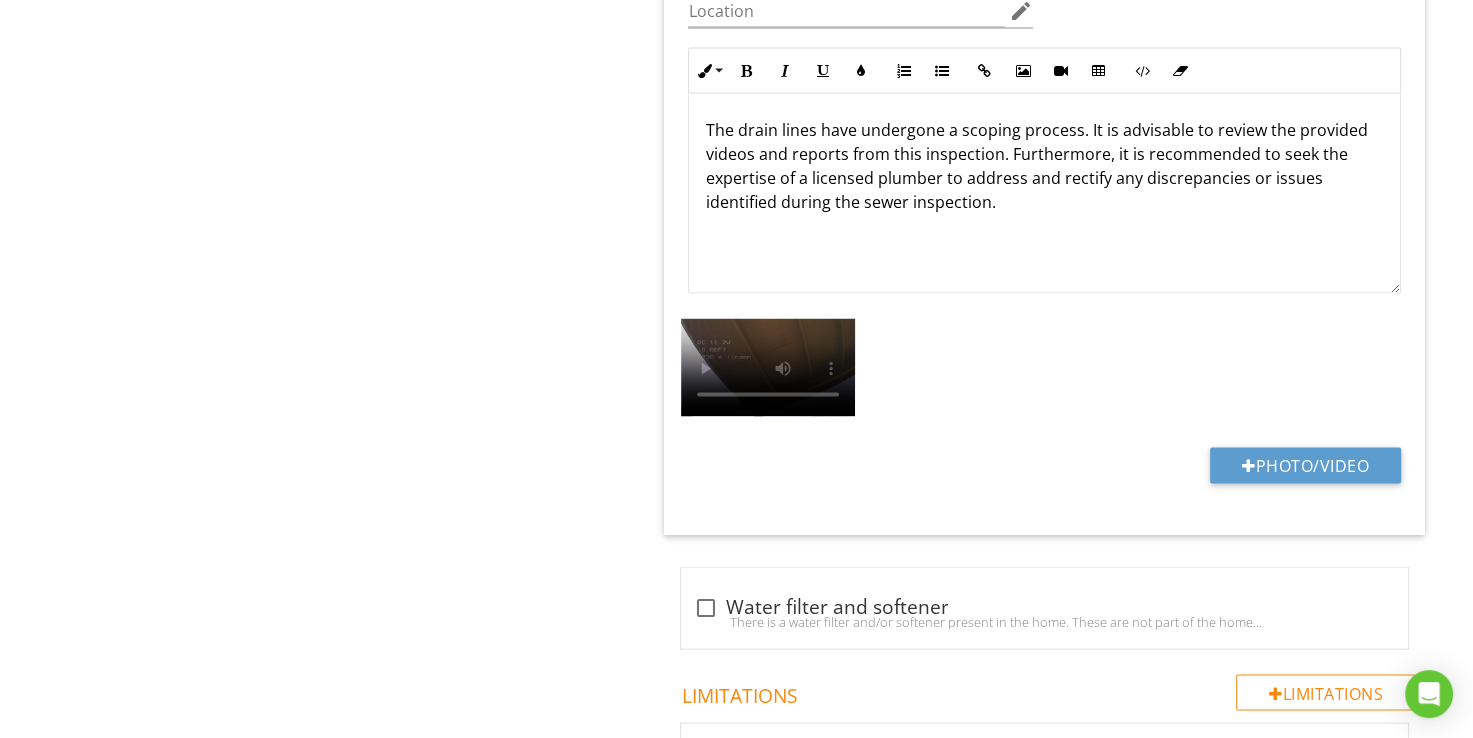 click on "Plumbing Components
General
Sinks/Valves
Tub/Shower Plumbing
Bathtub/Shower Enclosure
Toilets
Main Valve/Meter
Water Pressure
Supply Plumbing
Drain/Vent Plumbing
Functional Flow
Functional Drainage
Main Gas Valve/Fuel Plumbing
Supports/Insulation
Item
General
Info
Information                 2         check
Plumbing System Acceptable (Unless Notated Below)
Location edit       Inline Style XLarge Large Normal Small Light Small/Light Bold Italic Underline Colors Ordered List Unordered List Code View" at bounding box center [920, -1281] 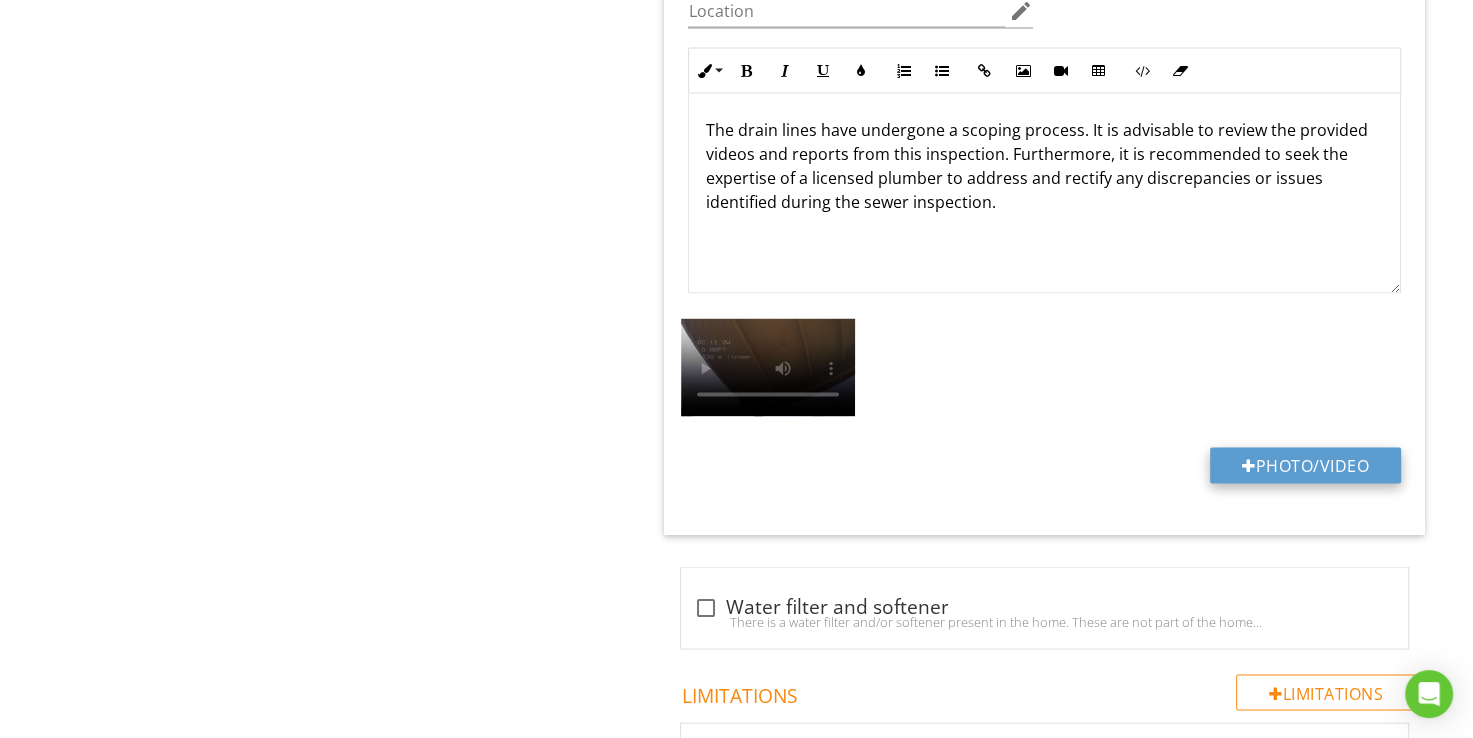 click on "Photo/Video" at bounding box center [1305, 466] 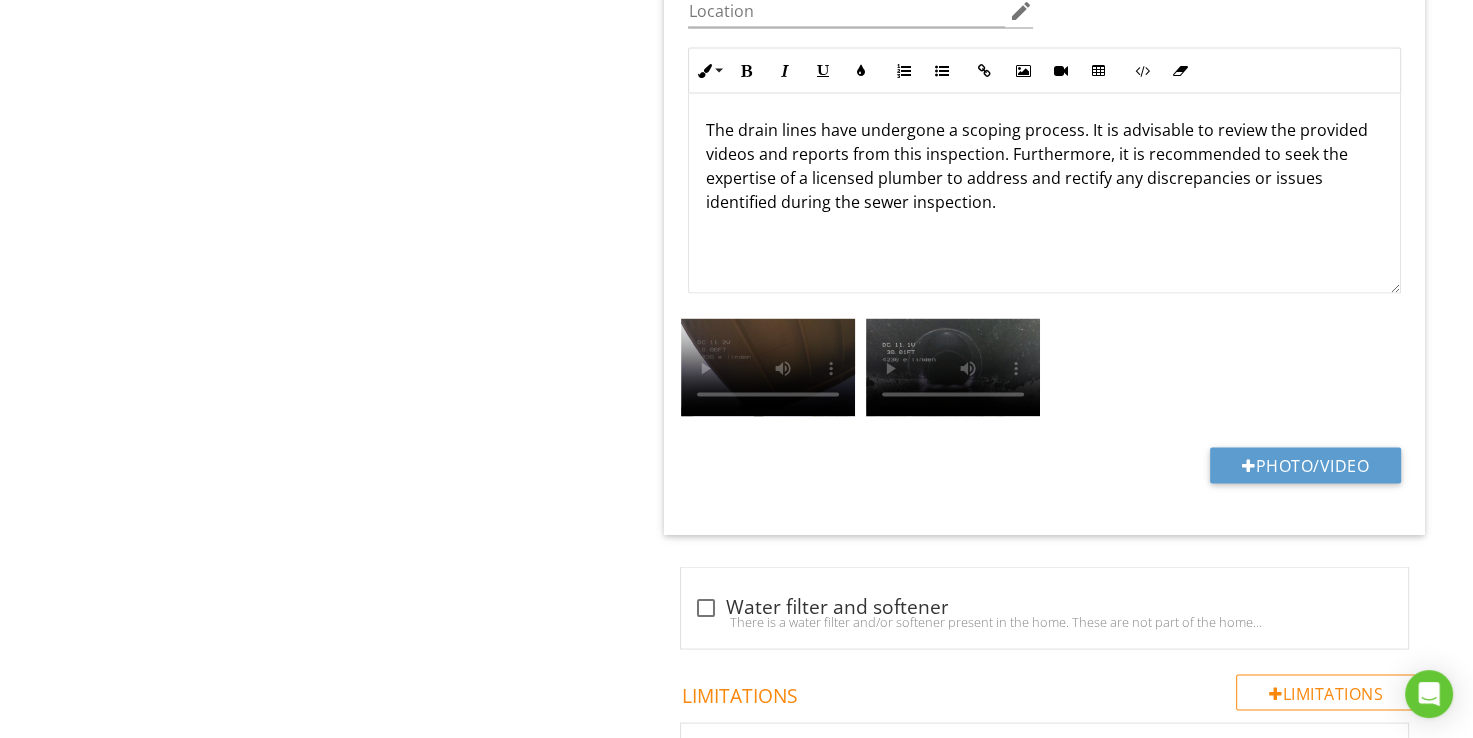 scroll, scrollTop: 0, scrollLeft: 0, axis: both 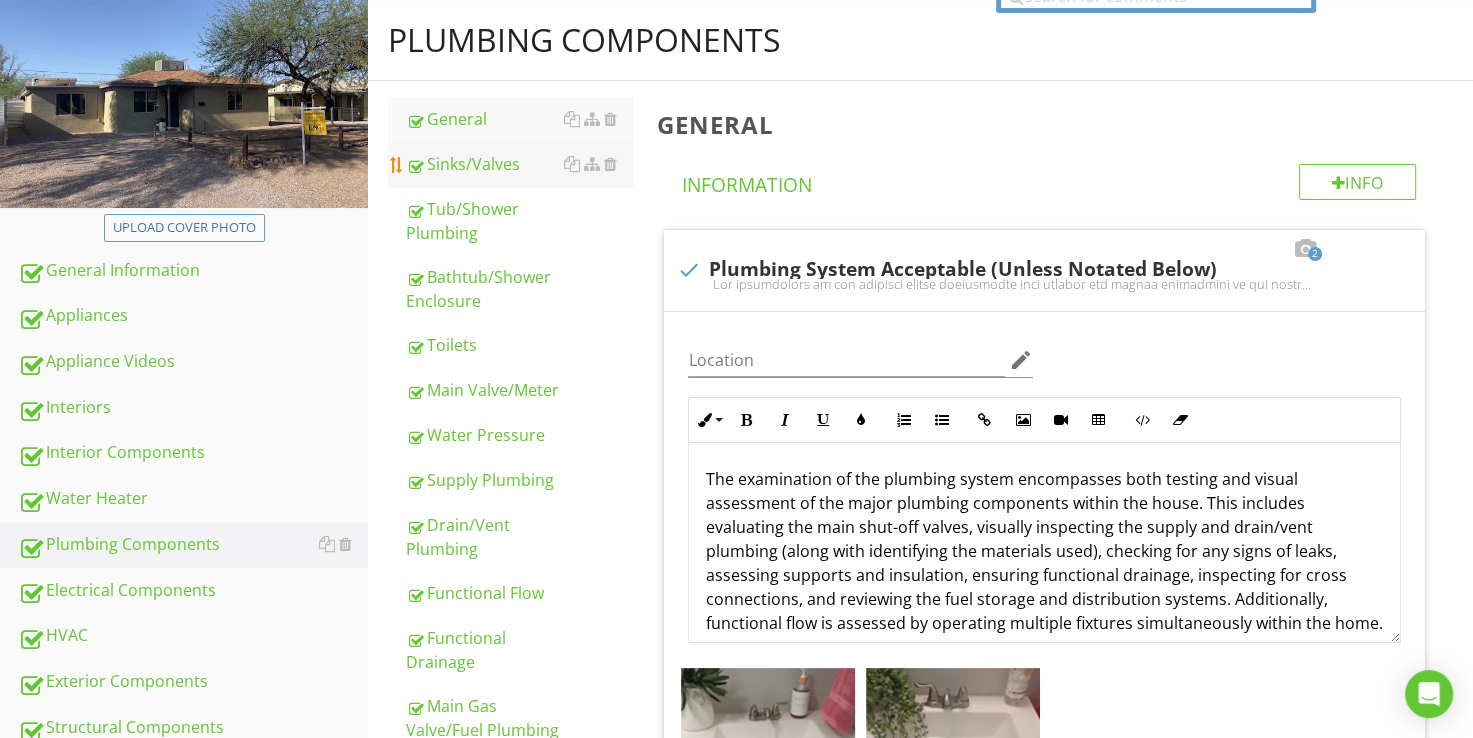 click on "Sinks/Valves" at bounding box center [519, 164] 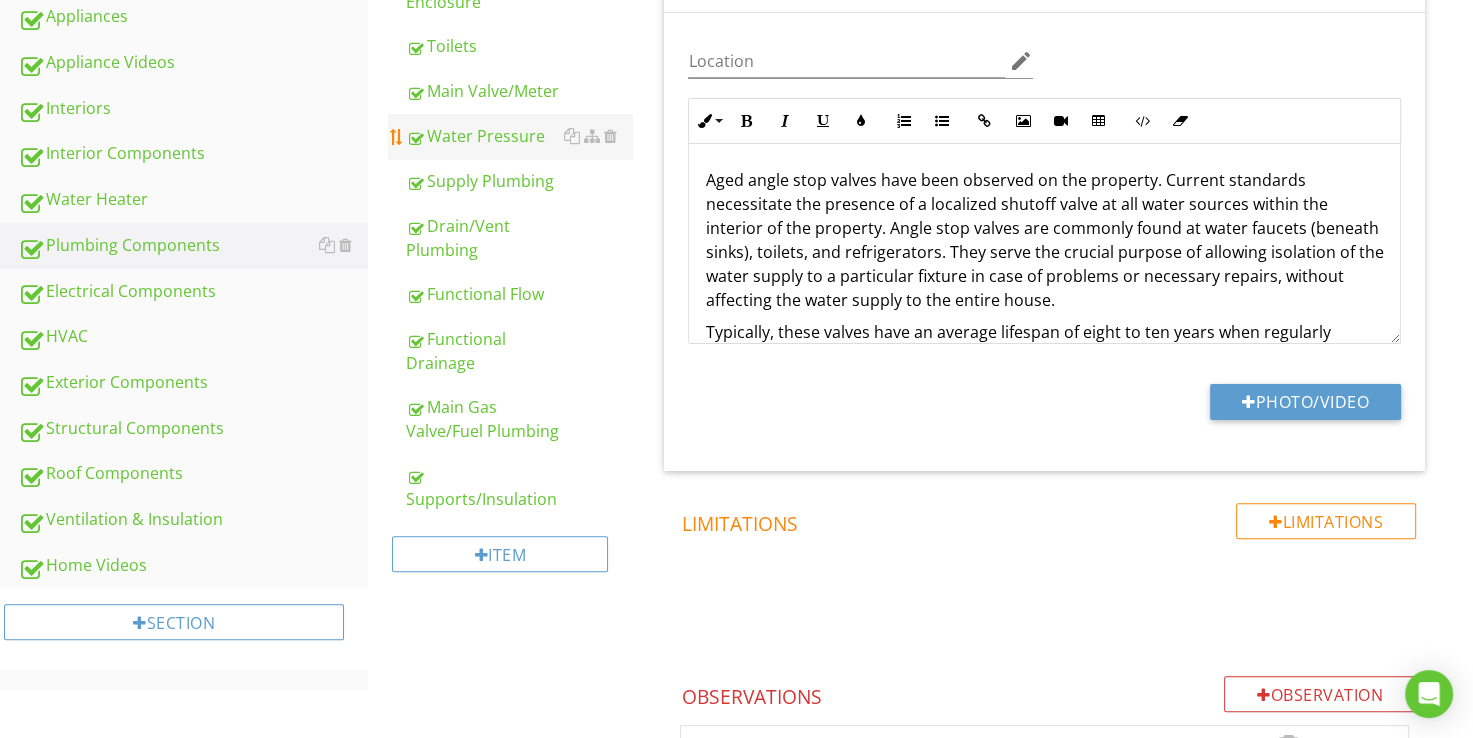 scroll, scrollTop: 500, scrollLeft: 0, axis: vertical 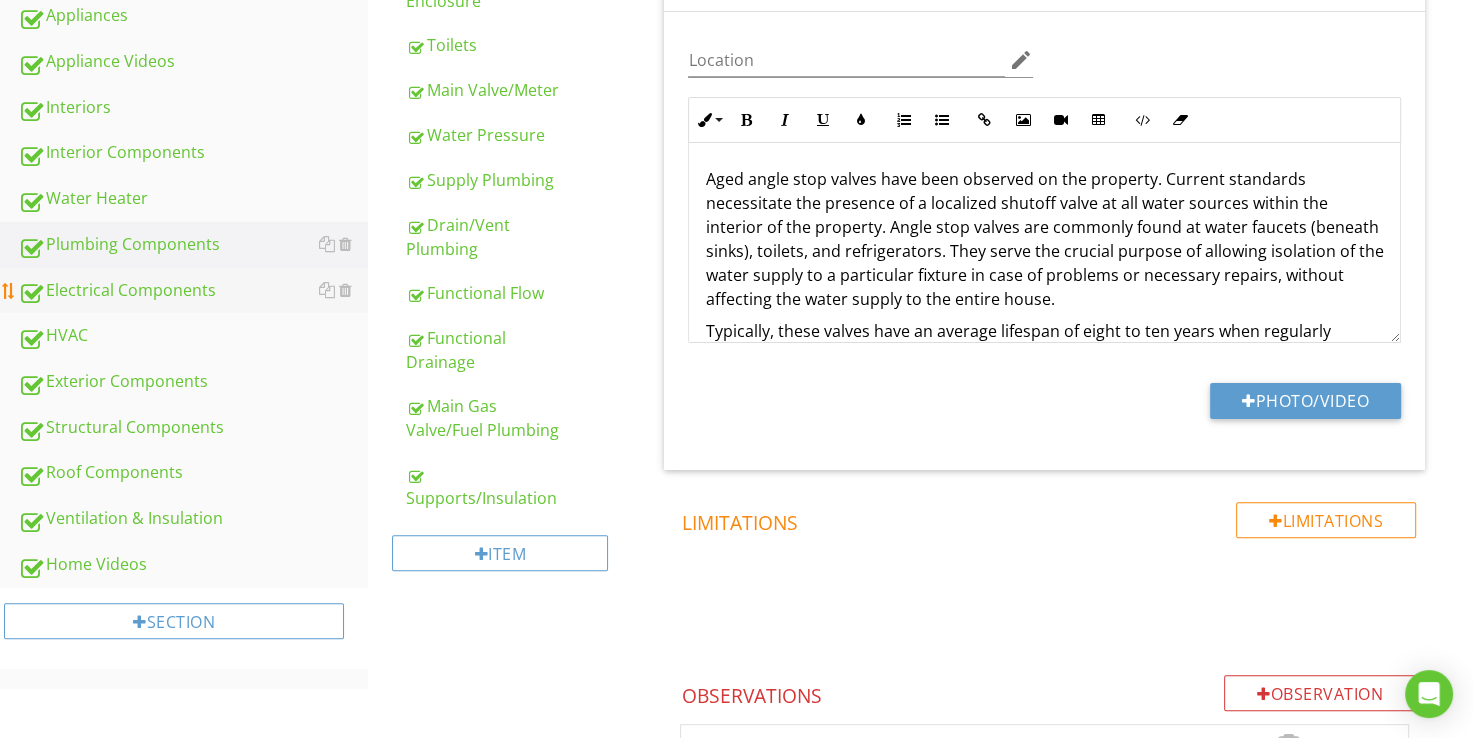 click on "Electrical Components" at bounding box center [193, 291] 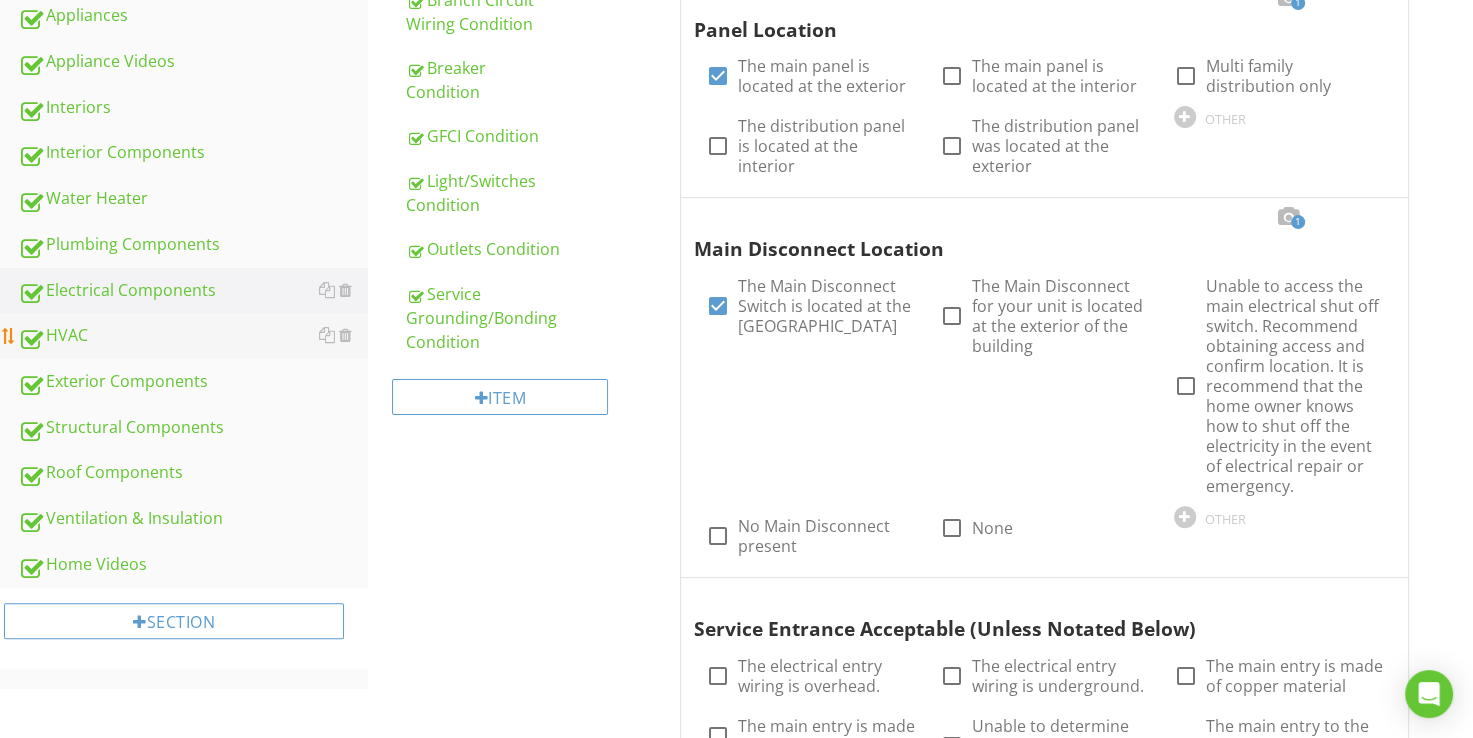 click on "HVAC" at bounding box center [193, 336] 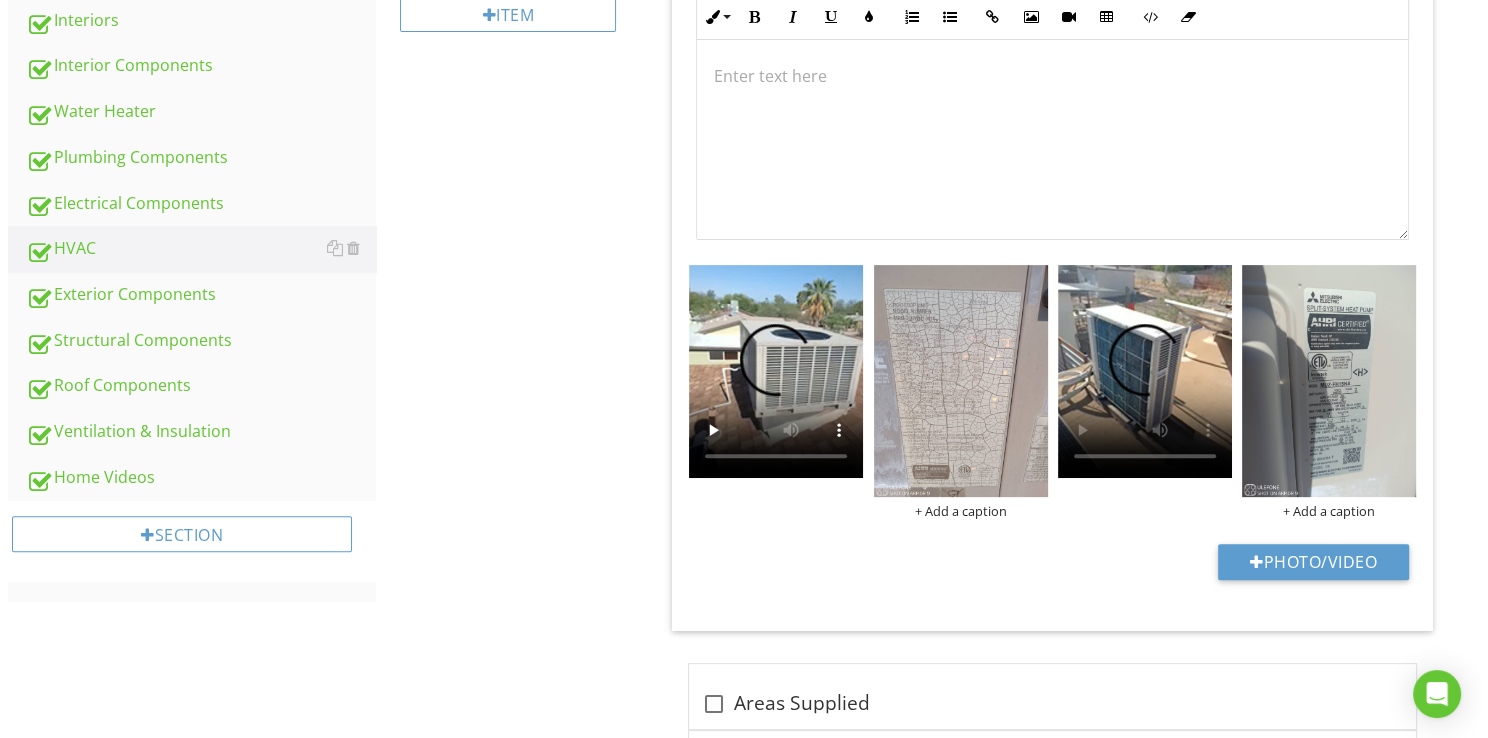 scroll, scrollTop: 600, scrollLeft: 0, axis: vertical 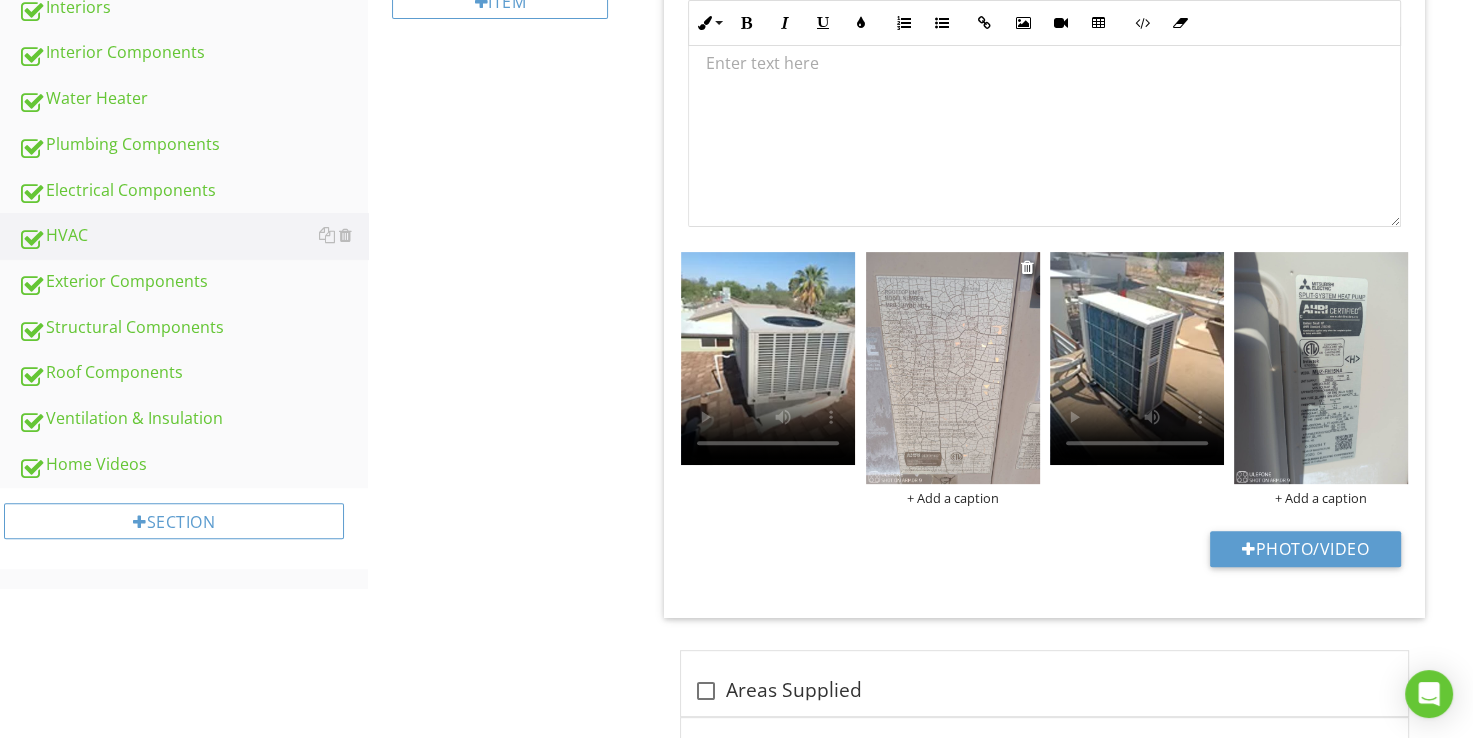click on "+ Add a caption" at bounding box center (953, 498) 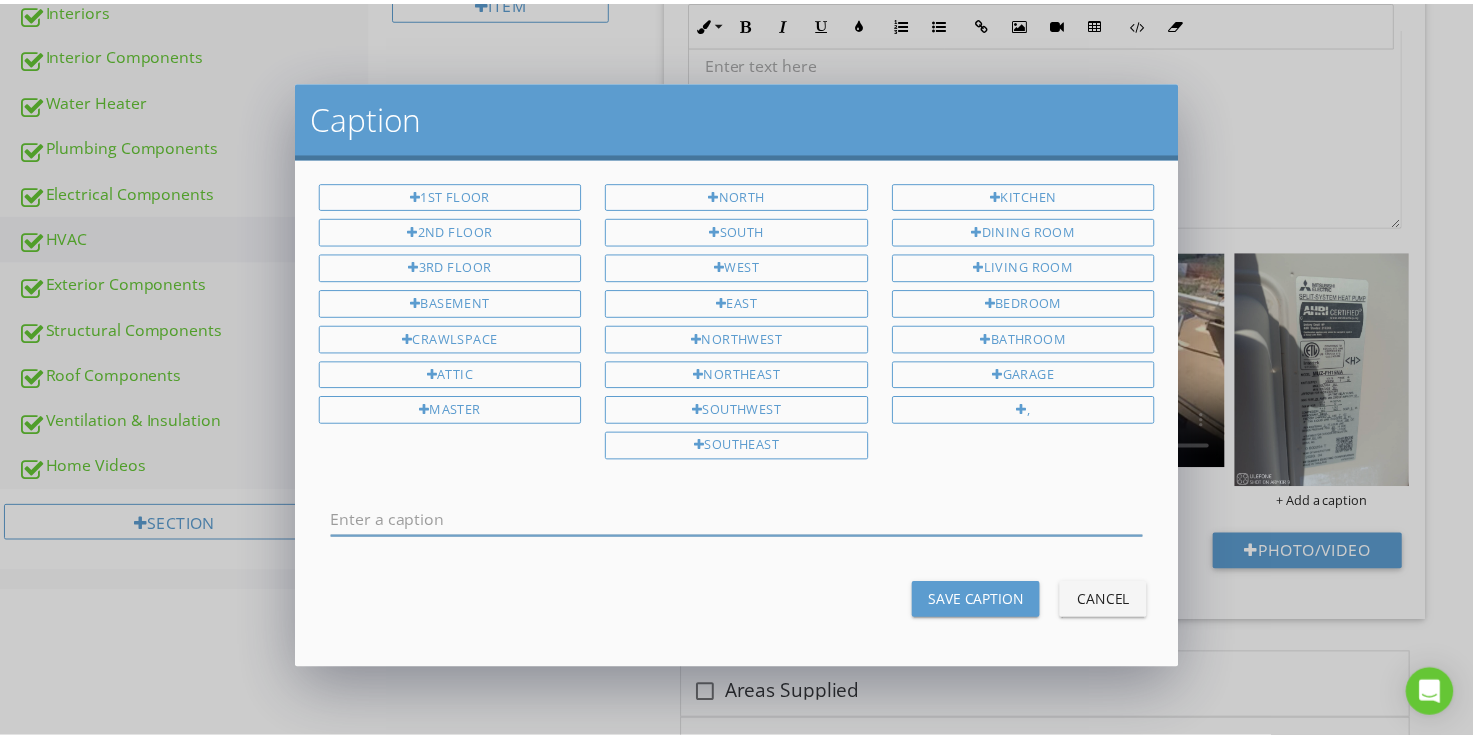 scroll, scrollTop: 0, scrollLeft: 0, axis: both 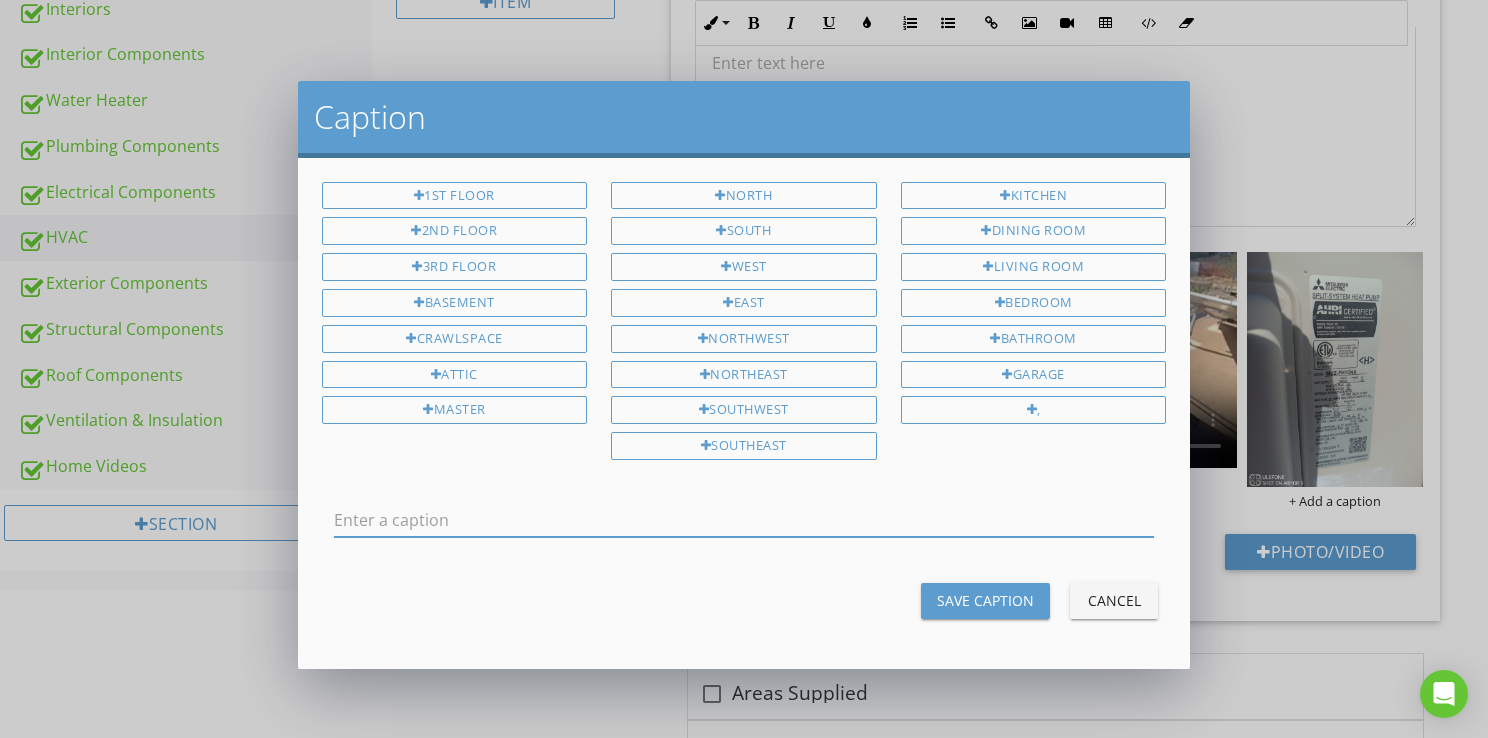 click at bounding box center [744, 520] 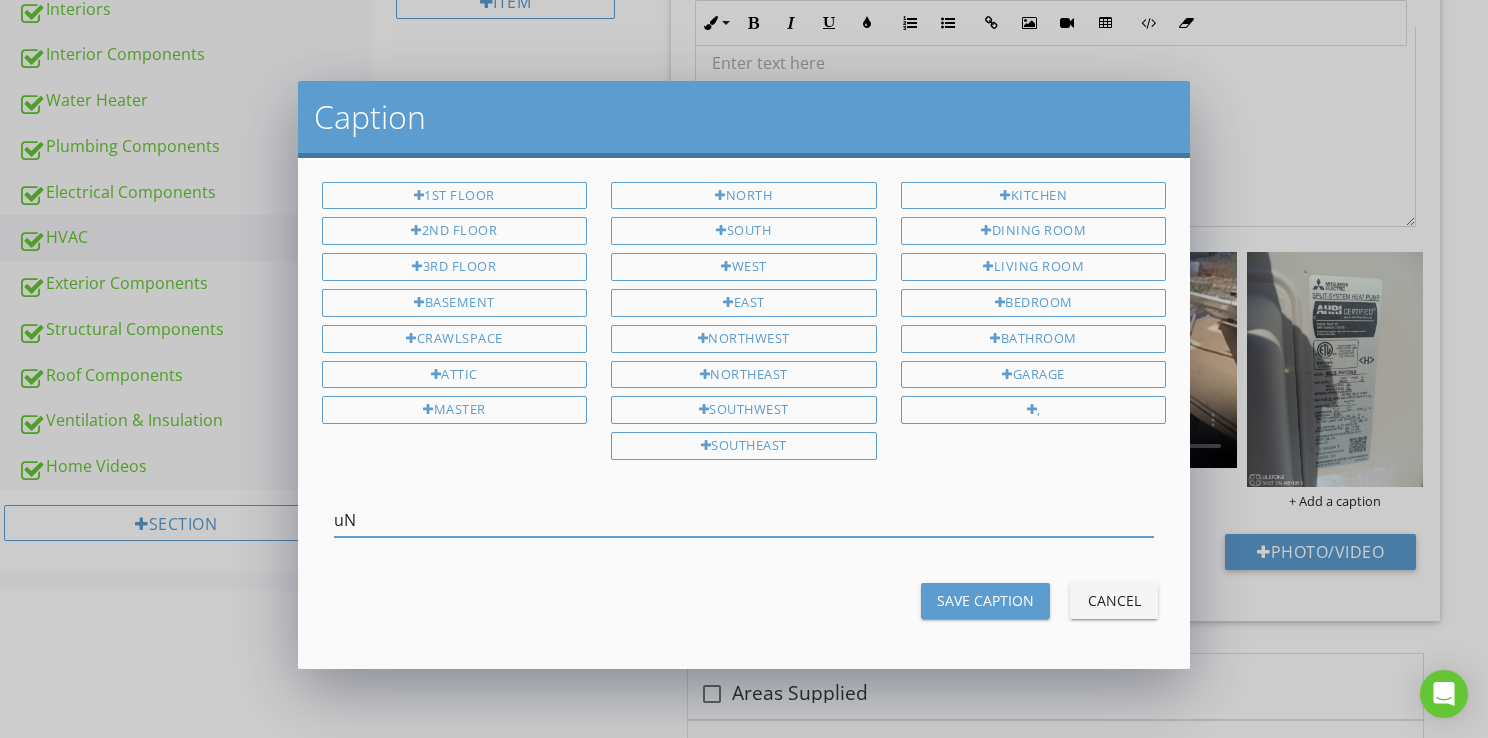 type on "u" 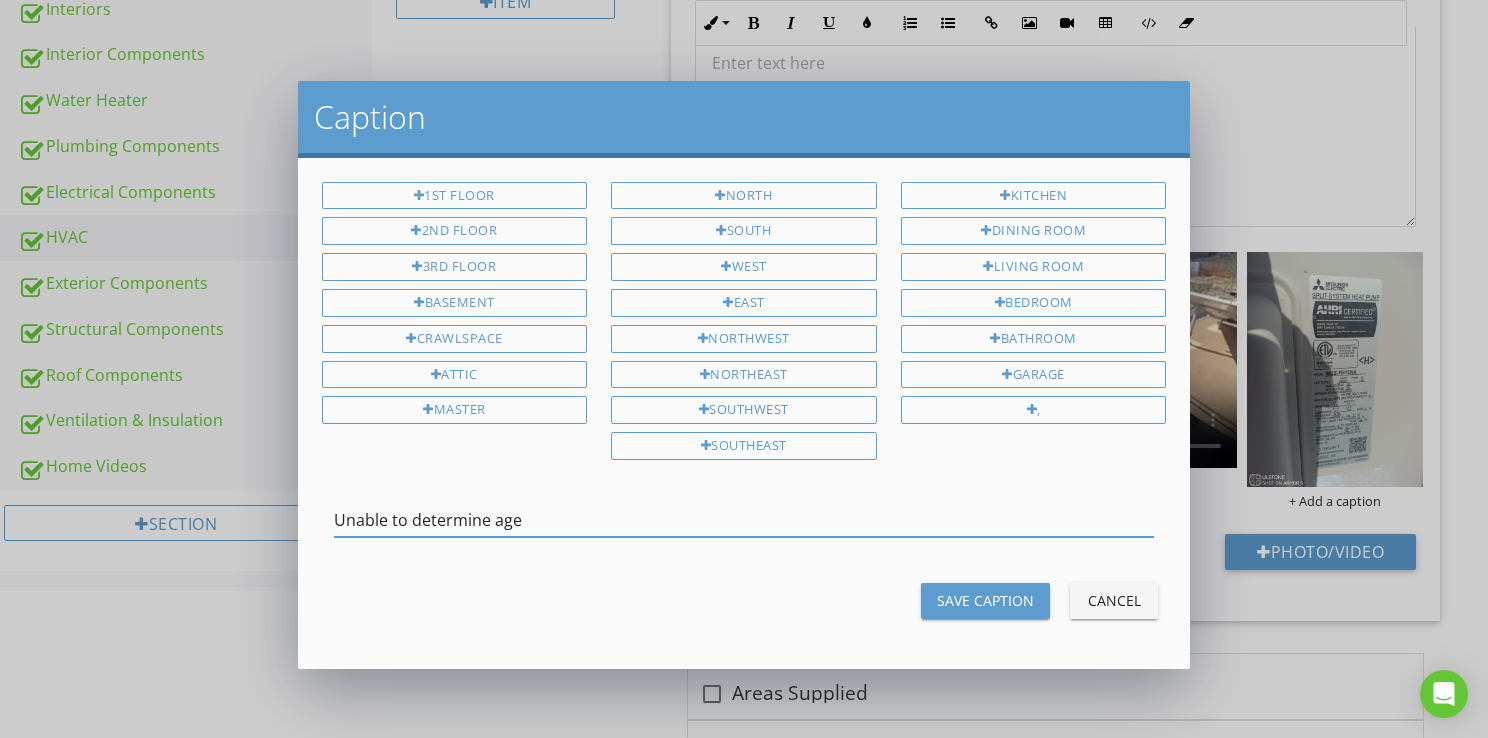 type on "Unable to determine age" 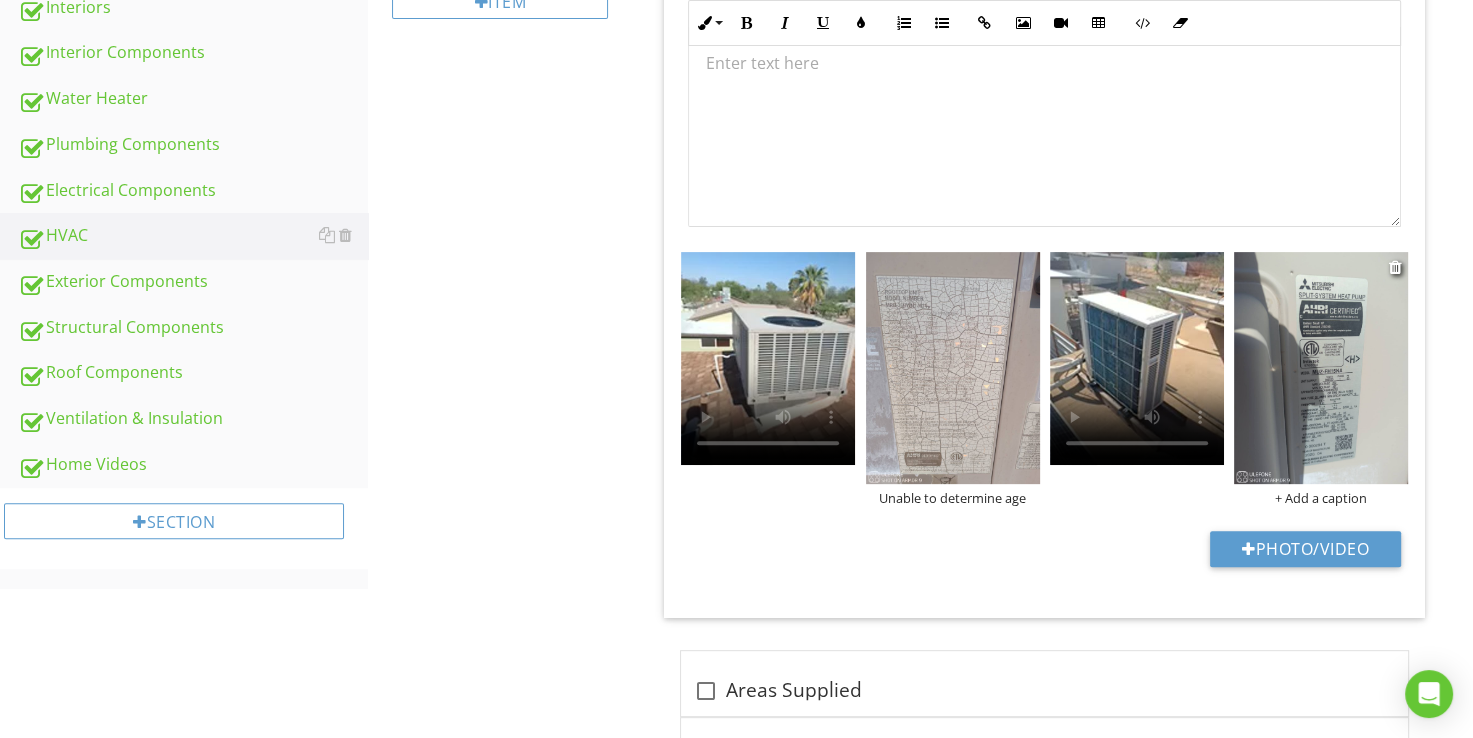 click on "+ Add a caption" at bounding box center [1321, 498] 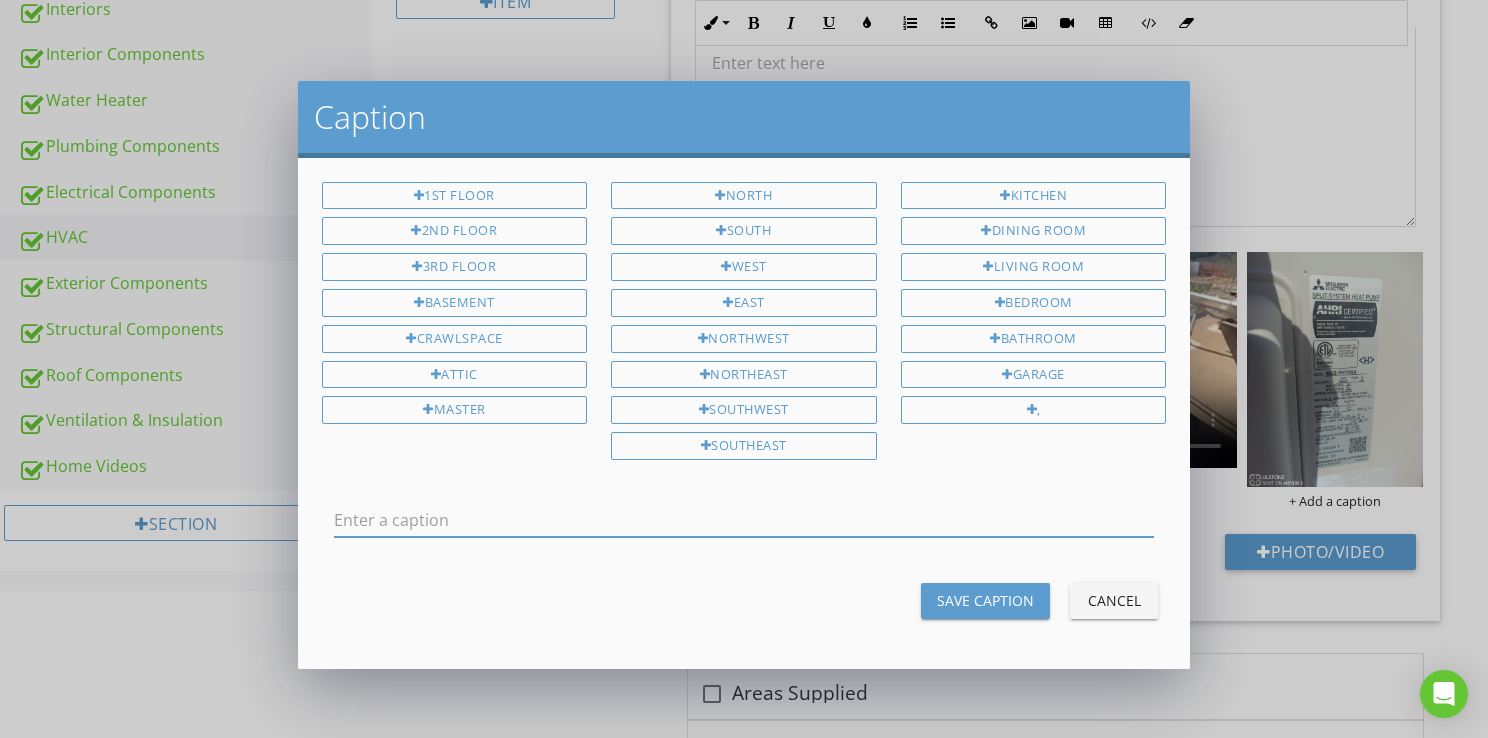 click at bounding box center (744, 520) 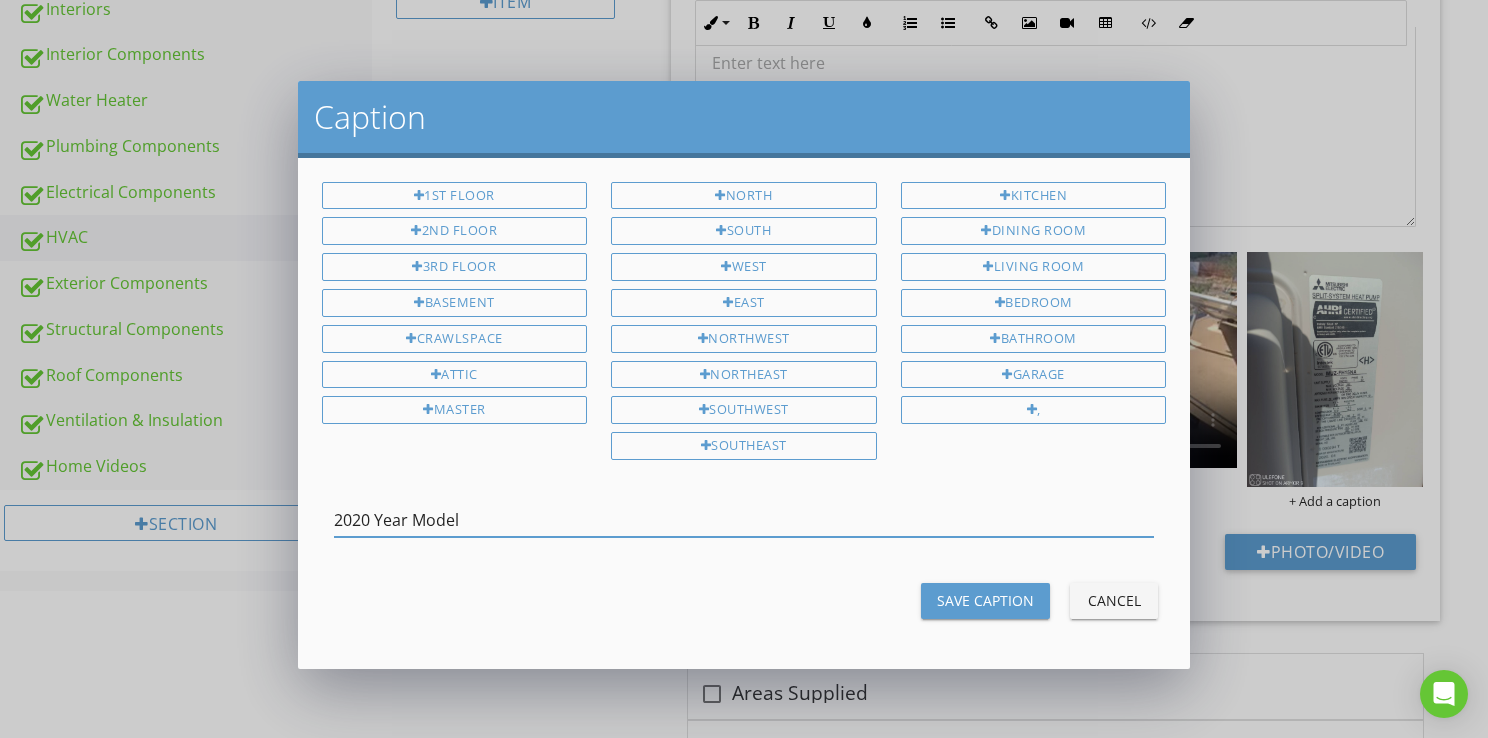 type on "2020 Year Model" 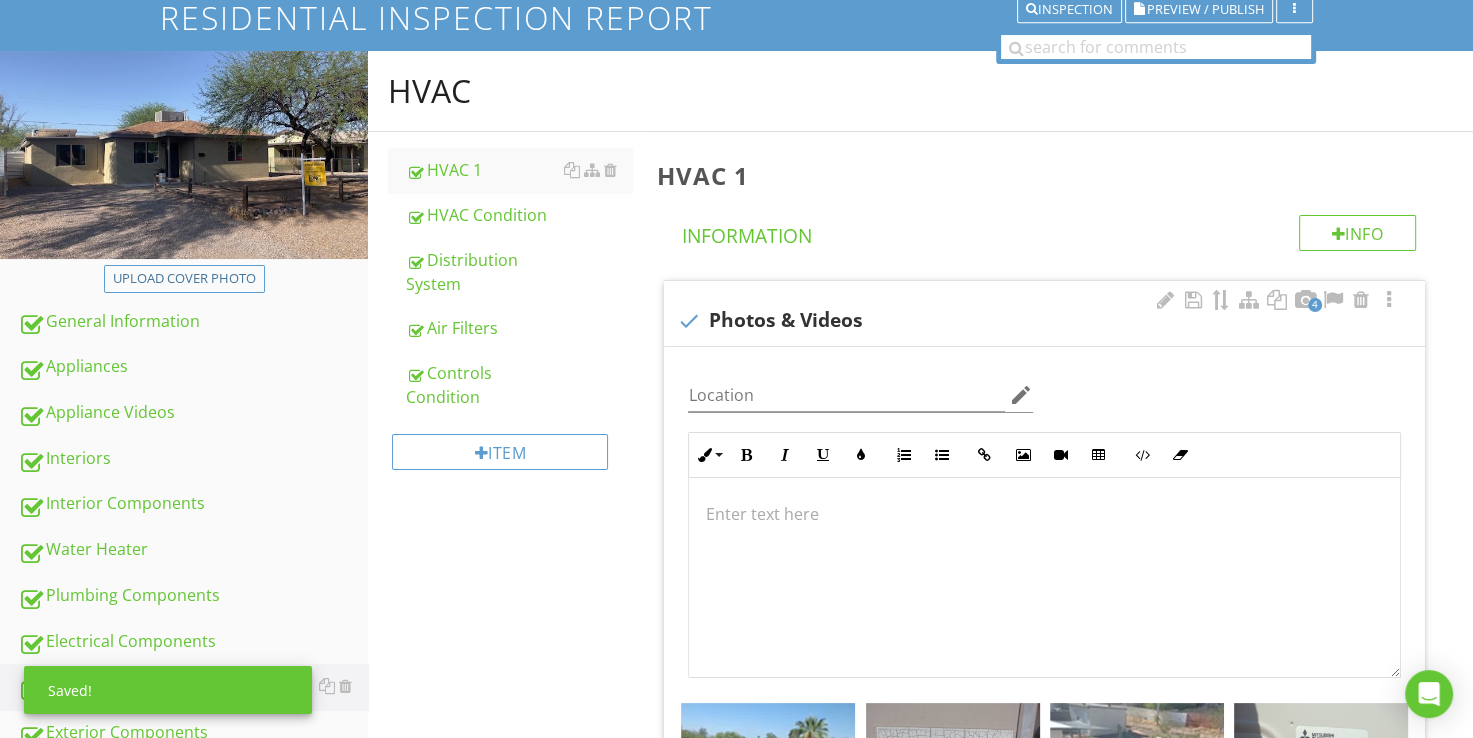 scroll, scrollTop: 100, scrollLeft: 0, axis: vertical 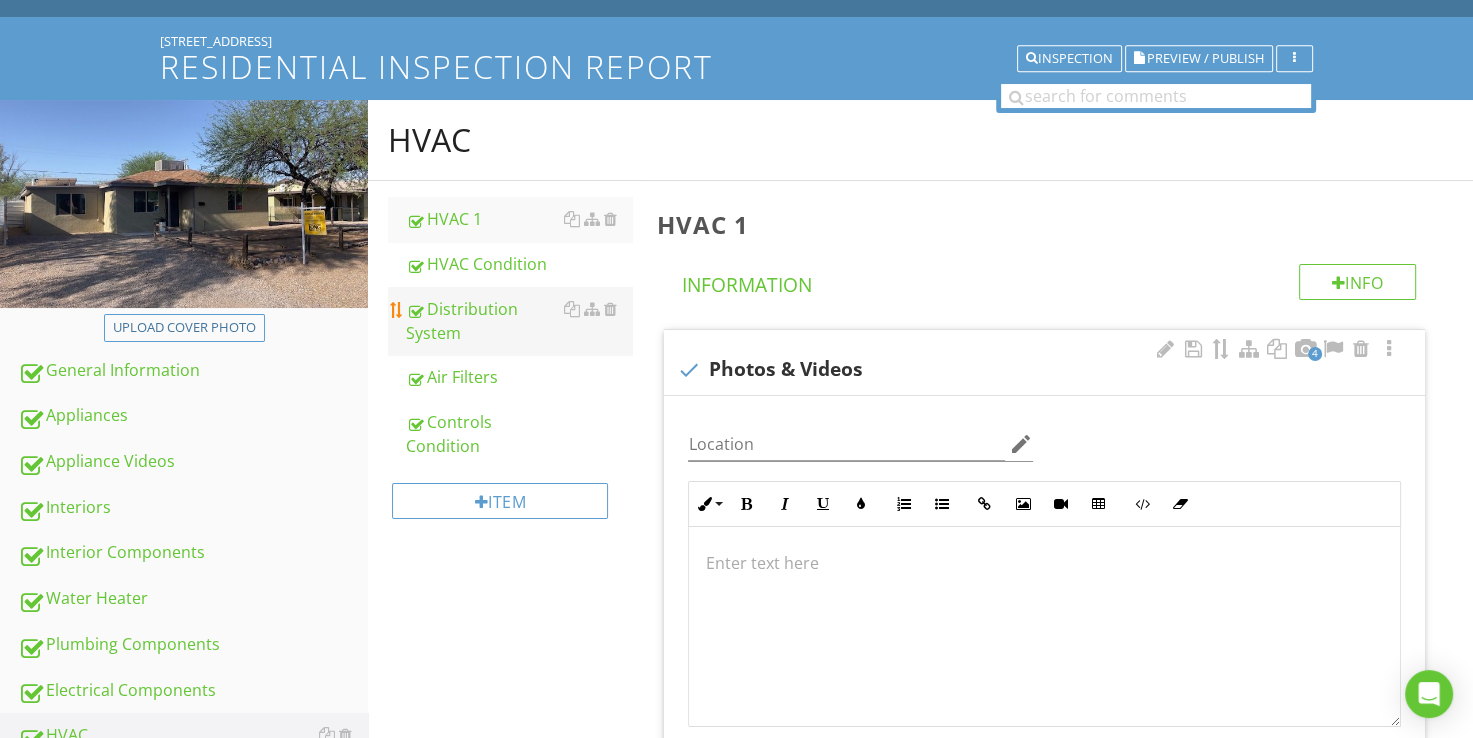 click on "Distribution System" at bounding box center (519, 321) 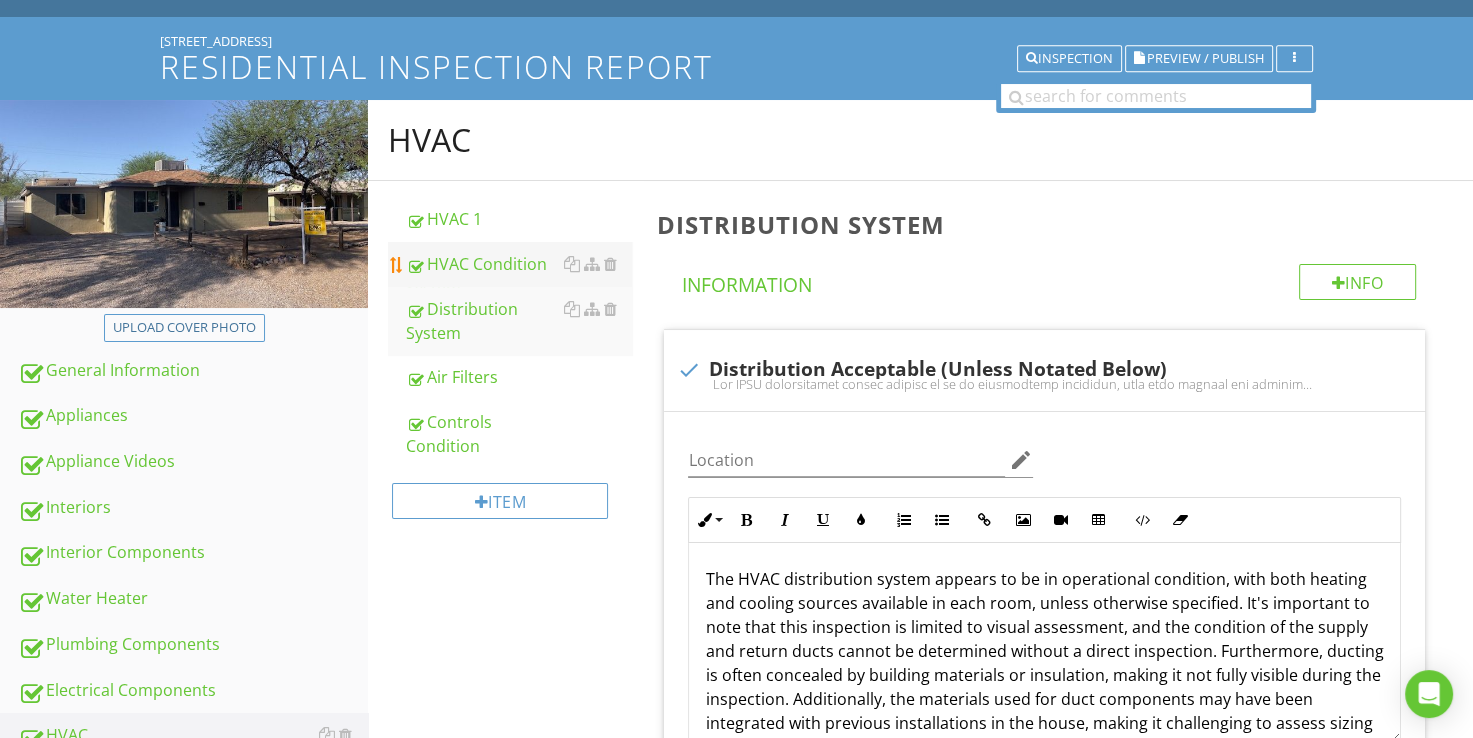 click on "HVAC Condition" at bounding box center (519, 264) 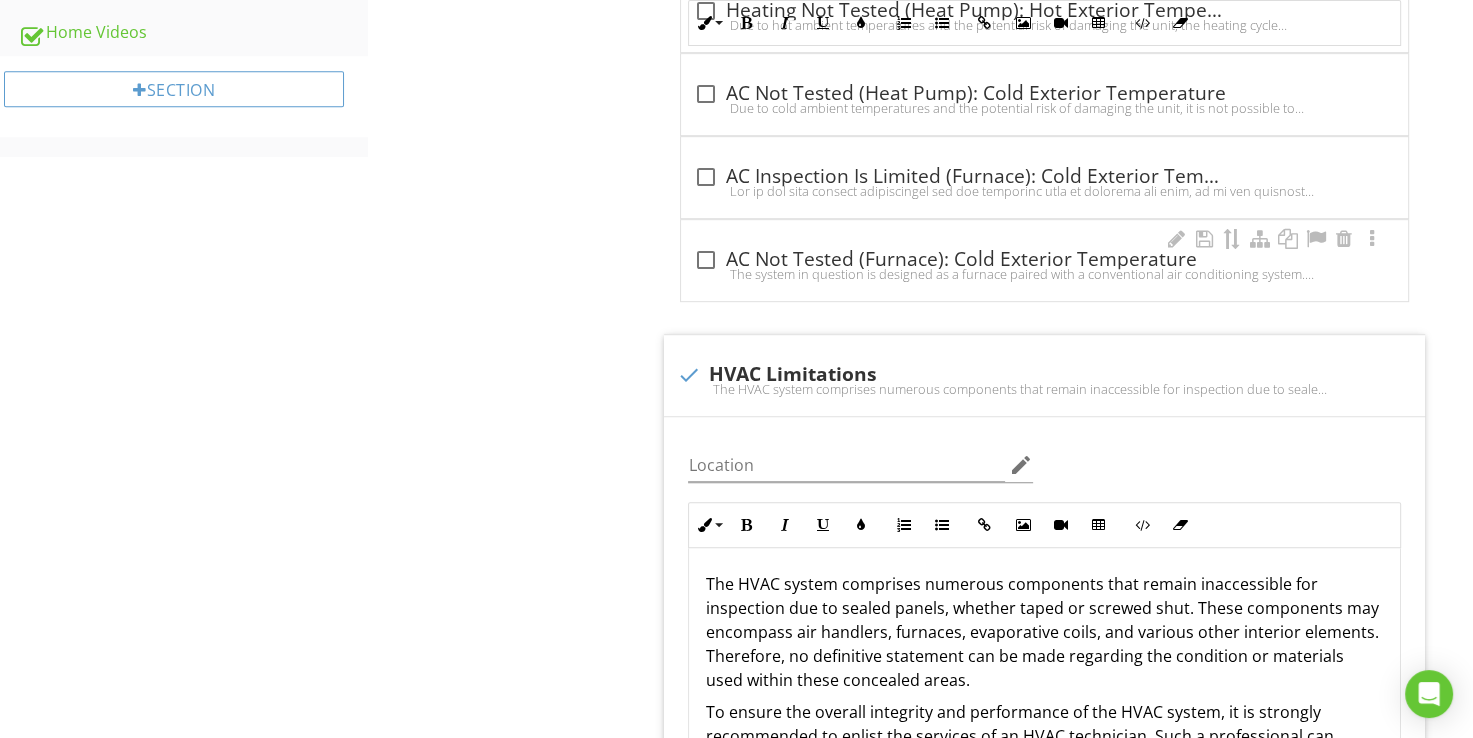 scroll, scrollTop: 1200, scrollLeft: 0, axis: vertical 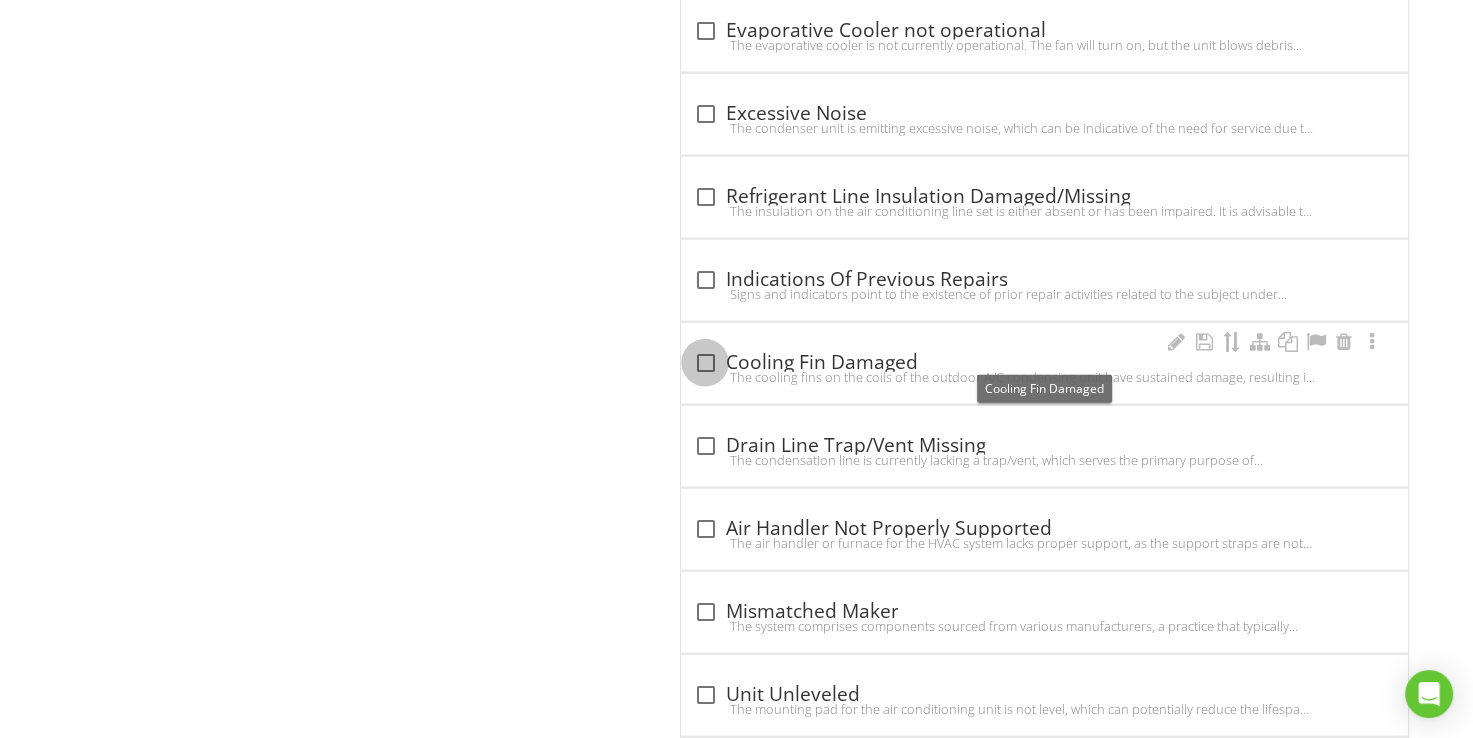 click at bounding box center [705, 363] 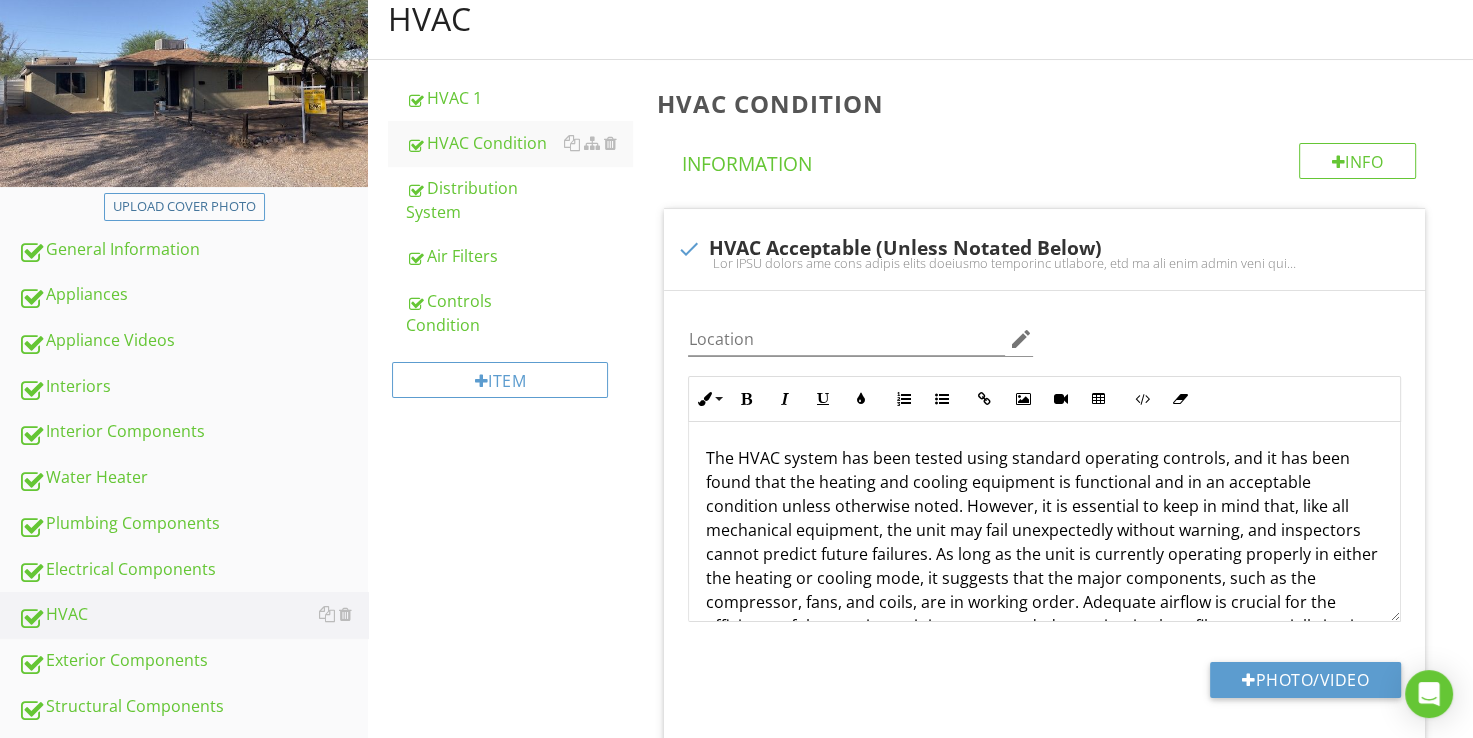 scroll, scrollTop: 216, scrollLeft: 0, axis: vertical 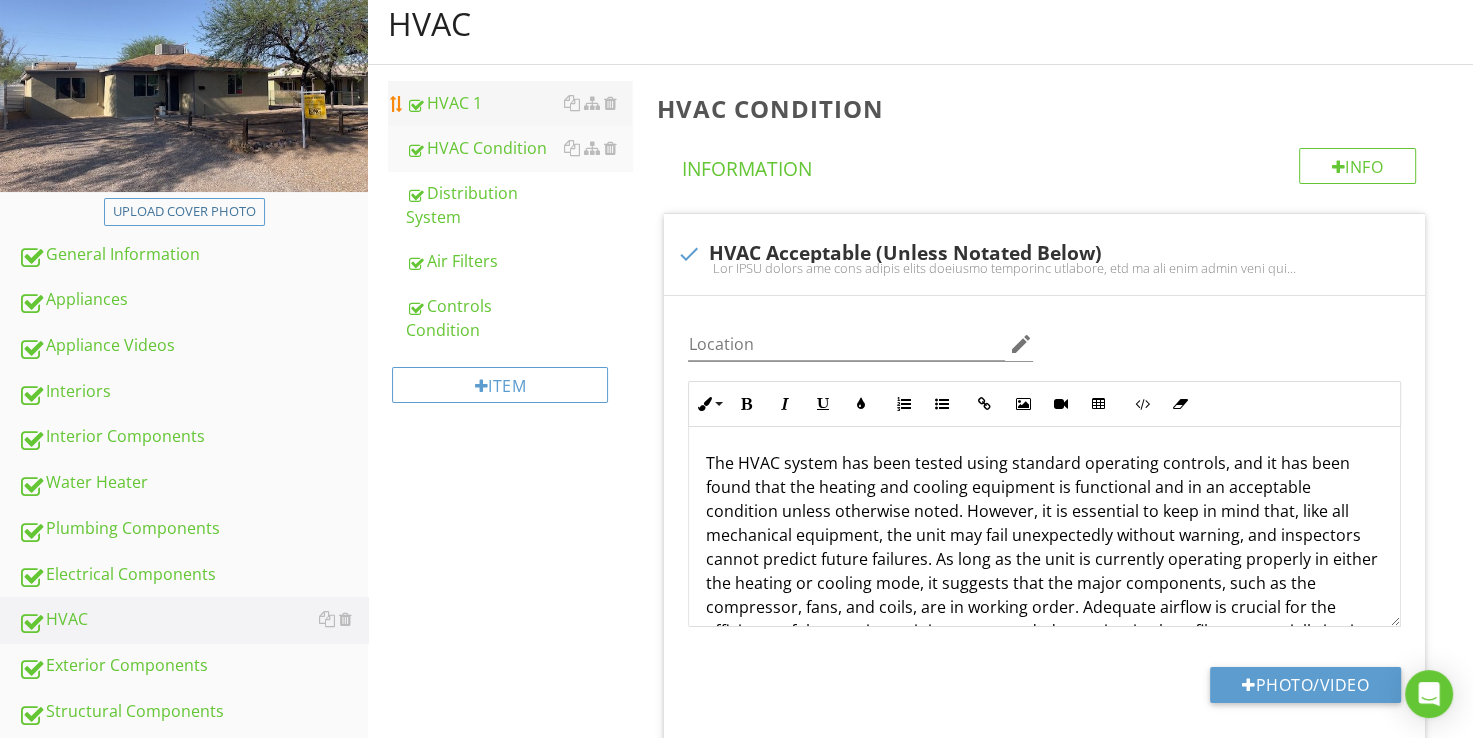 click on "HVAC 1" at bounding box center [519, 103] 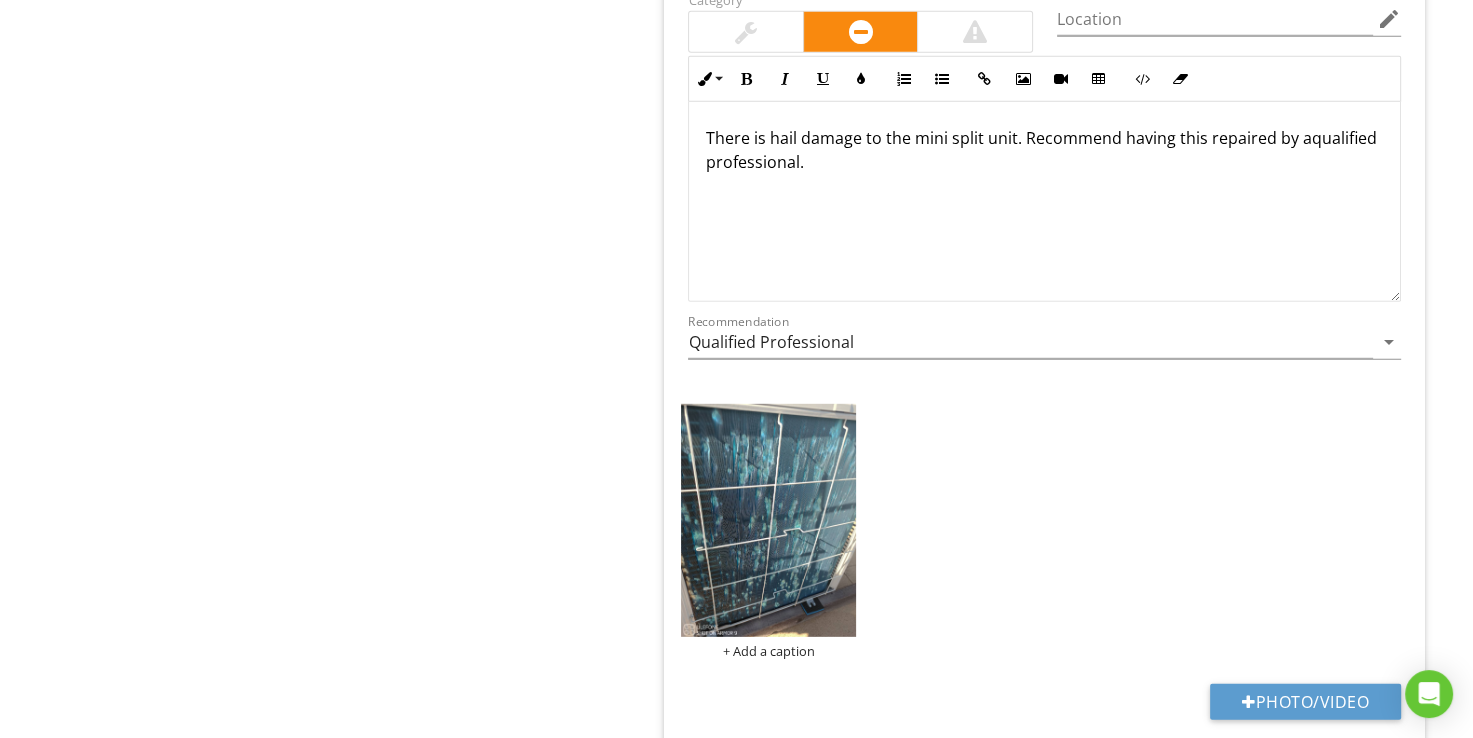 scroll, scrollTop: 5516, scrollLeft: 0, axis: vertical 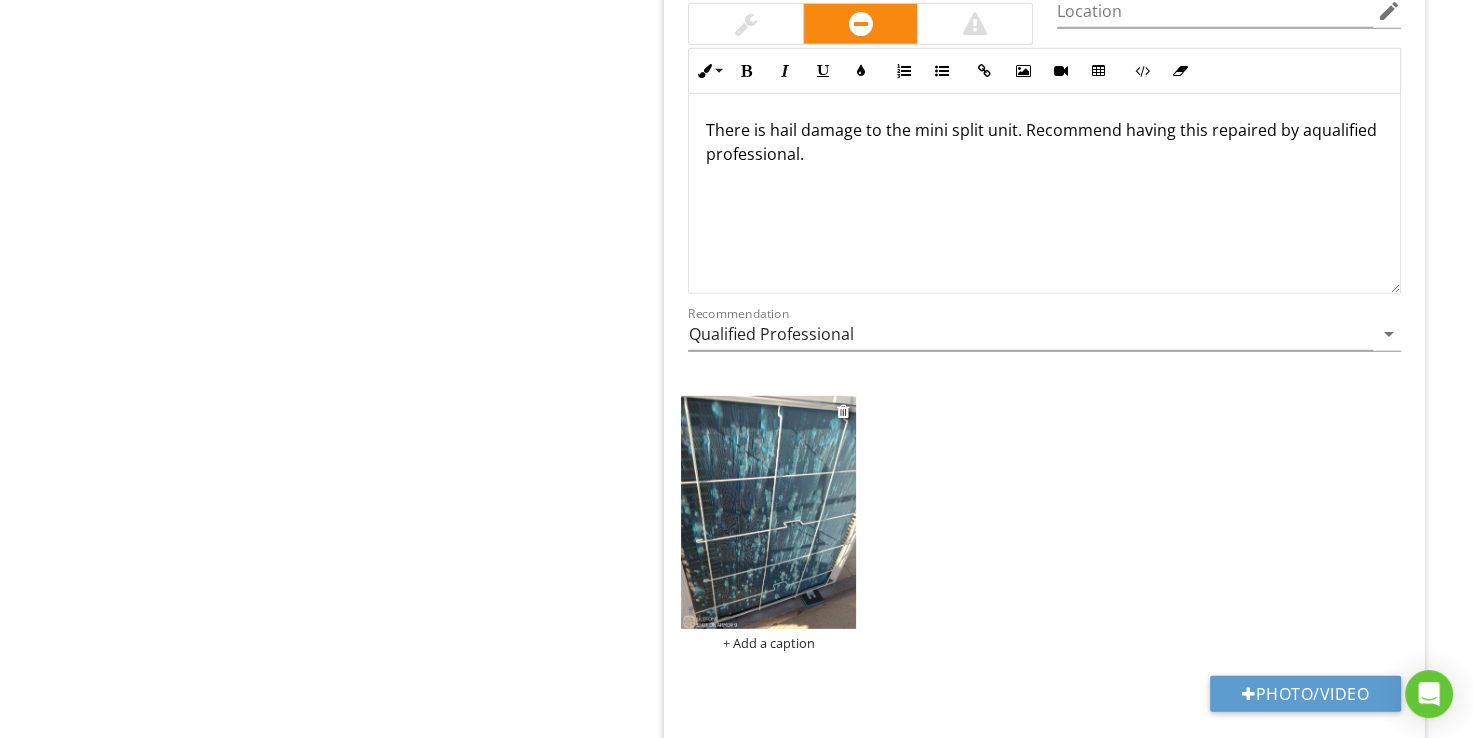 click at bounding box center (768, 512) 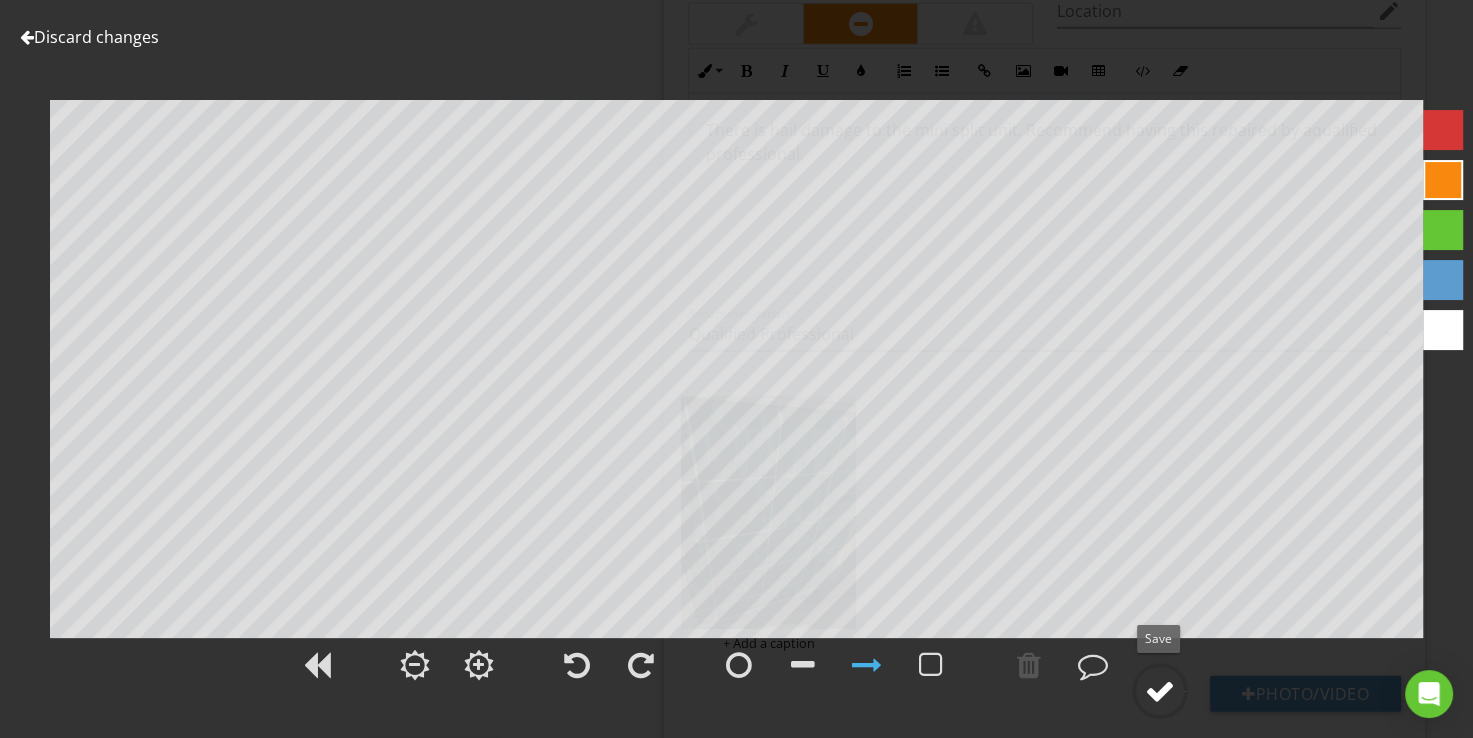 click at bounding box center (1160, 691) 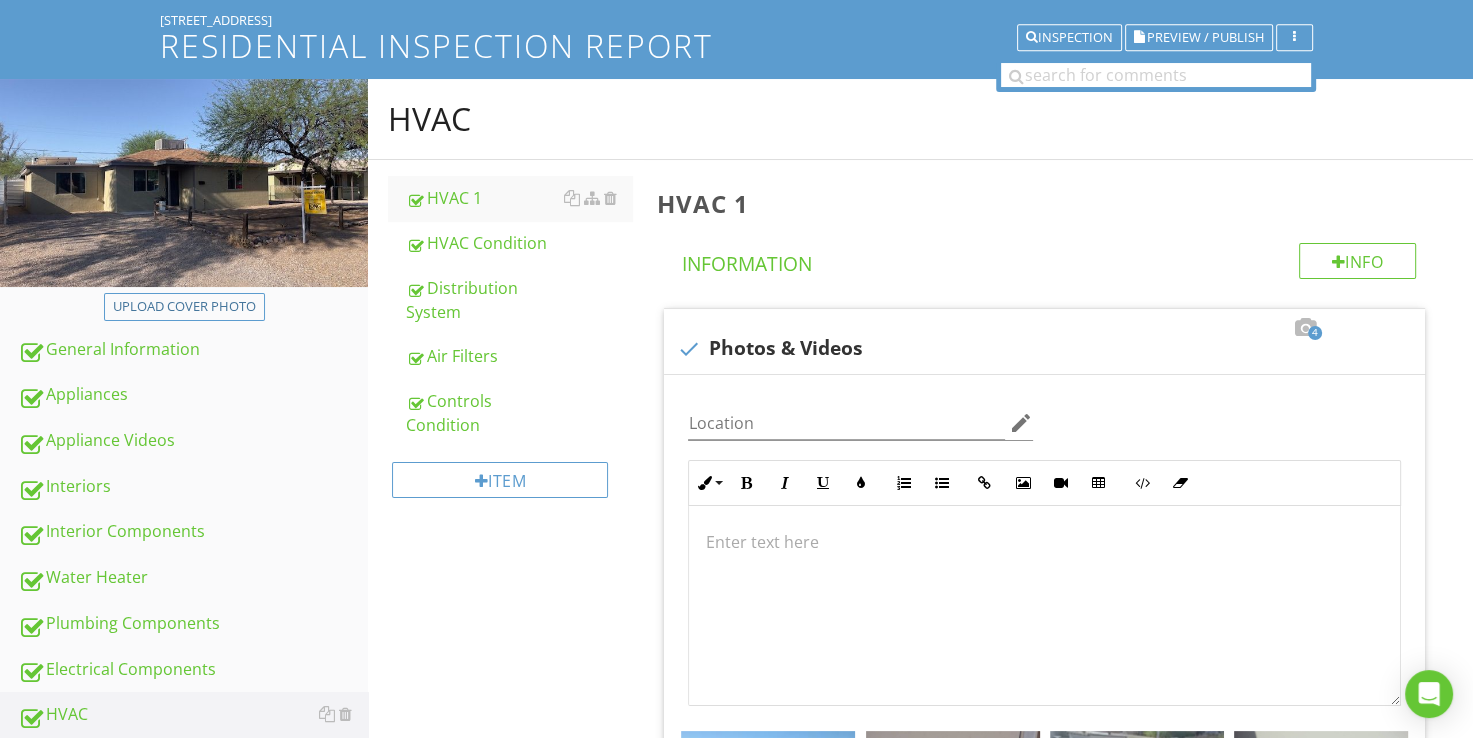 scroll, scrollTop: 0, scrollLeft: 0, axis: both 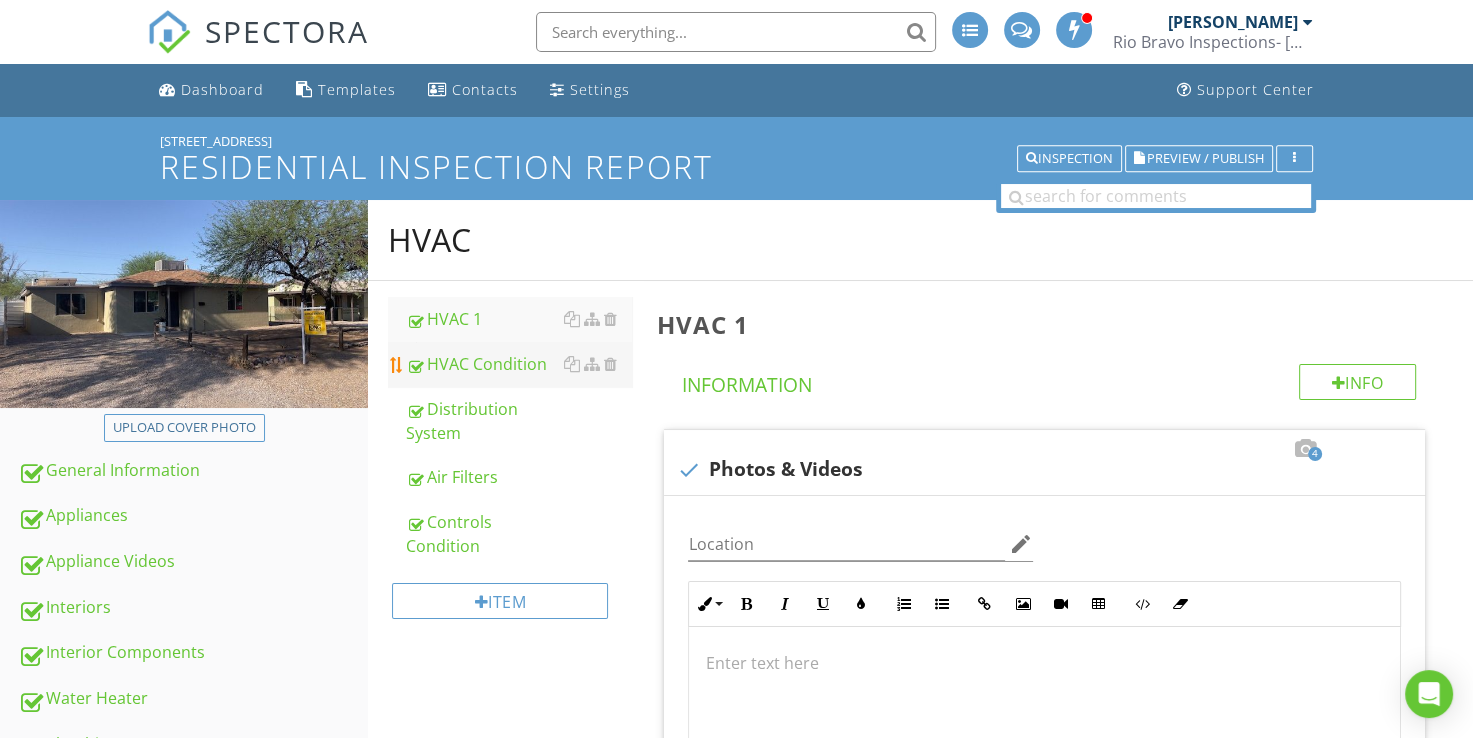 click on "HVAC Condition" at bounding box center (519, 364) 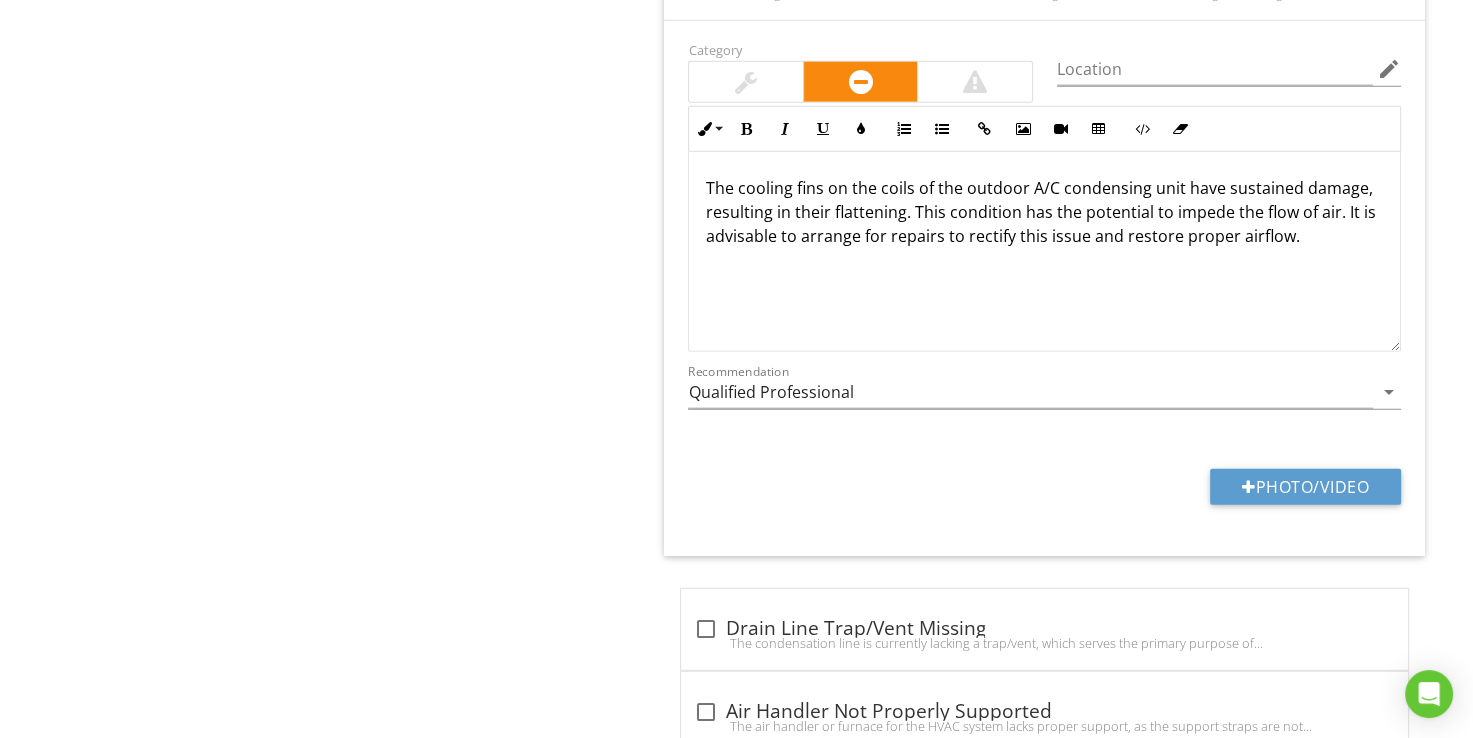 scroll, scrollTop: 4600, scrollLeft: 0, axis: vertical 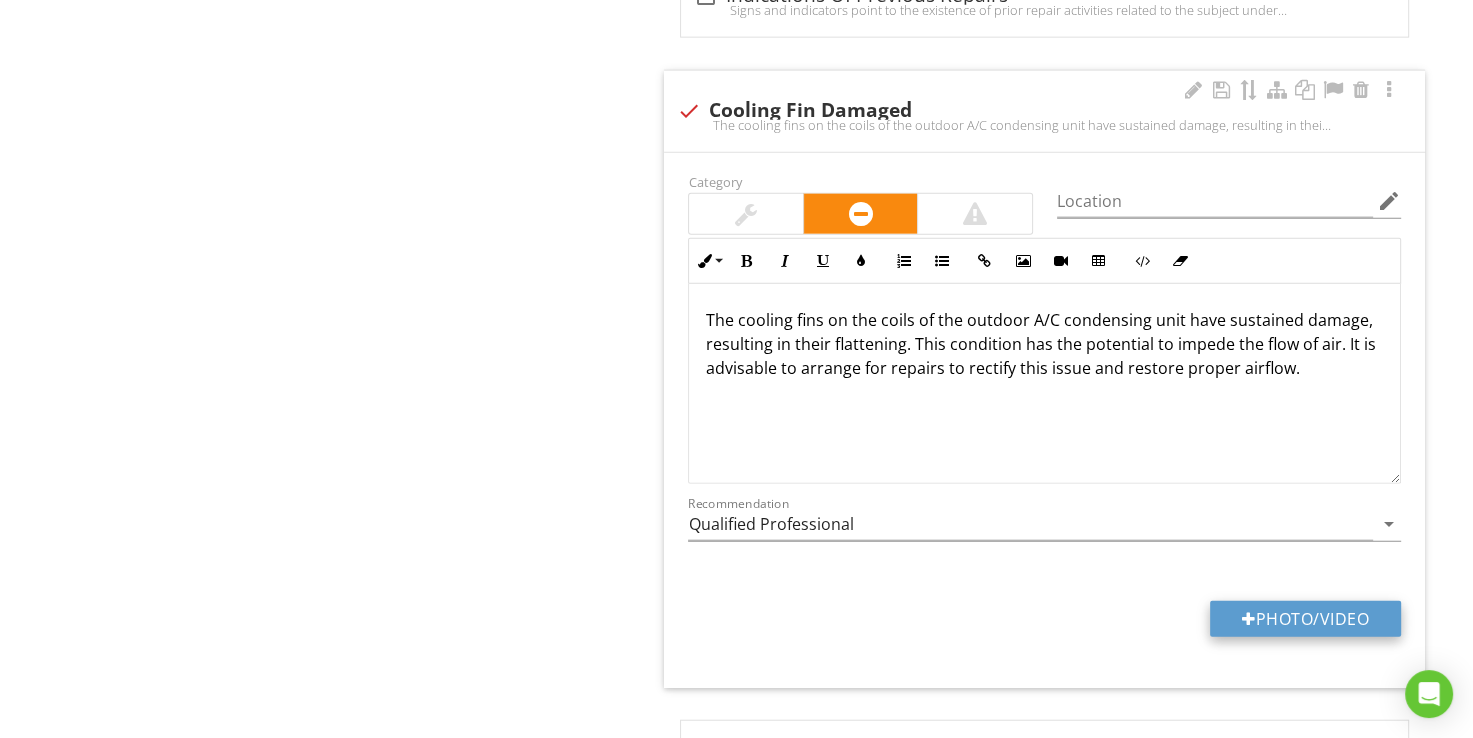 click on "Photo/Video" at bounding box center [1305, 619] 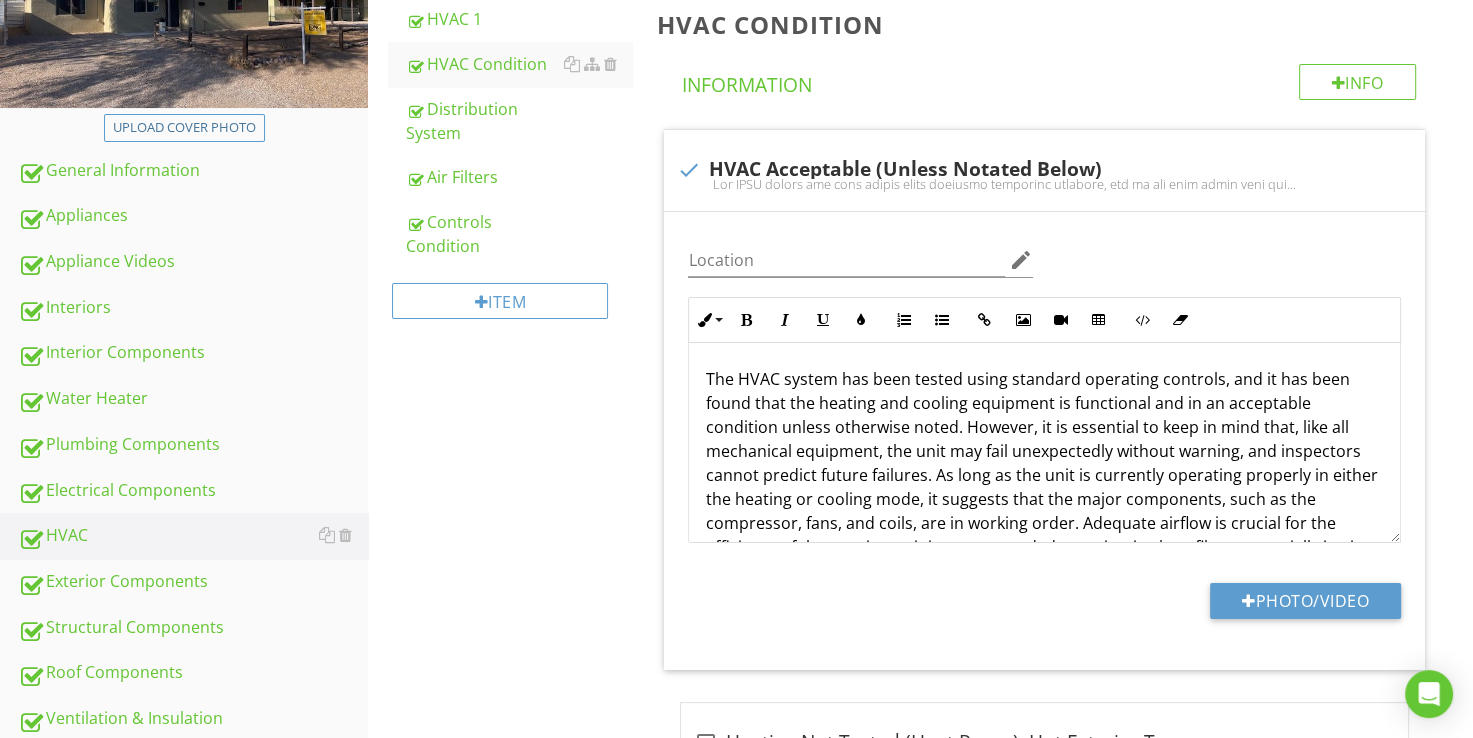 scroll, scrollTop: 0, scrollLeft: 0, axis: both 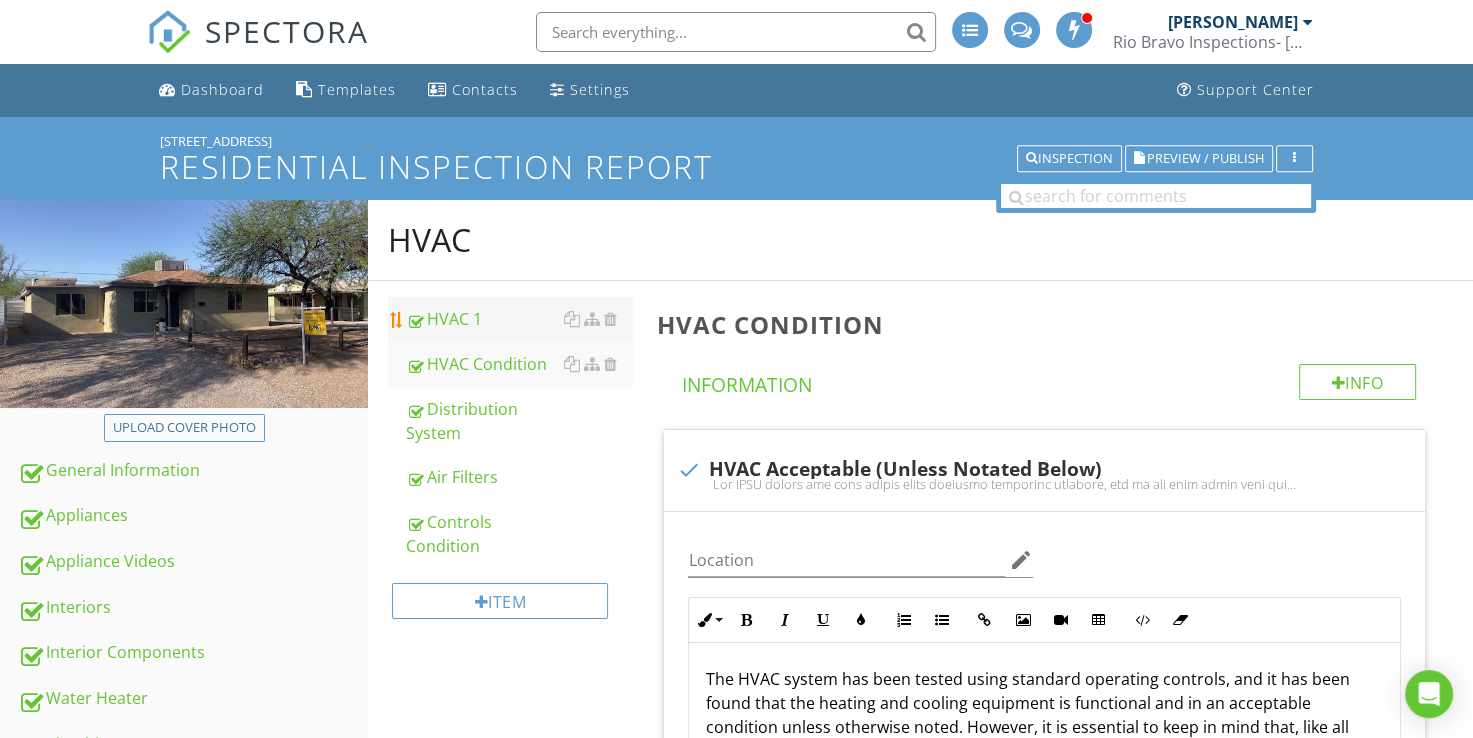 click on "HVAC 1" at bounding box center [519, 319] 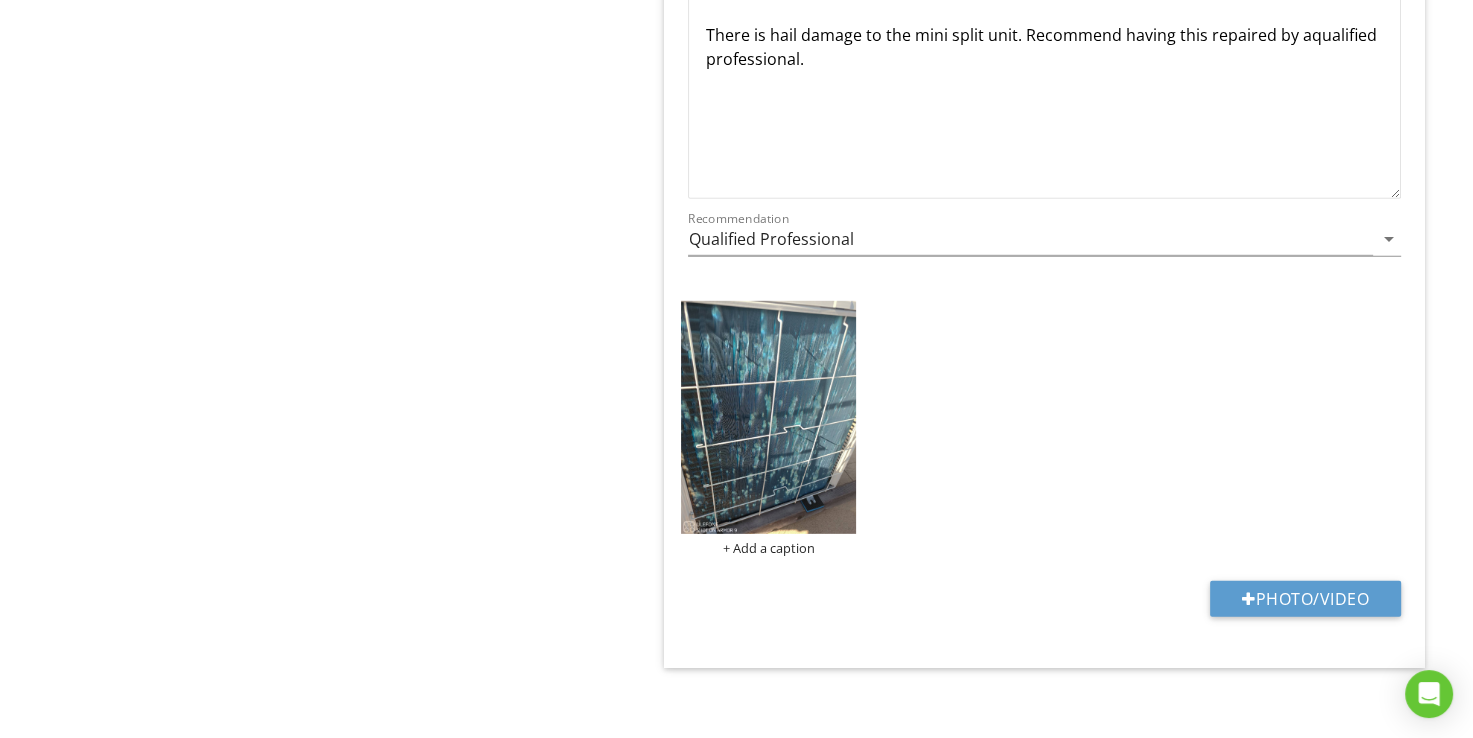 scroll, scrollTop: 5615, scrollLeft: 0, axis: vertical 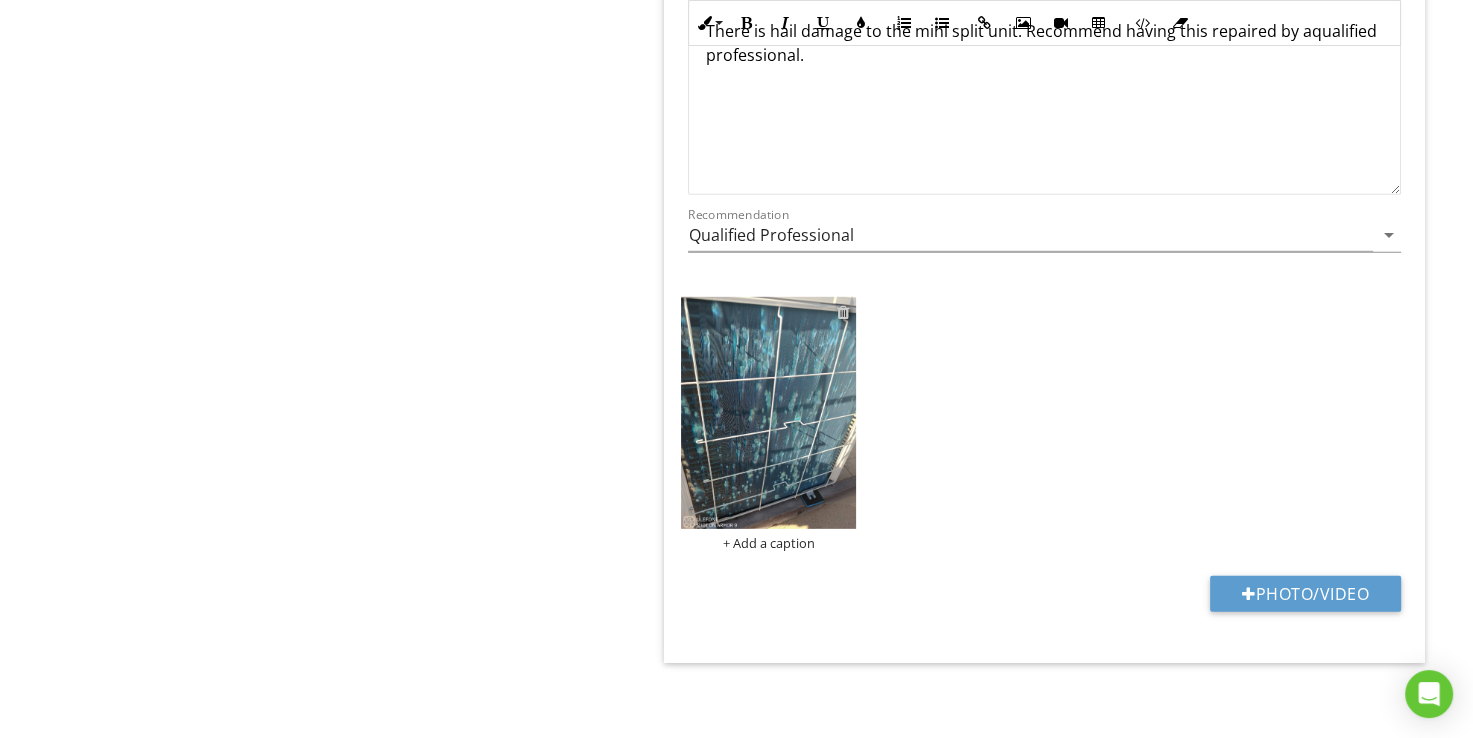 click at bounding box center [843, 312] 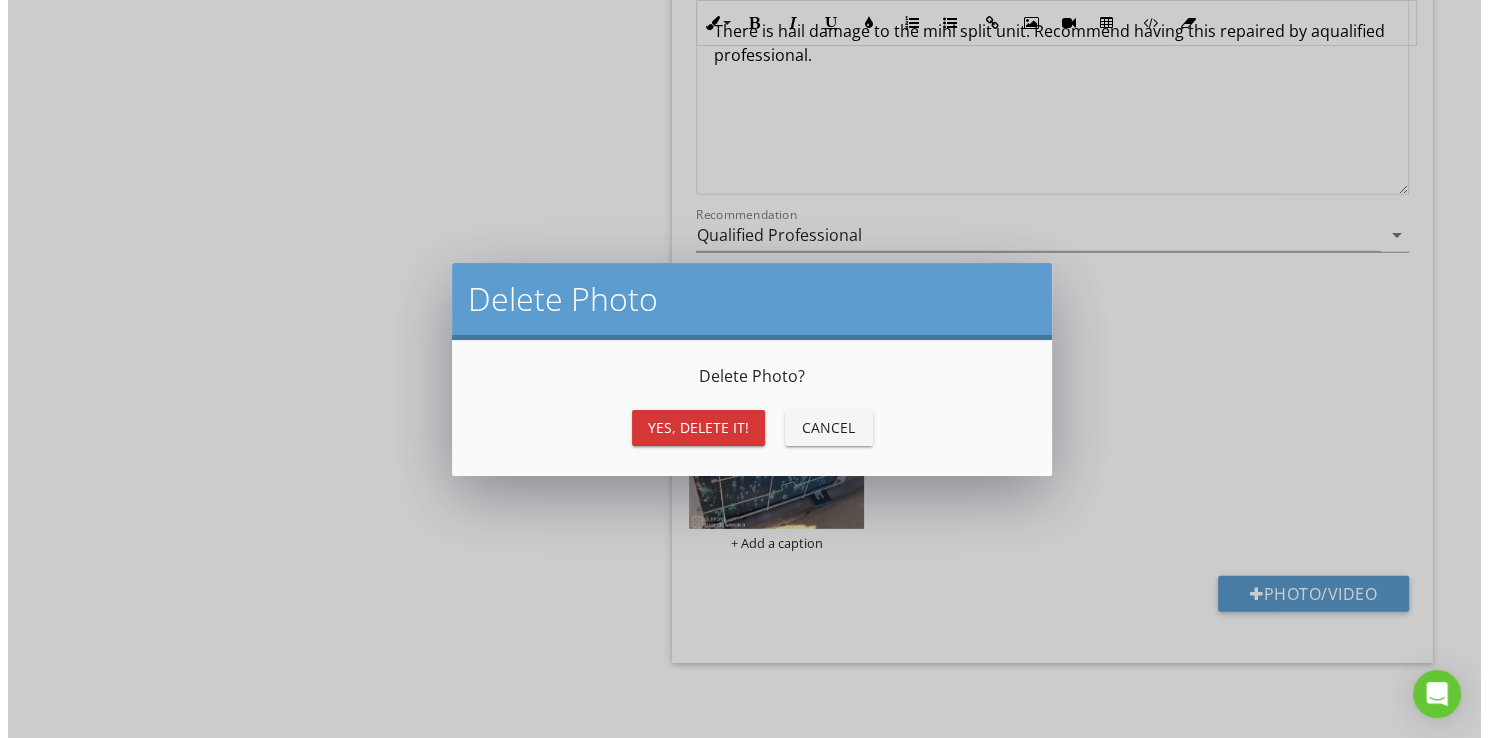 scroll, scrollTop: 5606, scrollLeft: 0, axis: vertical 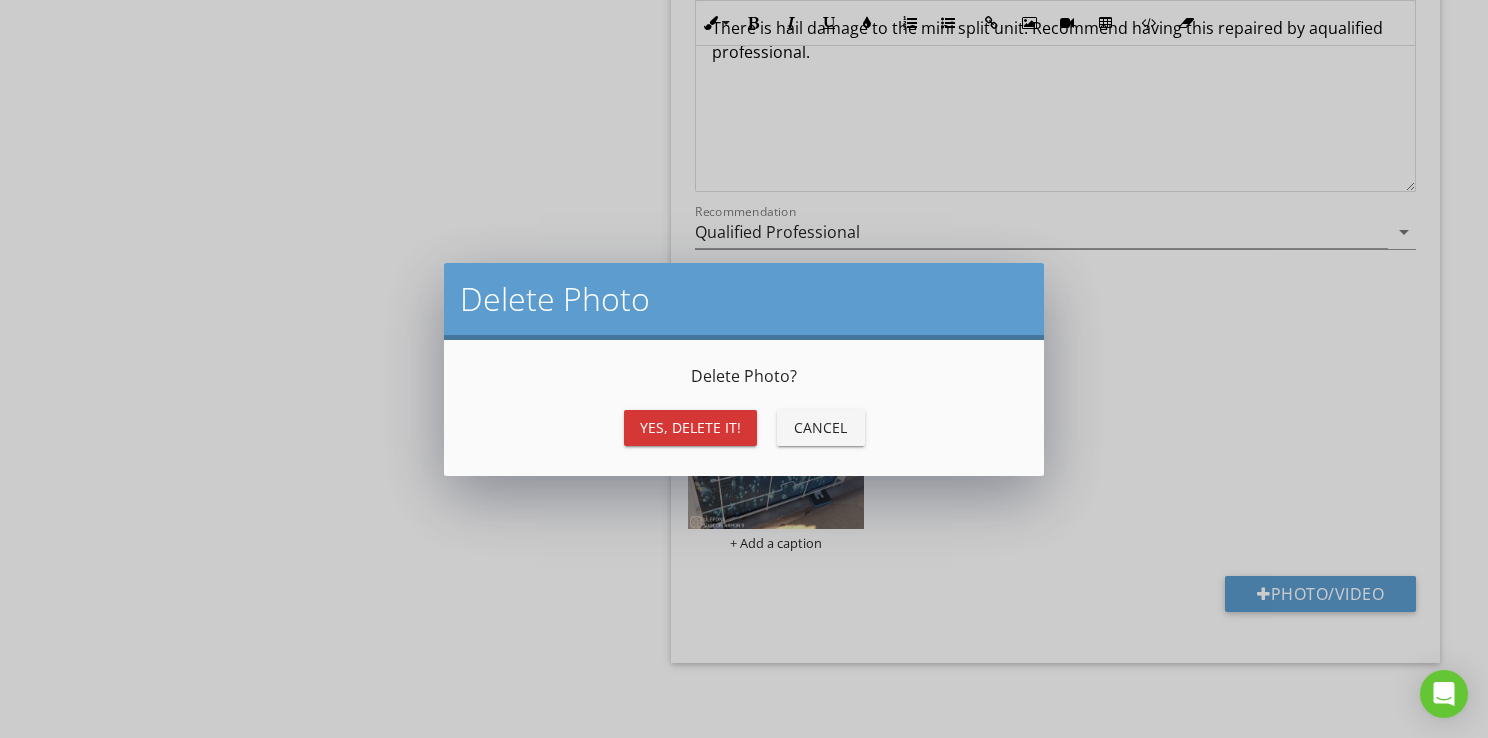 click on "Yes, Delete it!" at bounding box center (690, 427) 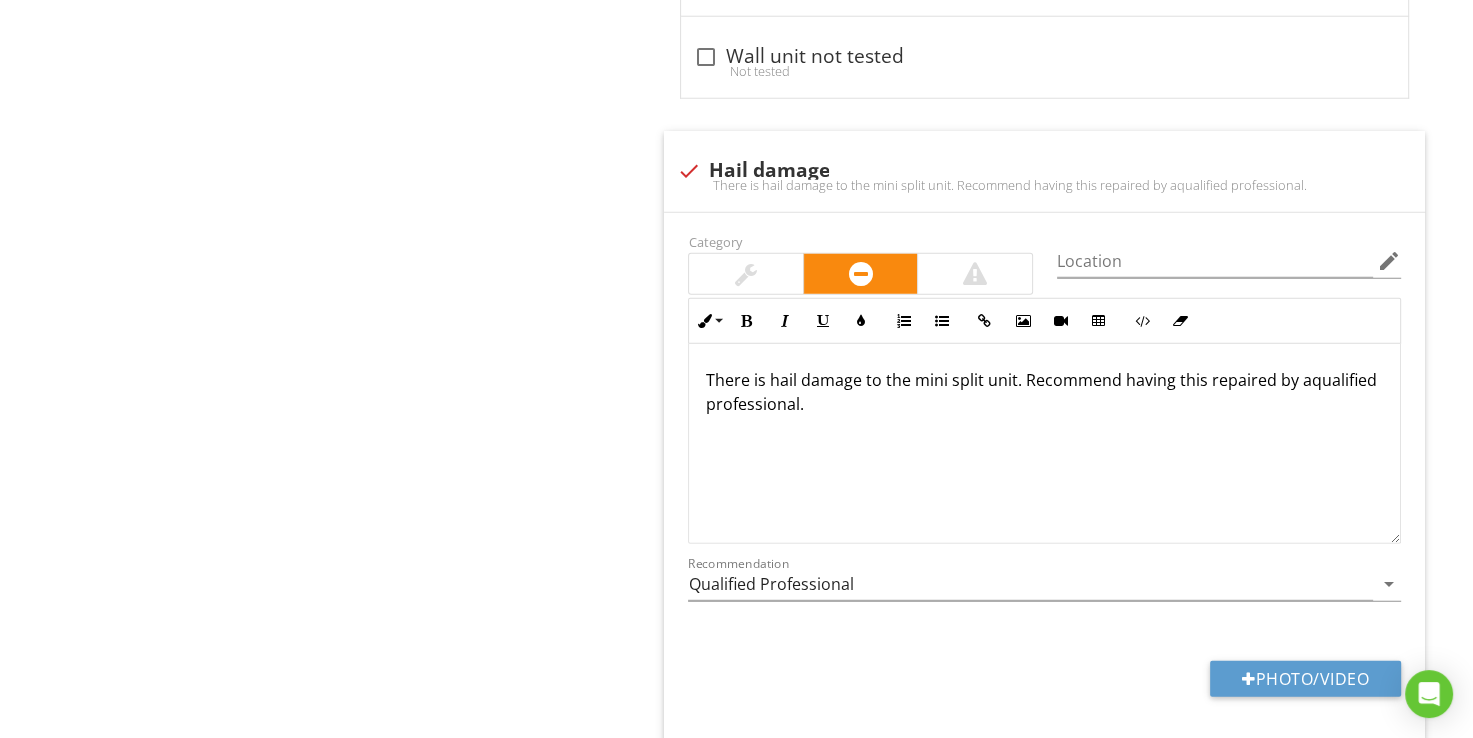 scroll, scrollTop: 5150, scrollLeft: 0, axis: vertical 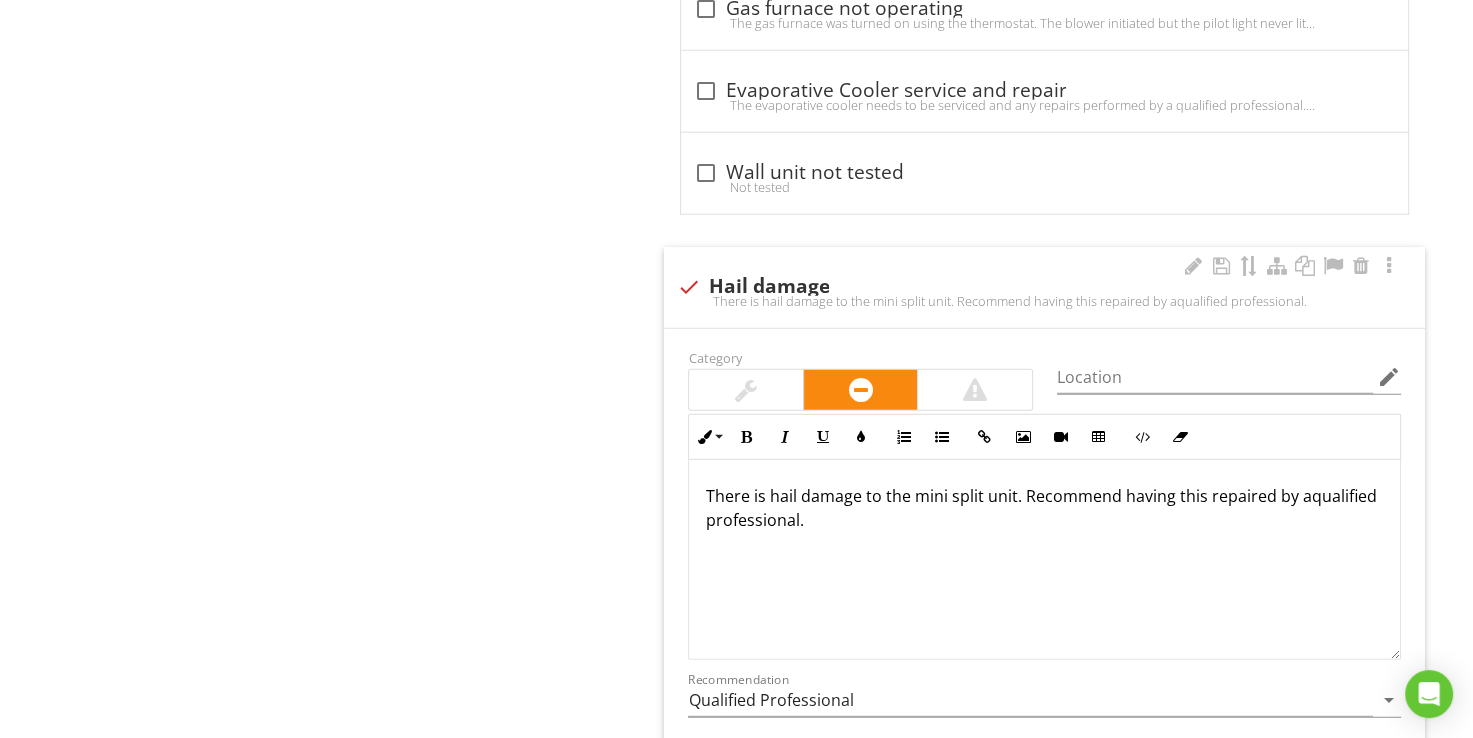 click on "There is hail damage to the mini split unit. Recommend having this repaired by aqualified professional." at bounding box center [1044, 301] 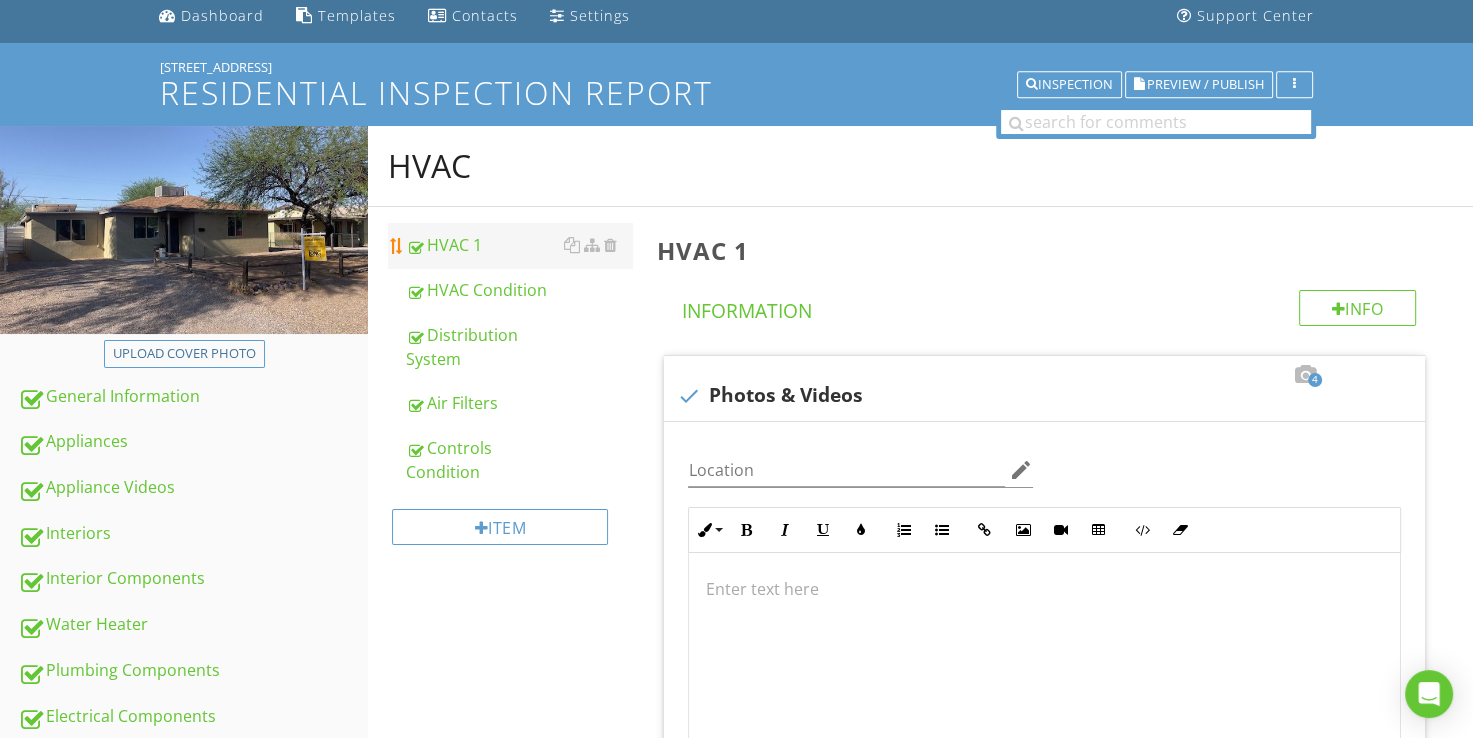 scroll, scrollTop: 52, scrollLeft: 0, axis: vertical 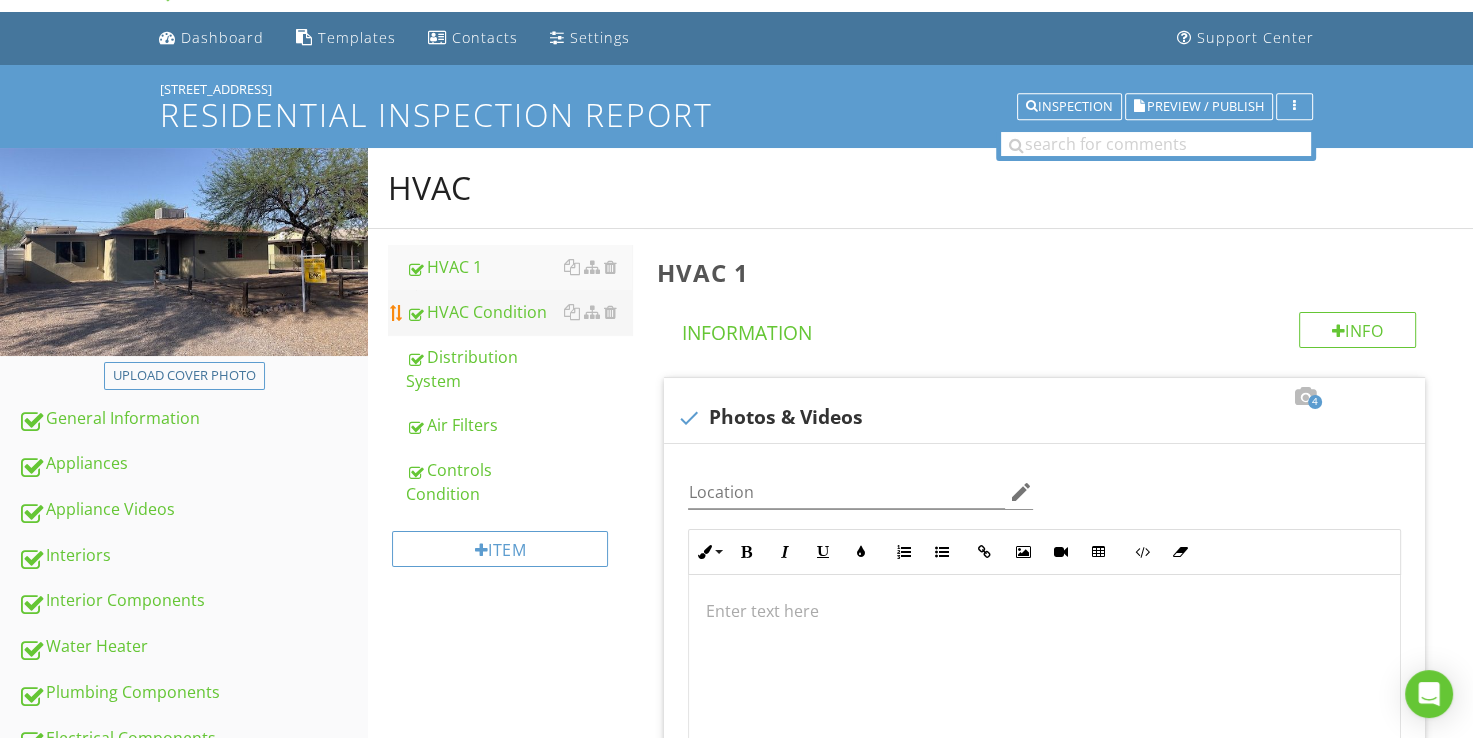 click on "HVAC Condition" at bounding box center (519, 312) 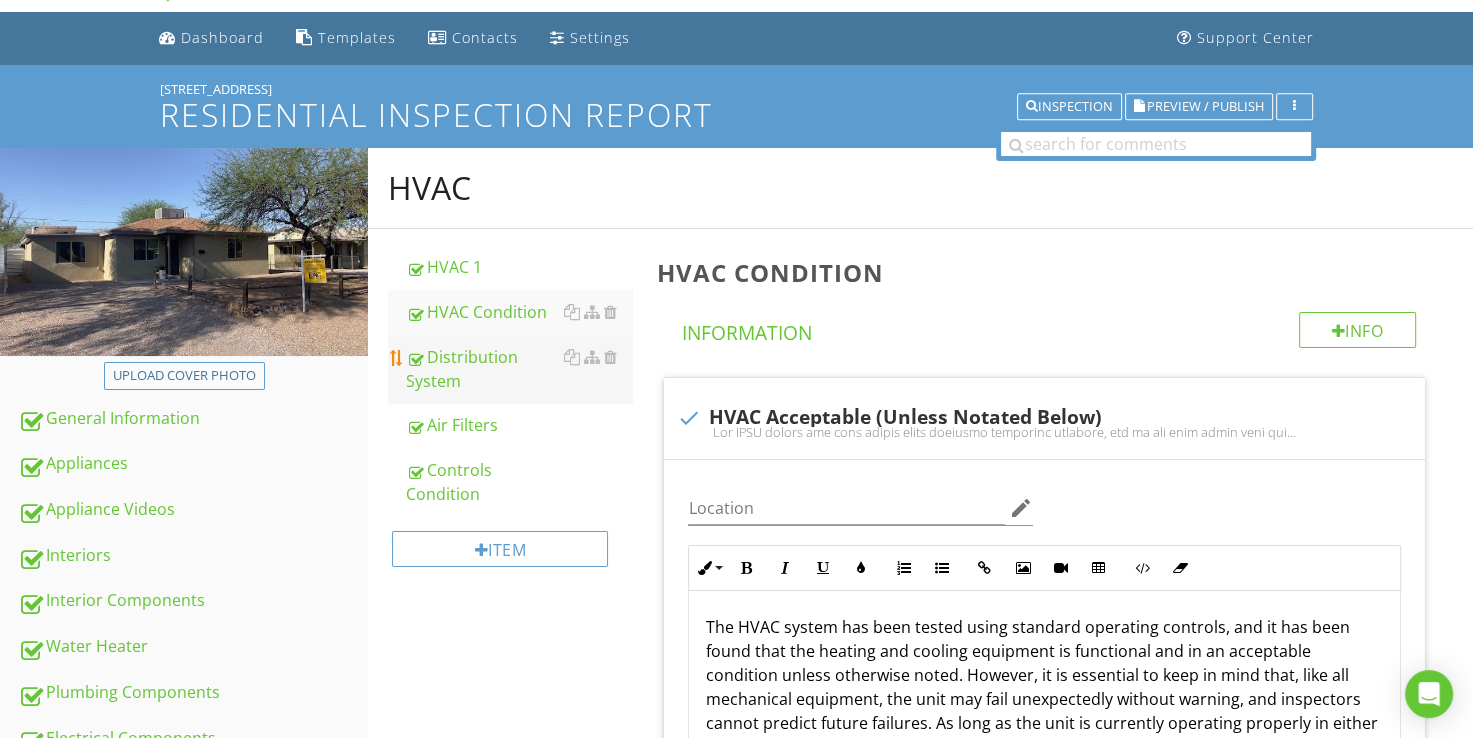 click on "Distribution System" at bounding box center (519, 369) 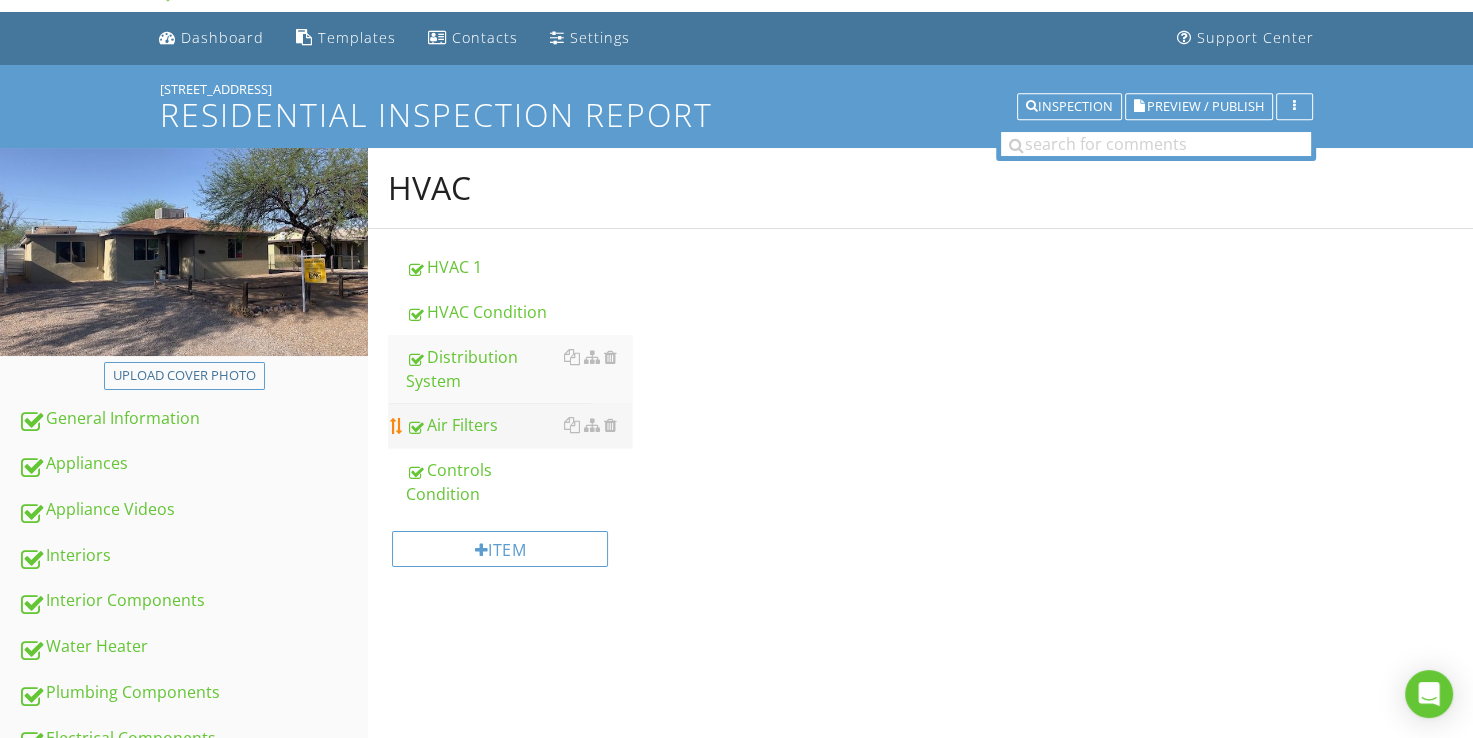 click on "Air Filters" at bounding box center (519, 425) 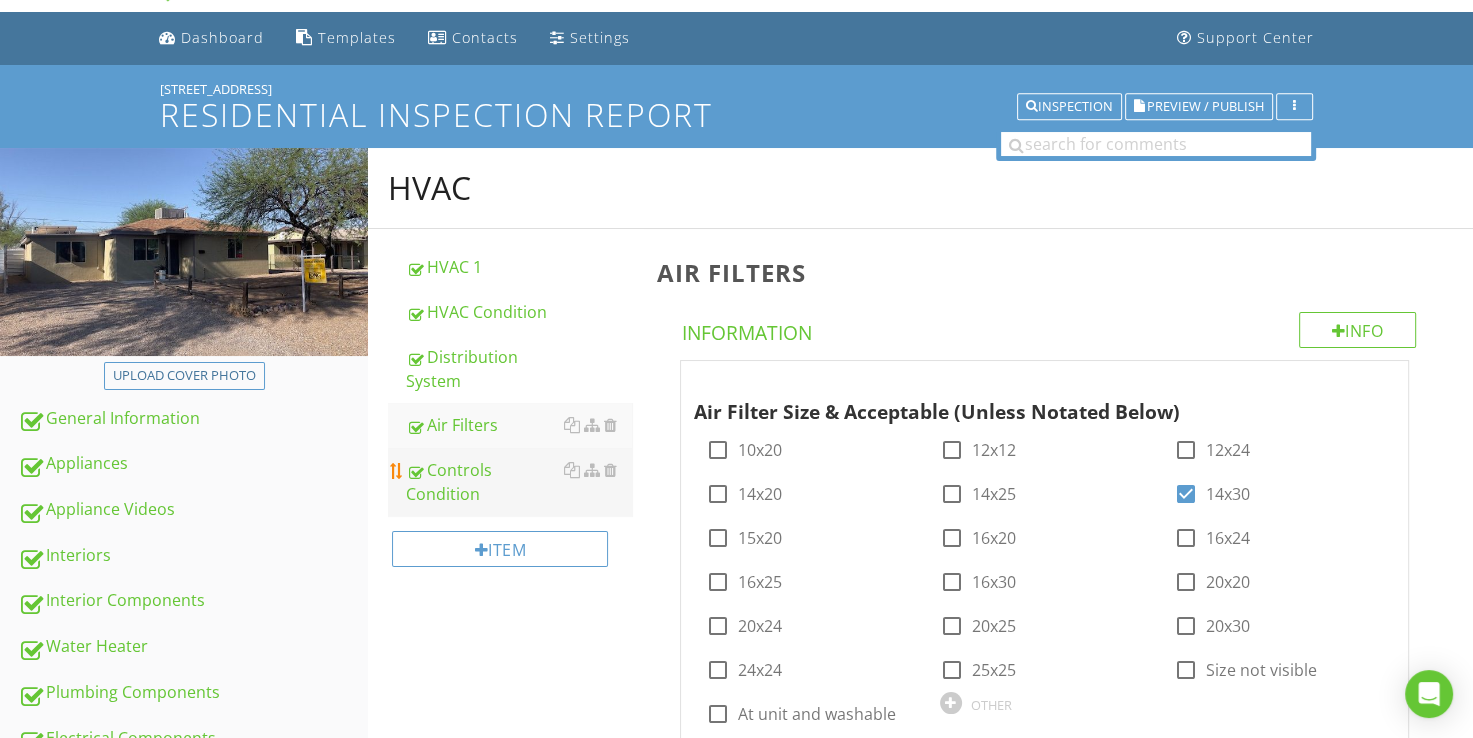click on "Controls Condition" at bounding box center [519, 482] 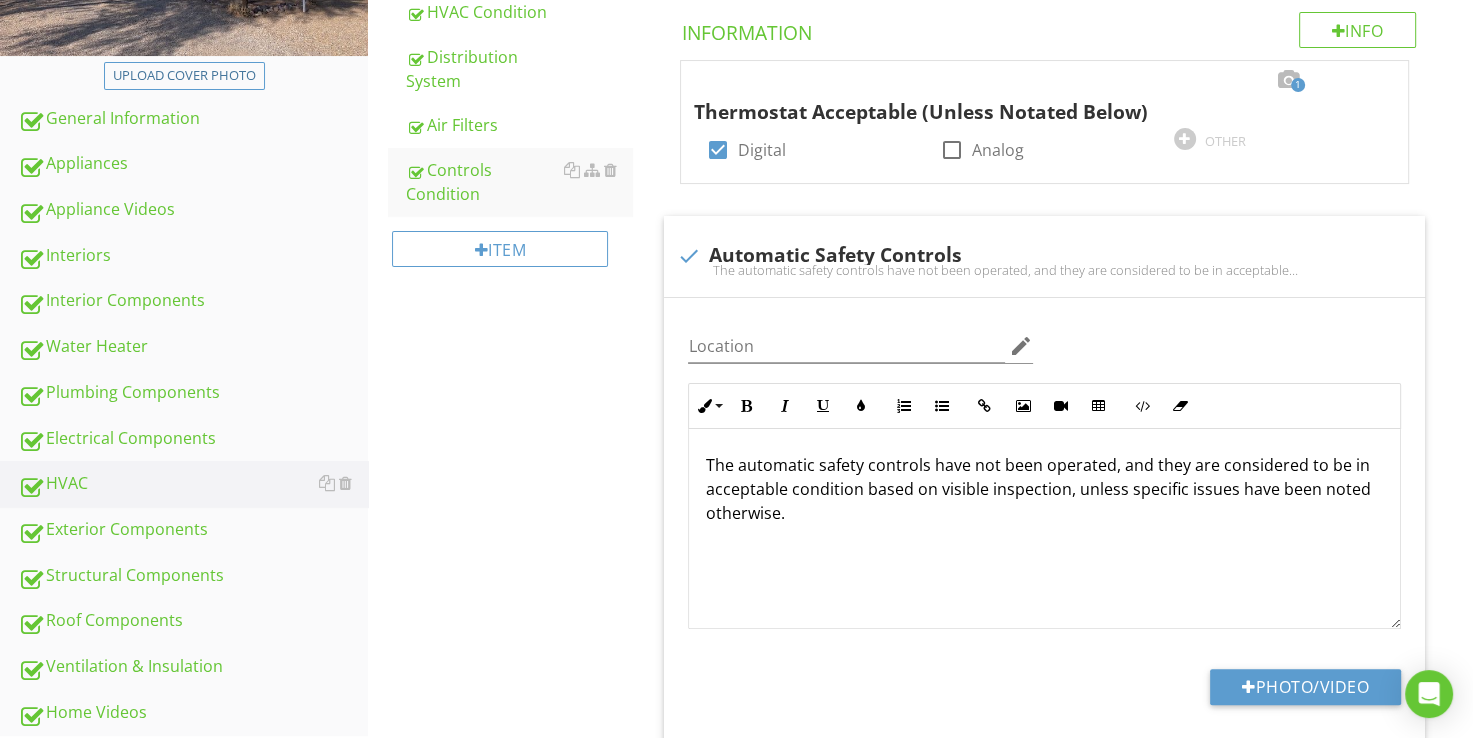 scroll, scrollTop: 452, scrollLeft: 0, axis: vertical 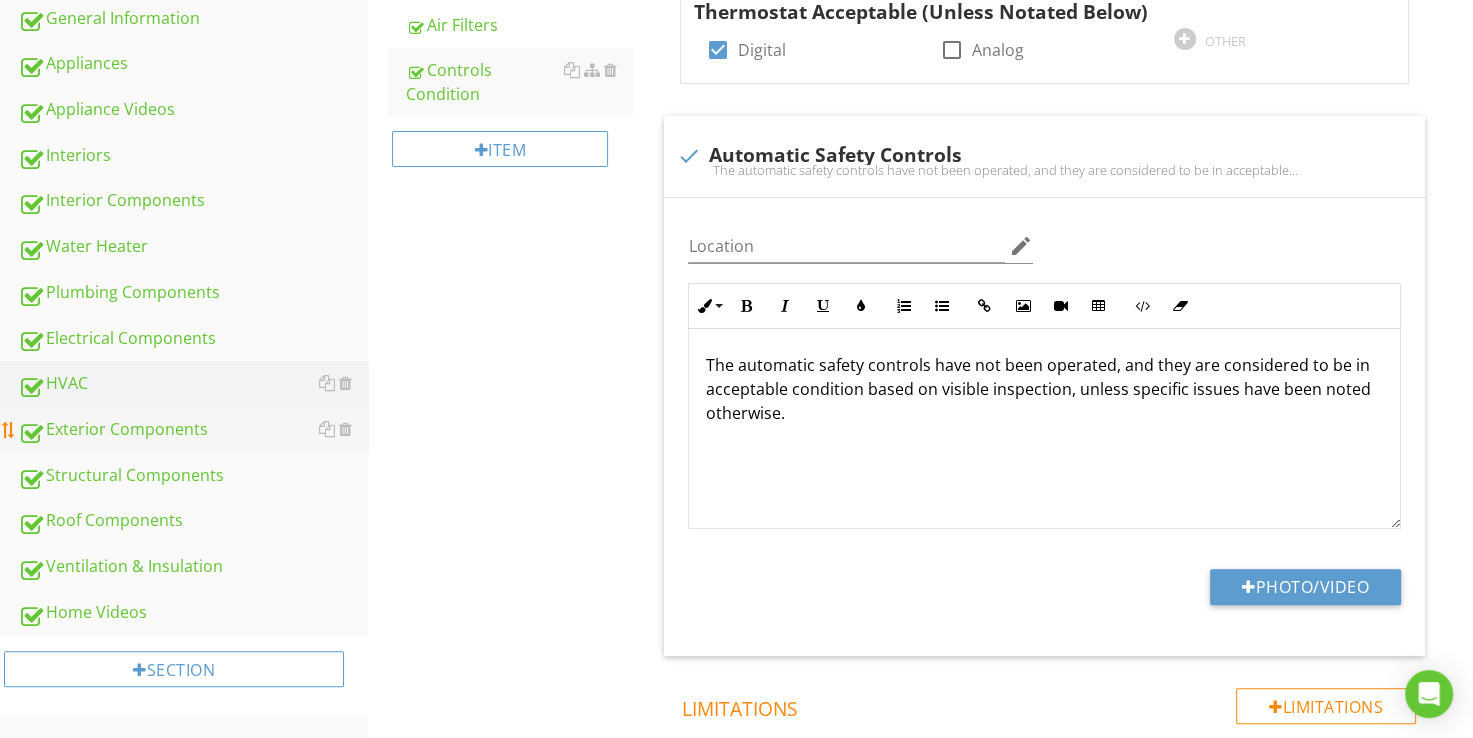 click on "Exterior Components" at bounding box center (193, 430) 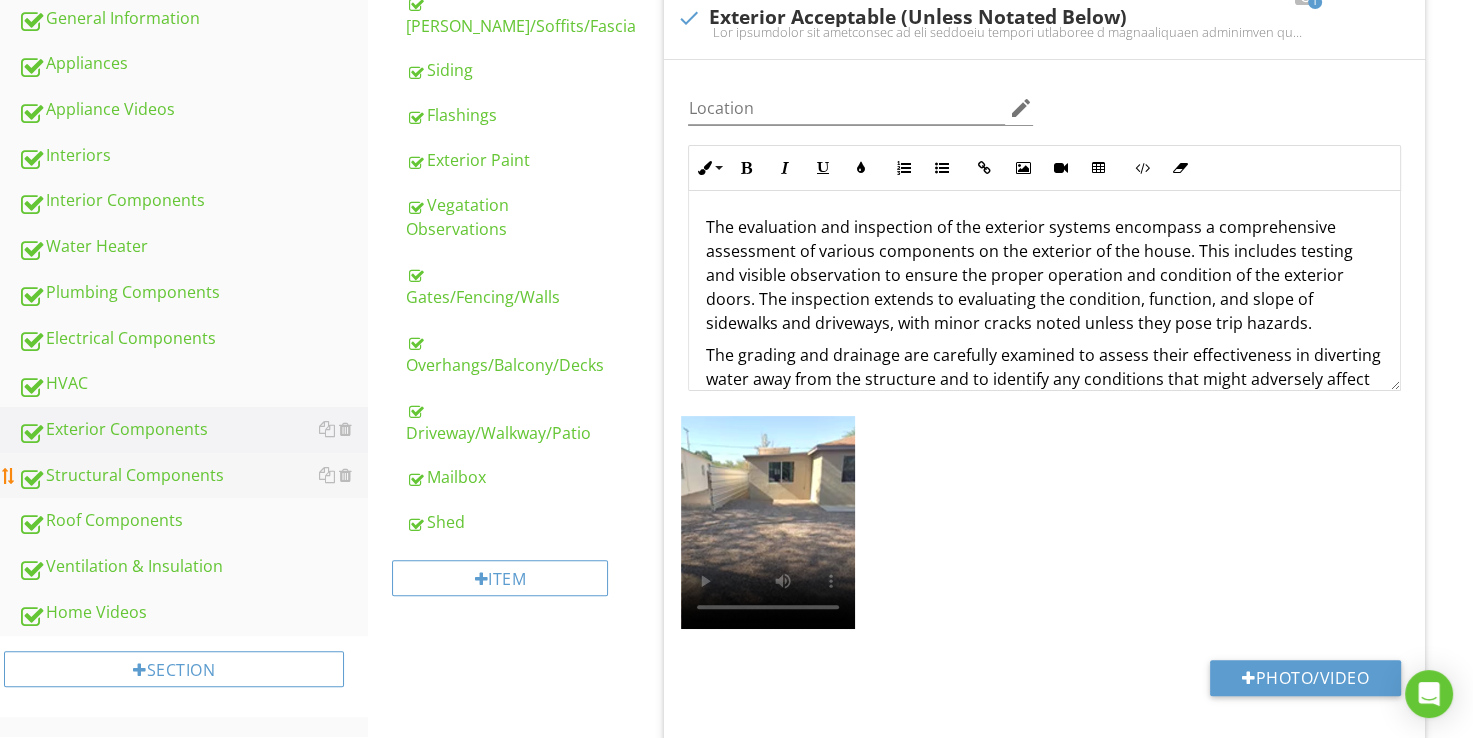 click on "Structural Components" at bounding box center [193, 476] 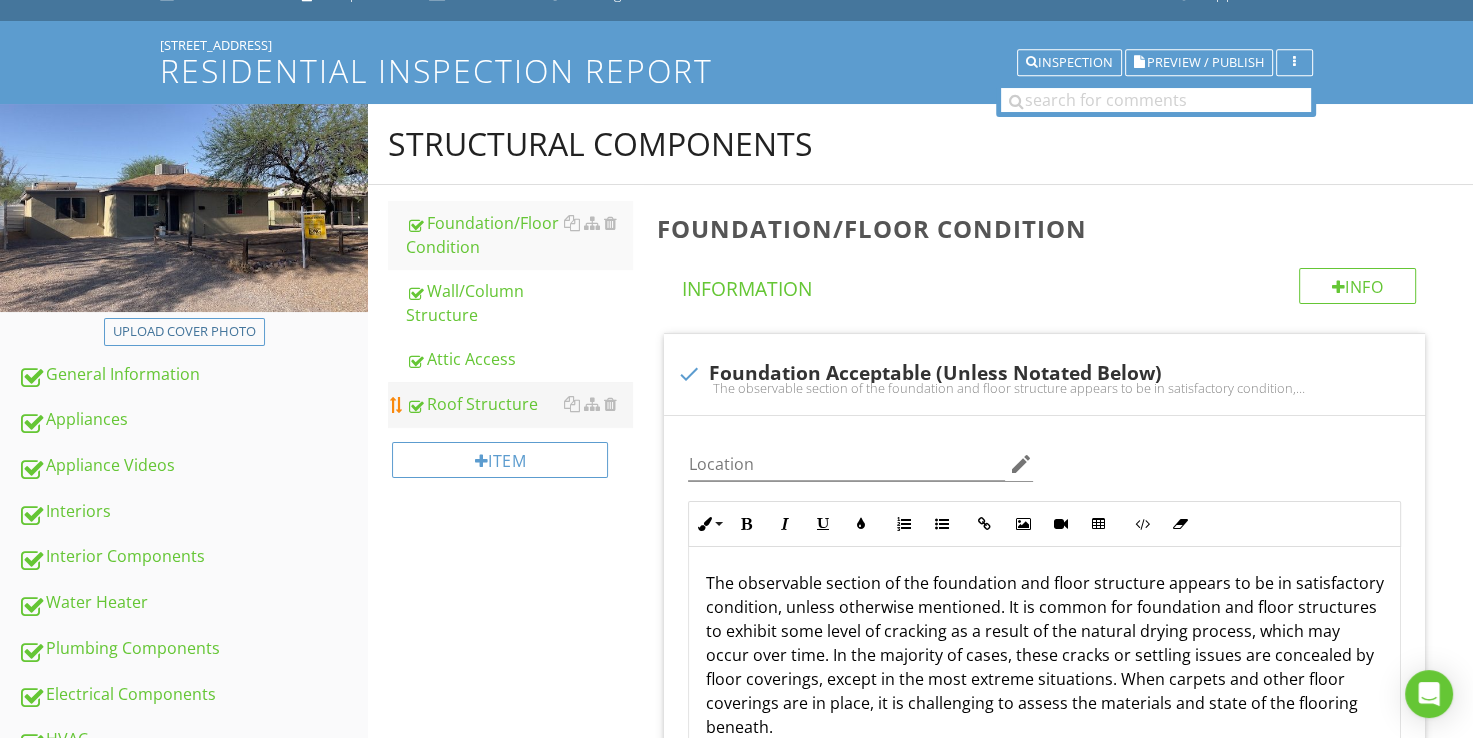 scroll, scrollTop: 52, scrollLeft: 0, axis: vertical 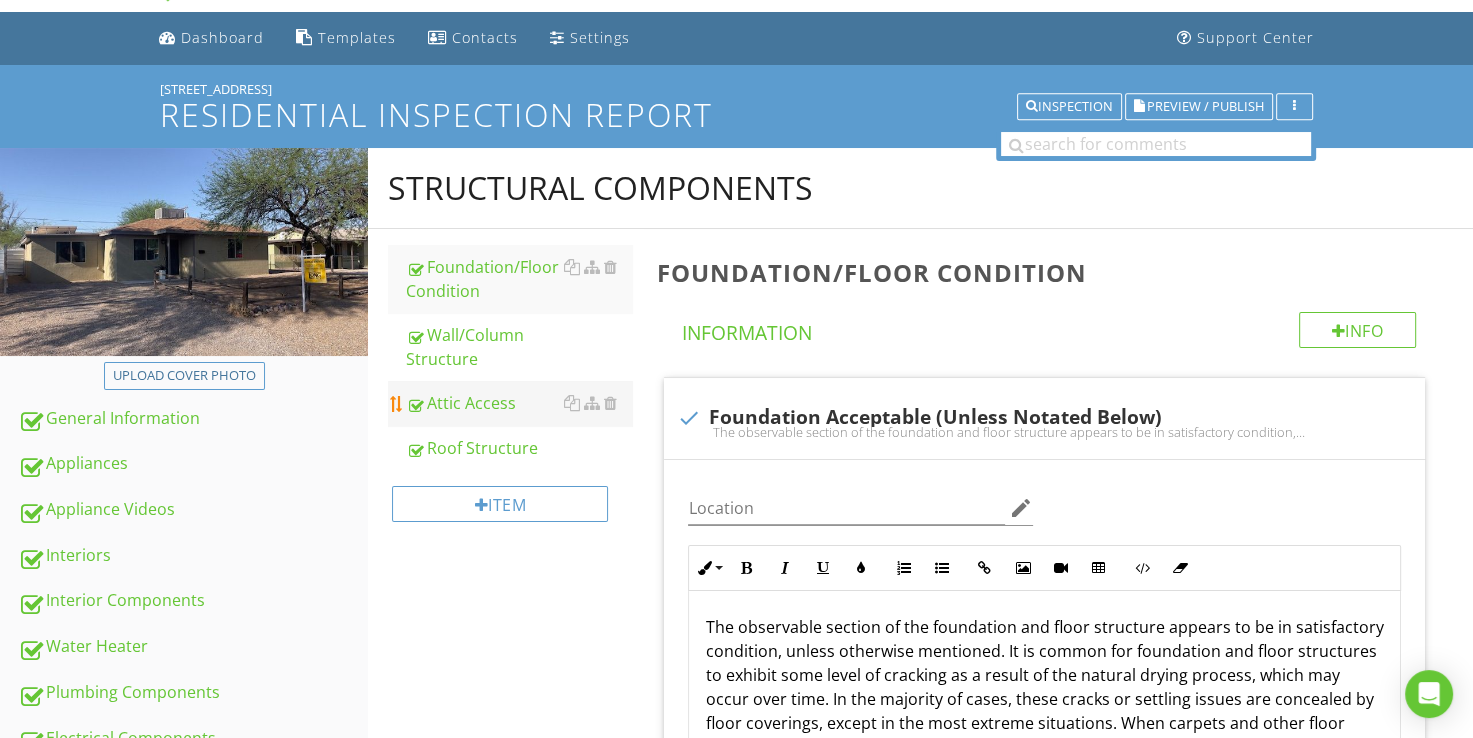click on "Attic Access" at bounding box center (519, 403) 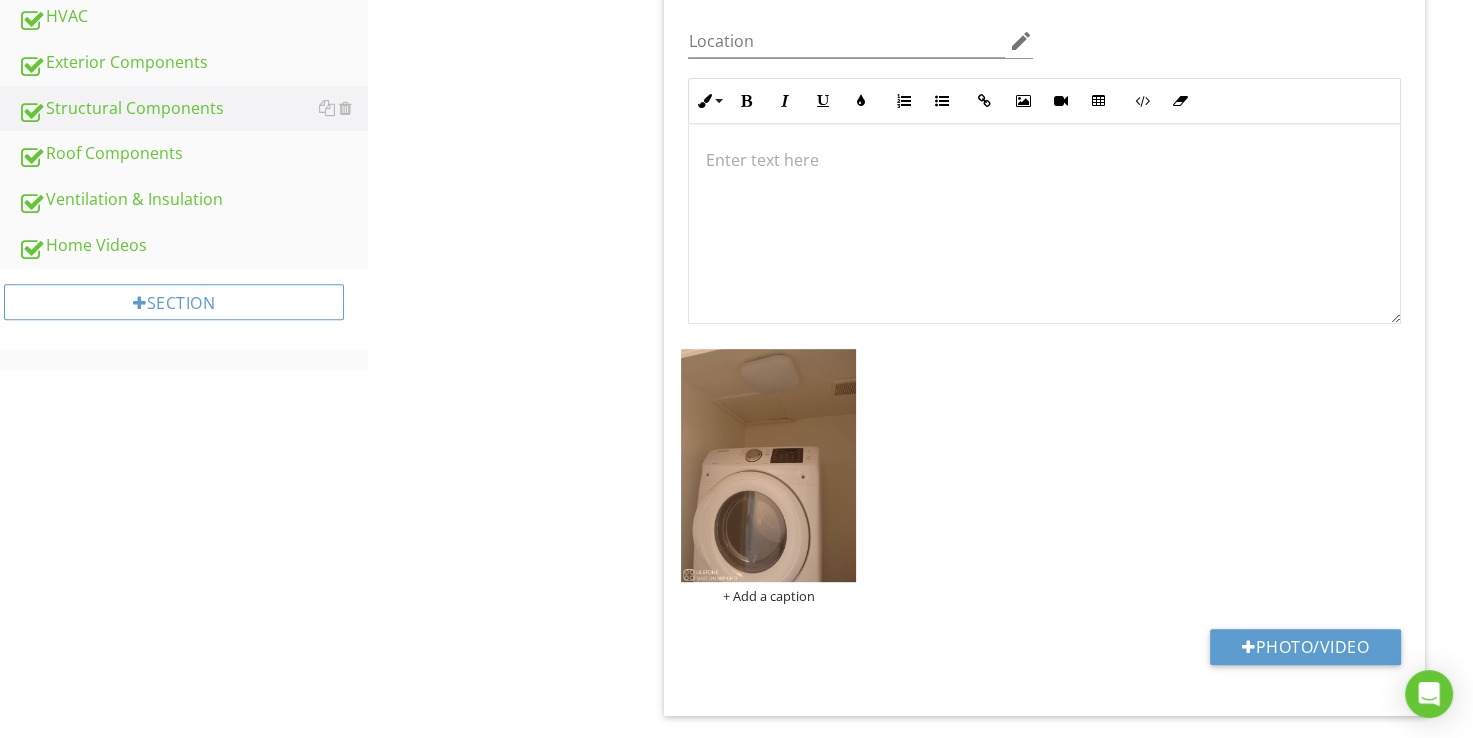 scroll, scrollTop: 852, scrollLeft: 0, axis: vertical 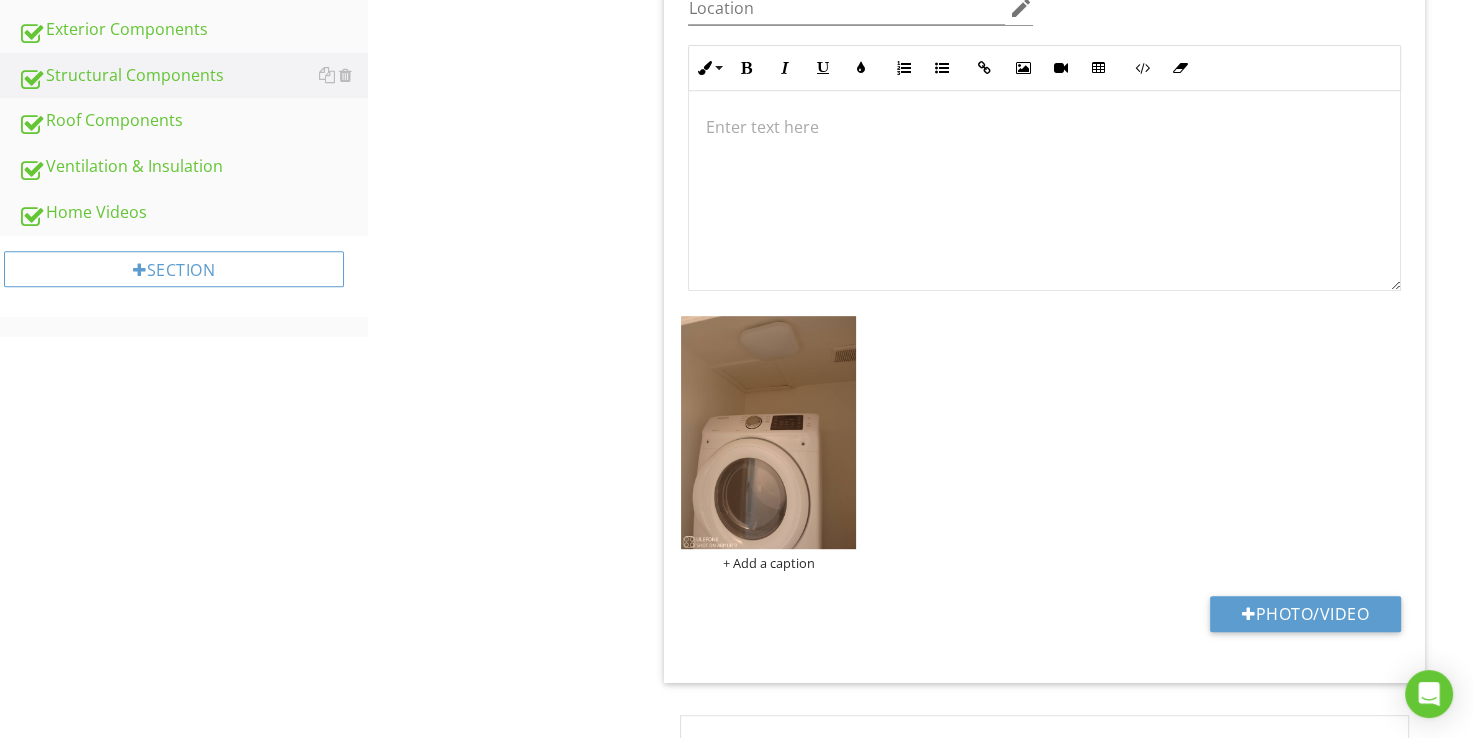 click at bounding box center [1044, 191] 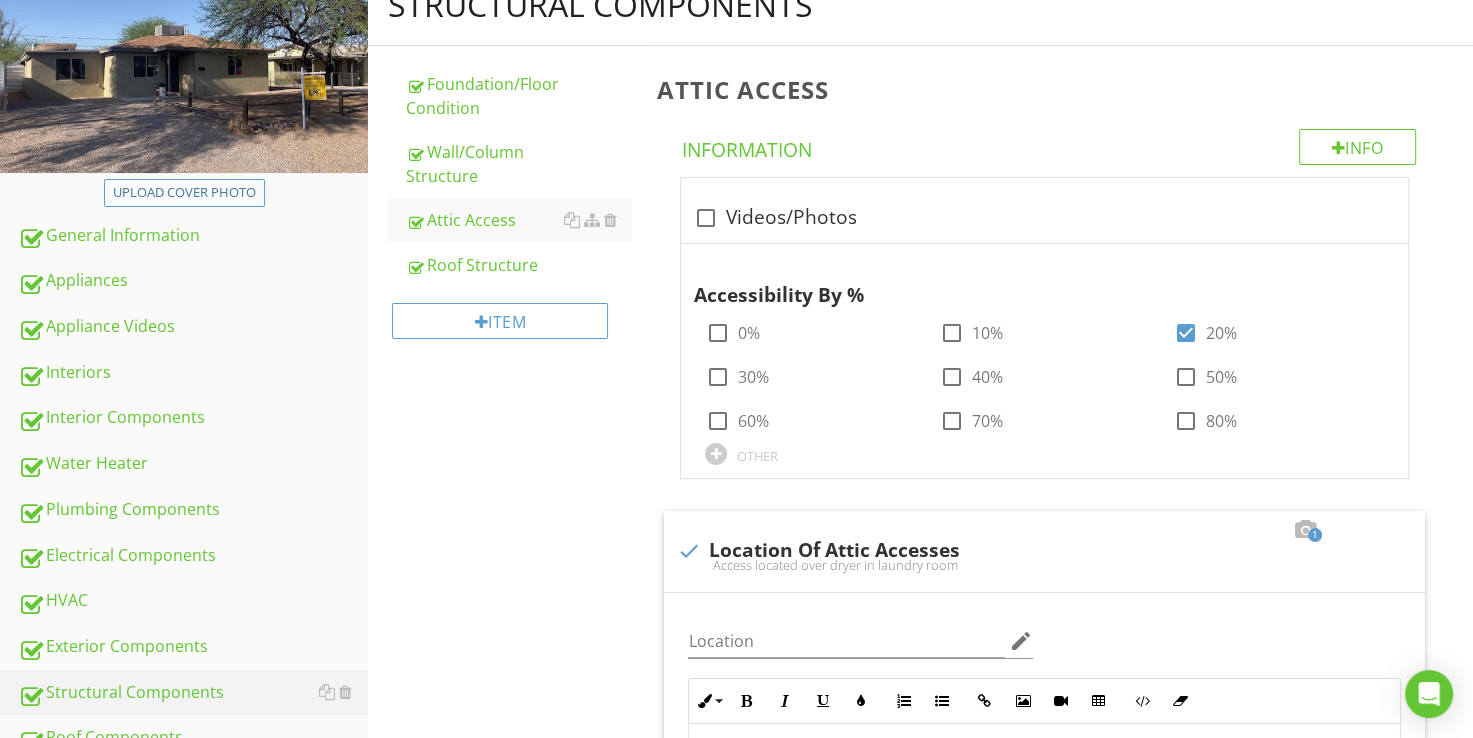 scroll, scrollTop: 12, scrollLeft: 0, axis: vertical 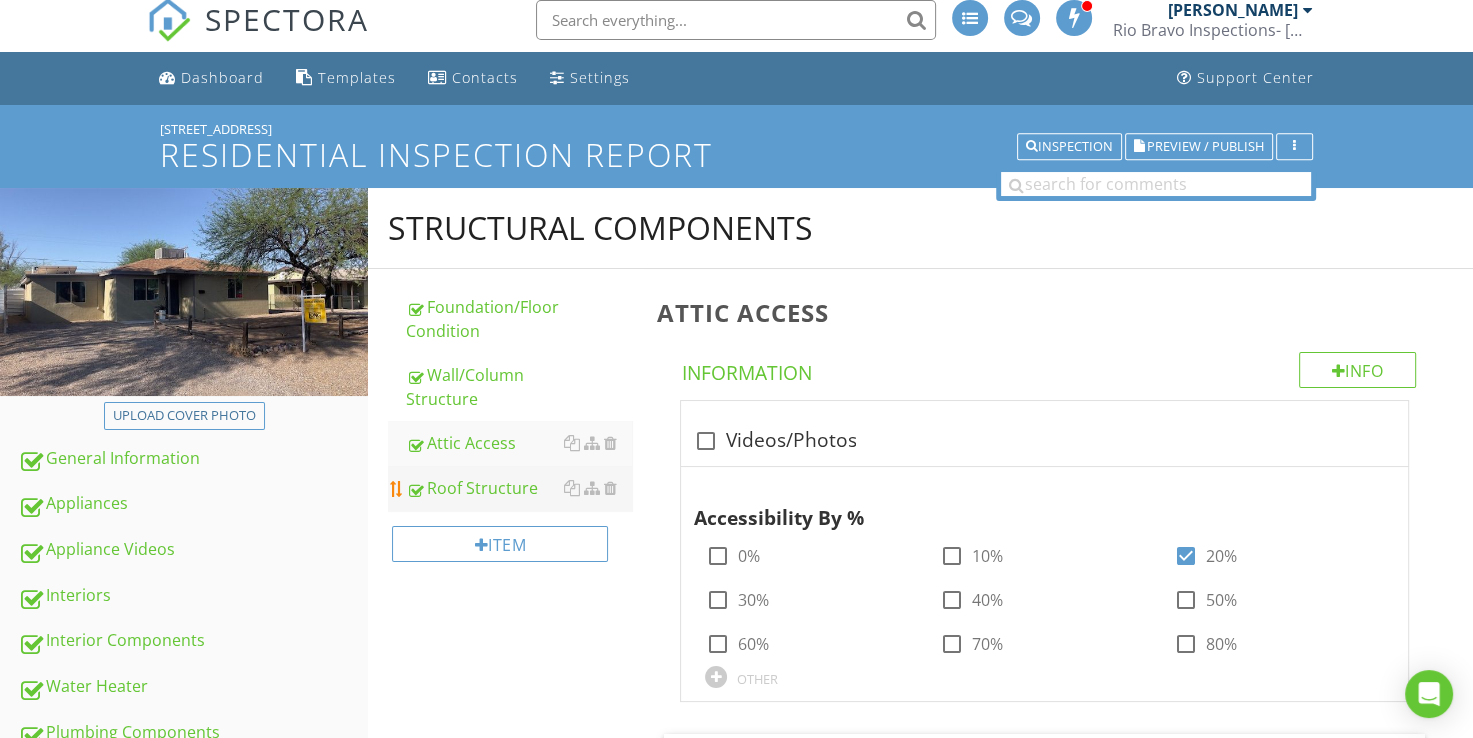 click on "Roof Structure" at bounding box center [519, 488] 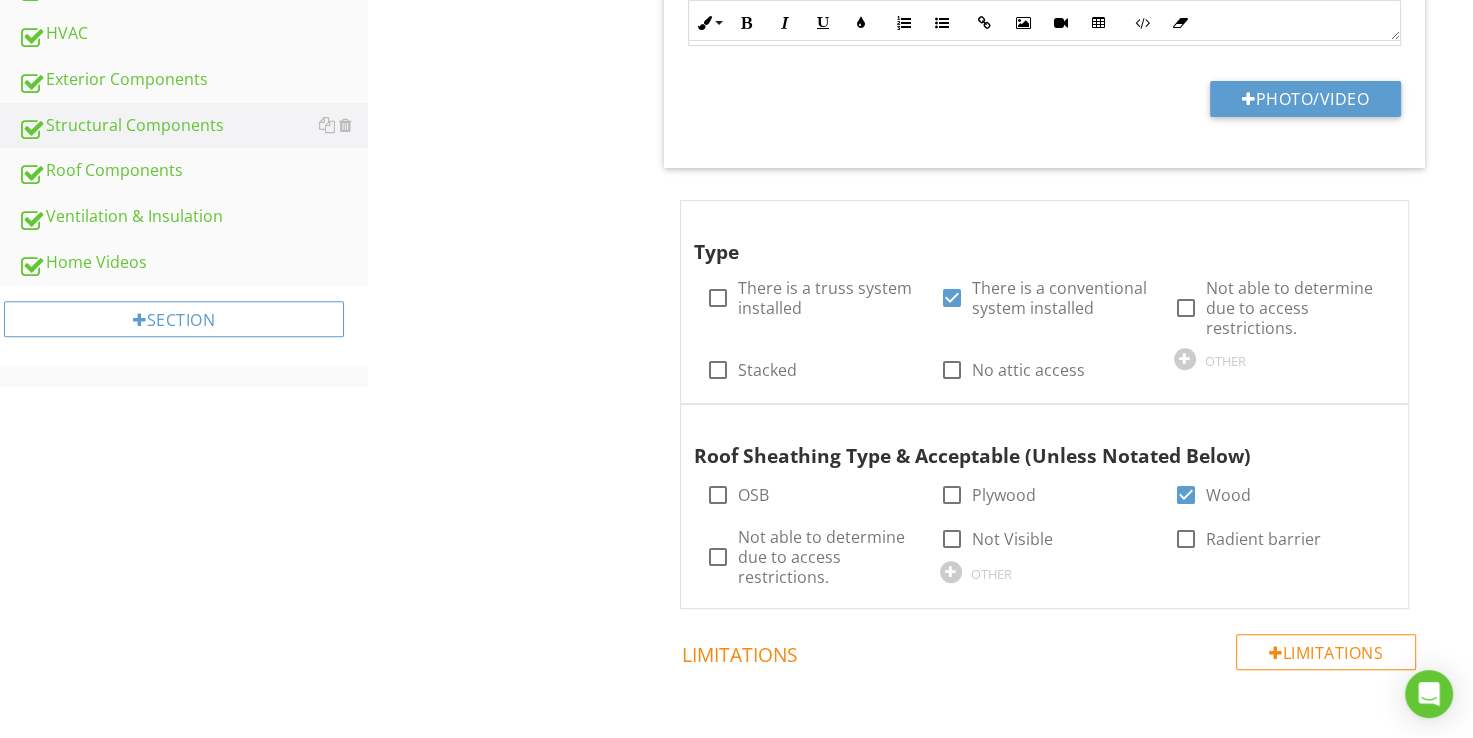 scroll, scrollTop: 612, scrollLeft: 0, axis: vertical 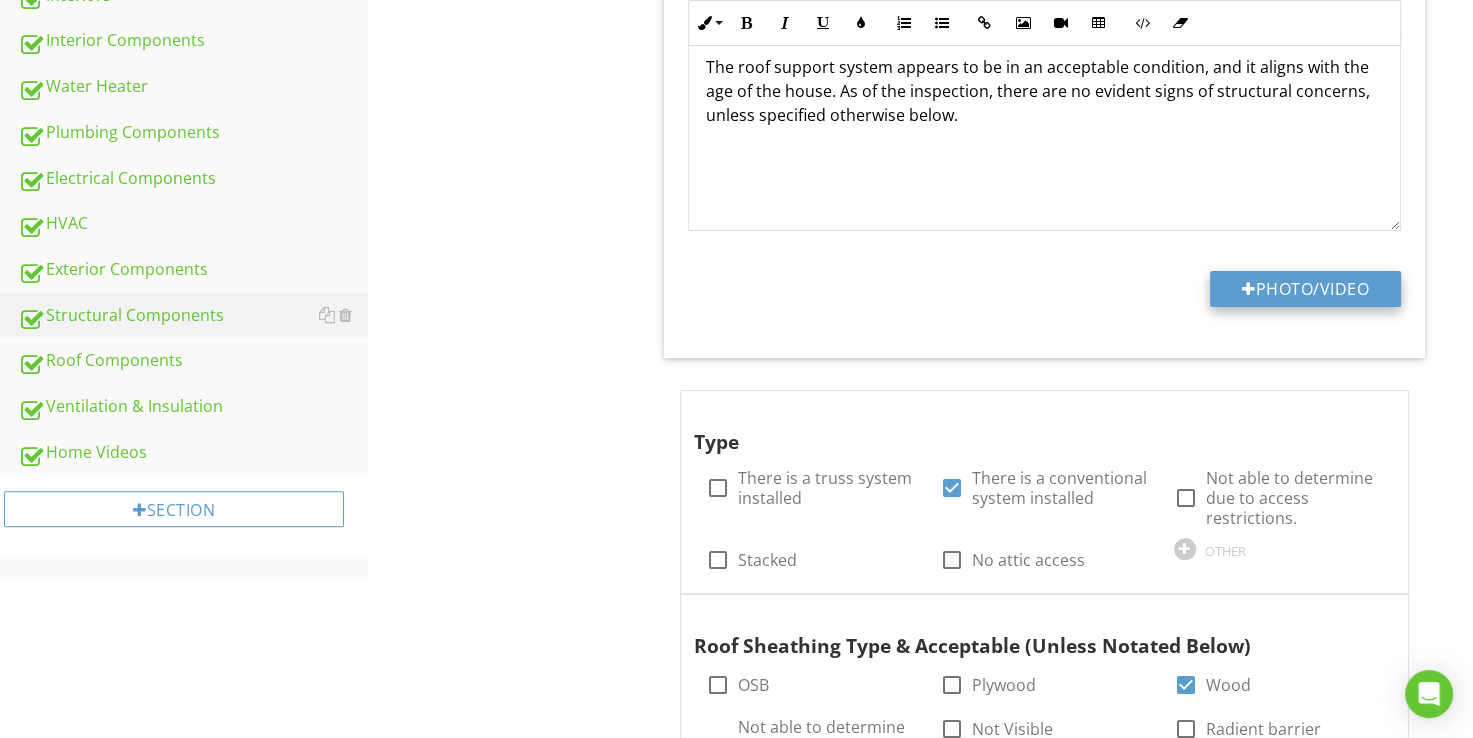 click on "Photo/Video" at bounding box center (1305, 289) 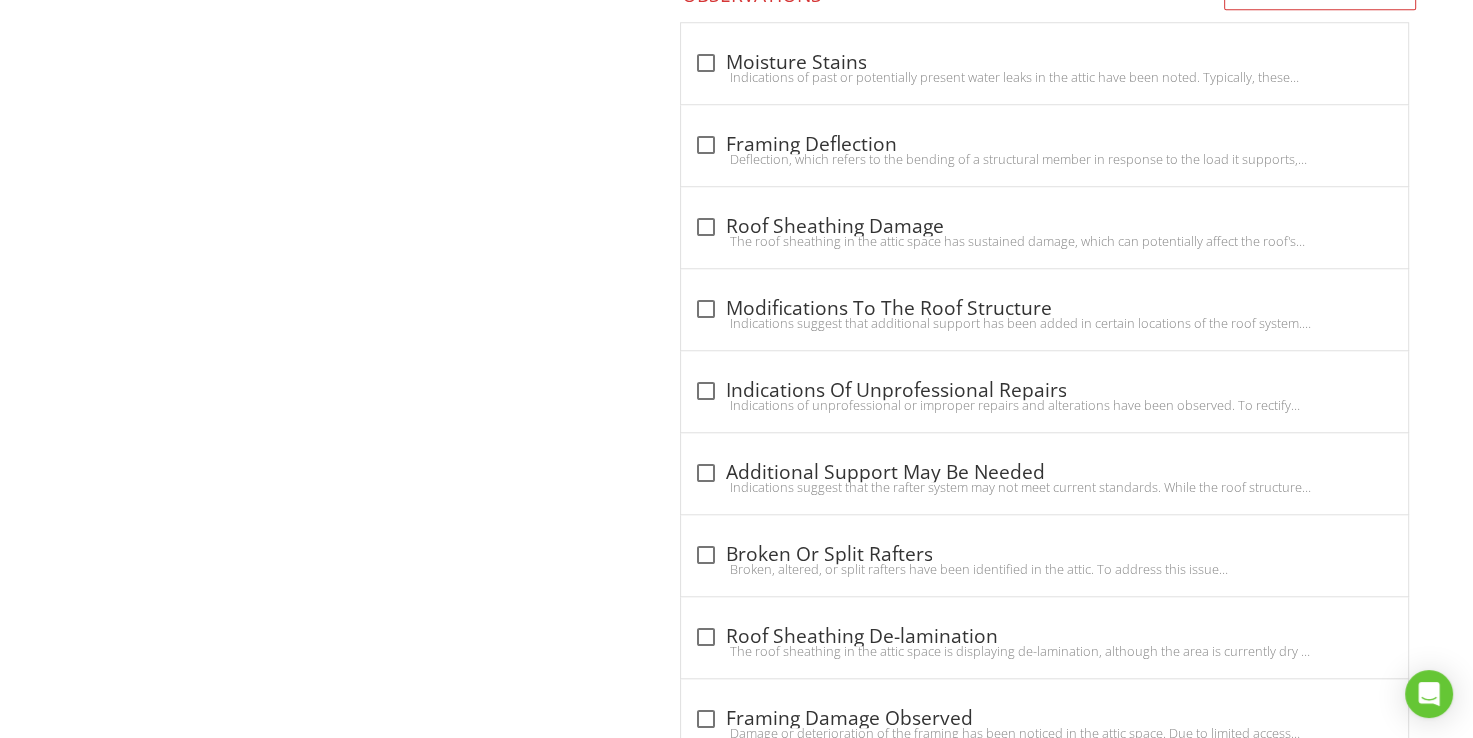 scroll, scrollTop: 1412, scrollLeft: 0, axis: vertical 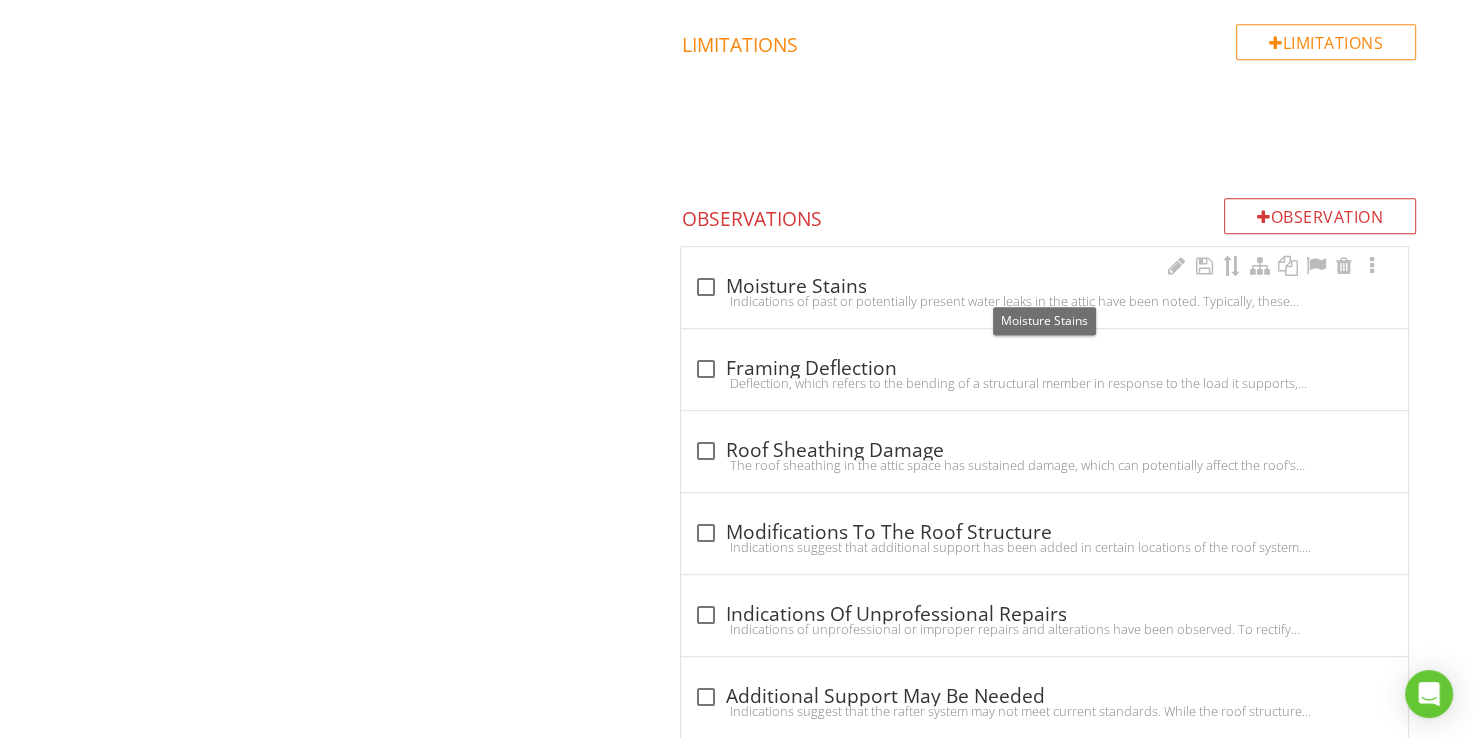 click at bounding box center [705, 287] 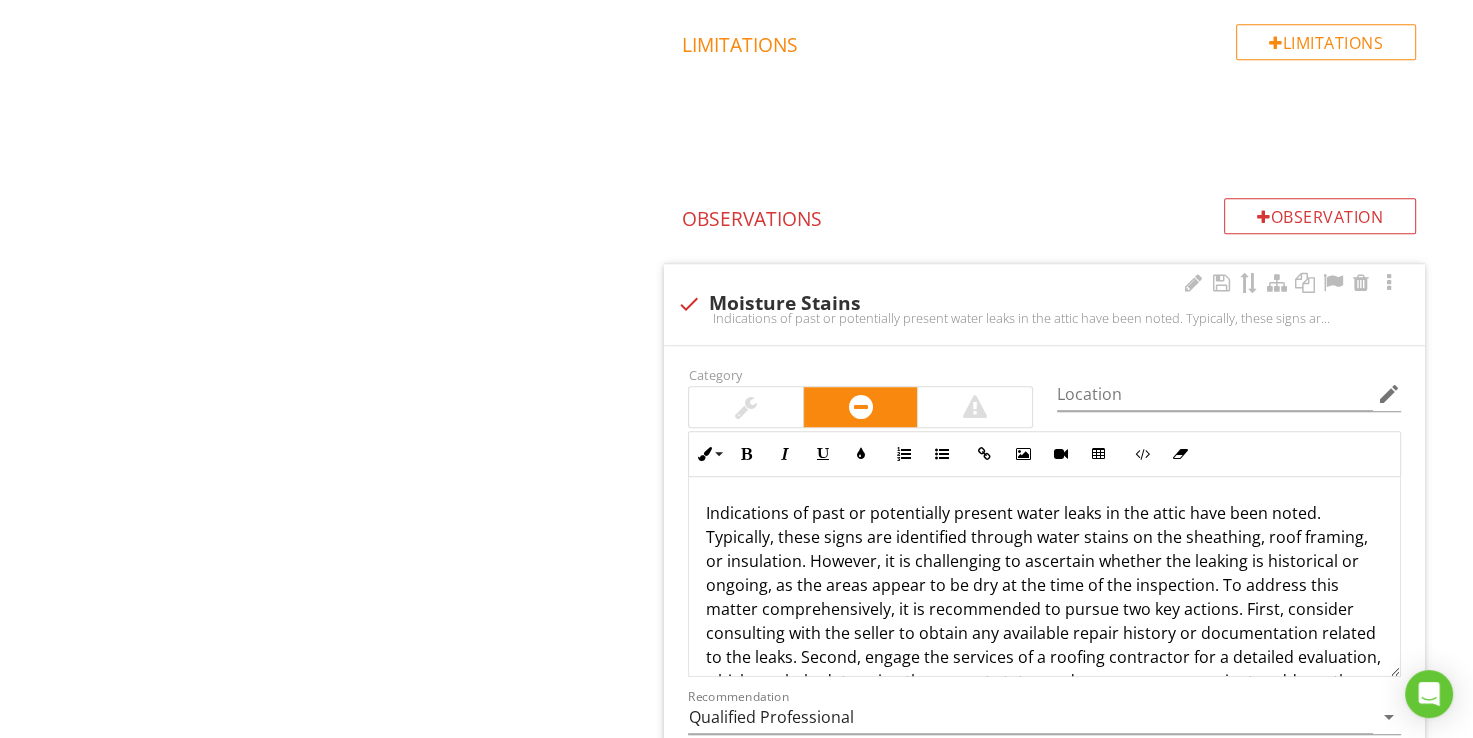 scroll, scrollTop: 64, scrollLeft: 0, axis: vertical 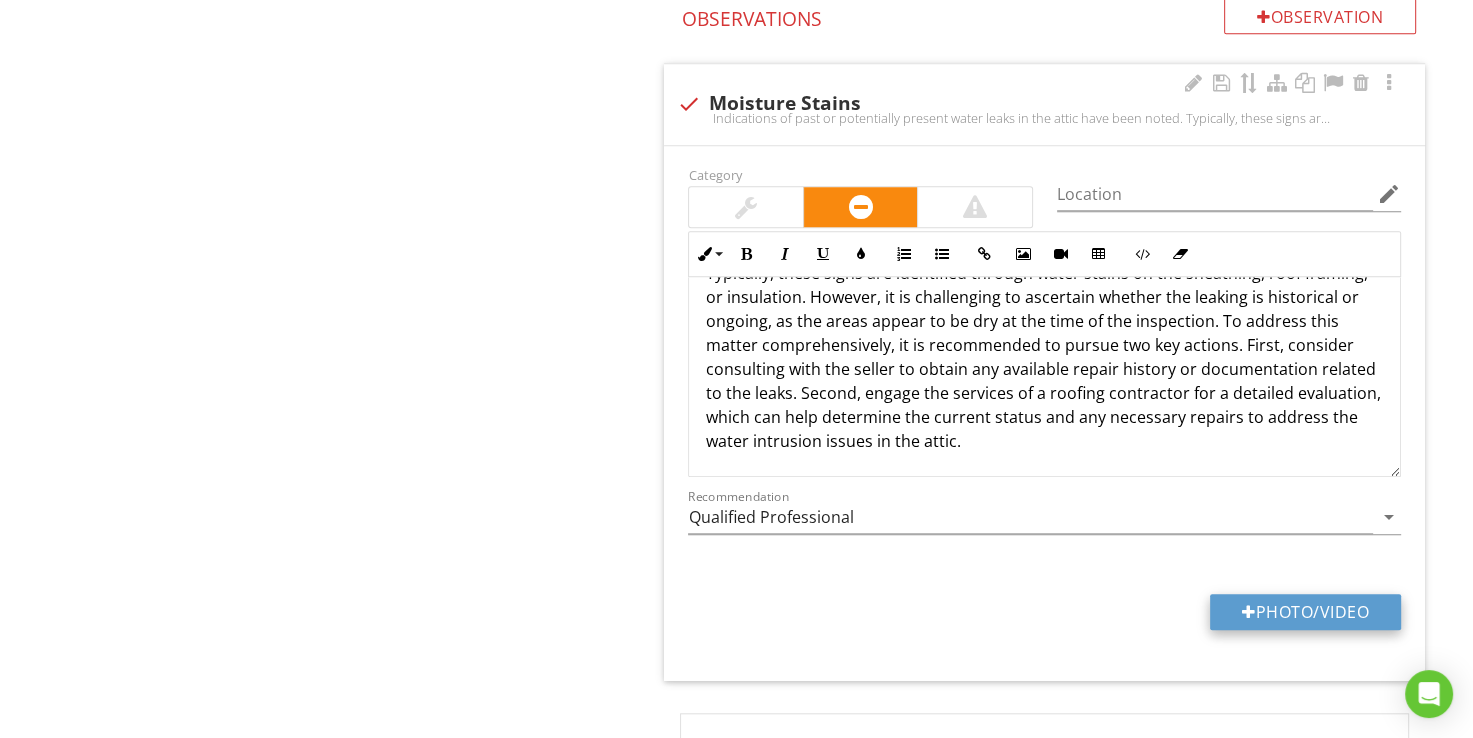 click on "Photo/Video" at bounding box center [1305, 612] 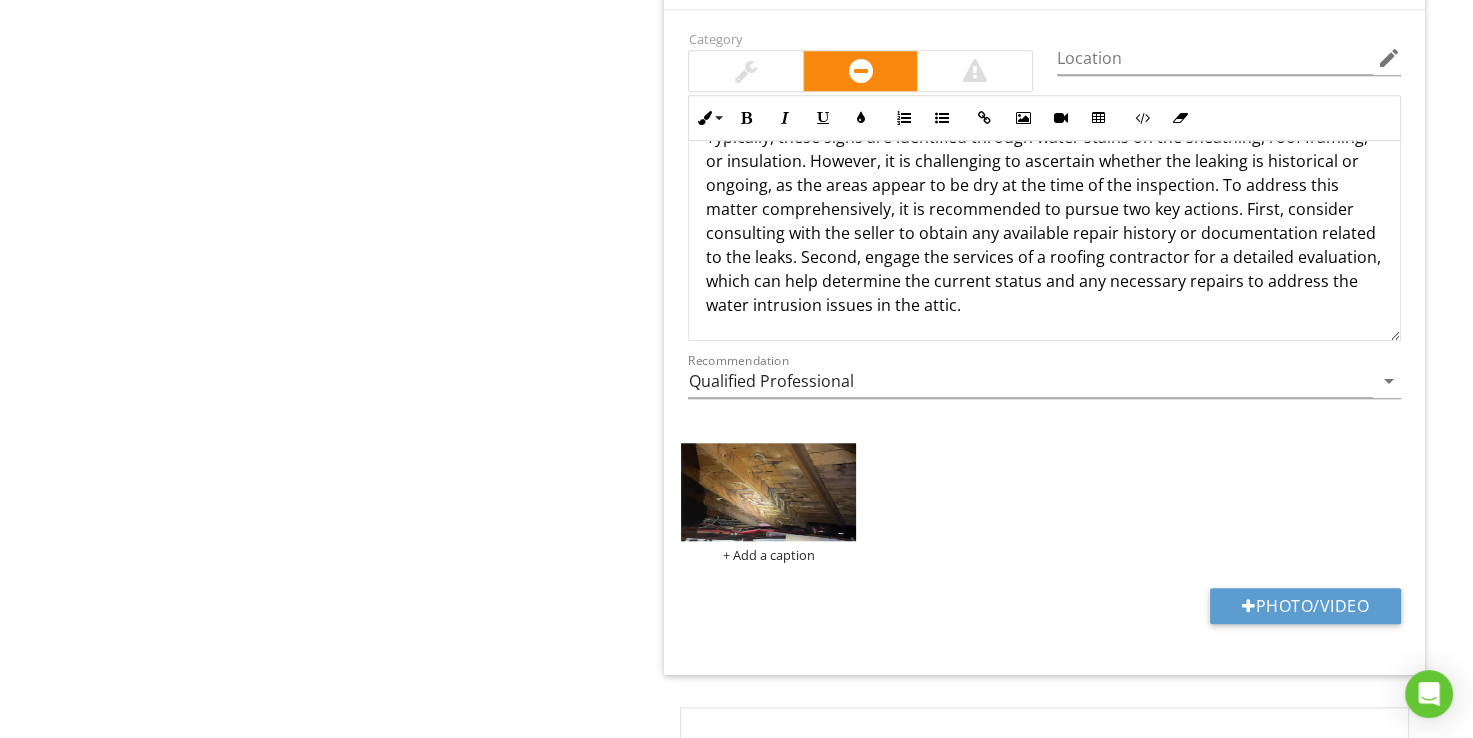 scroll, scrollTop: 1812, scrollLeft: 0, axis: vertical 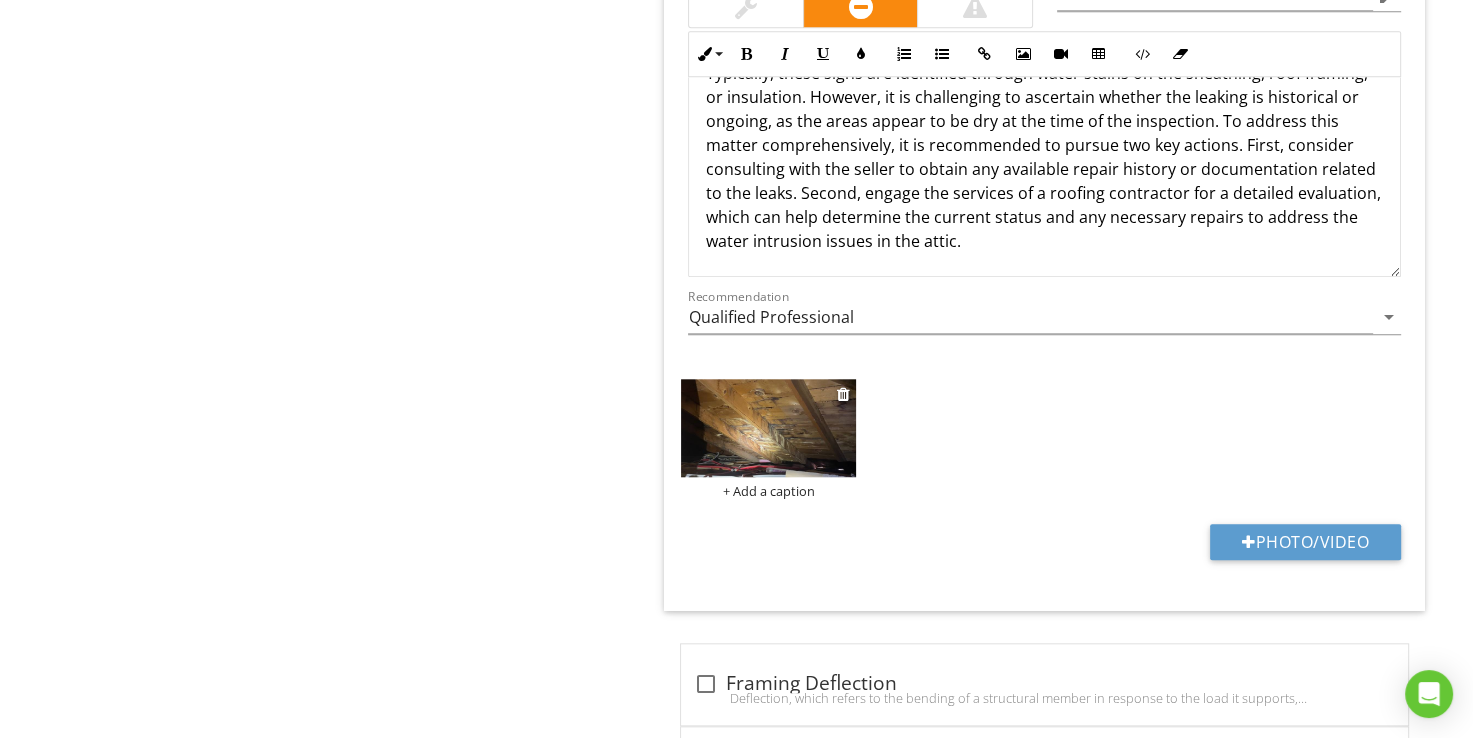 click at bounding box center (768, 428) 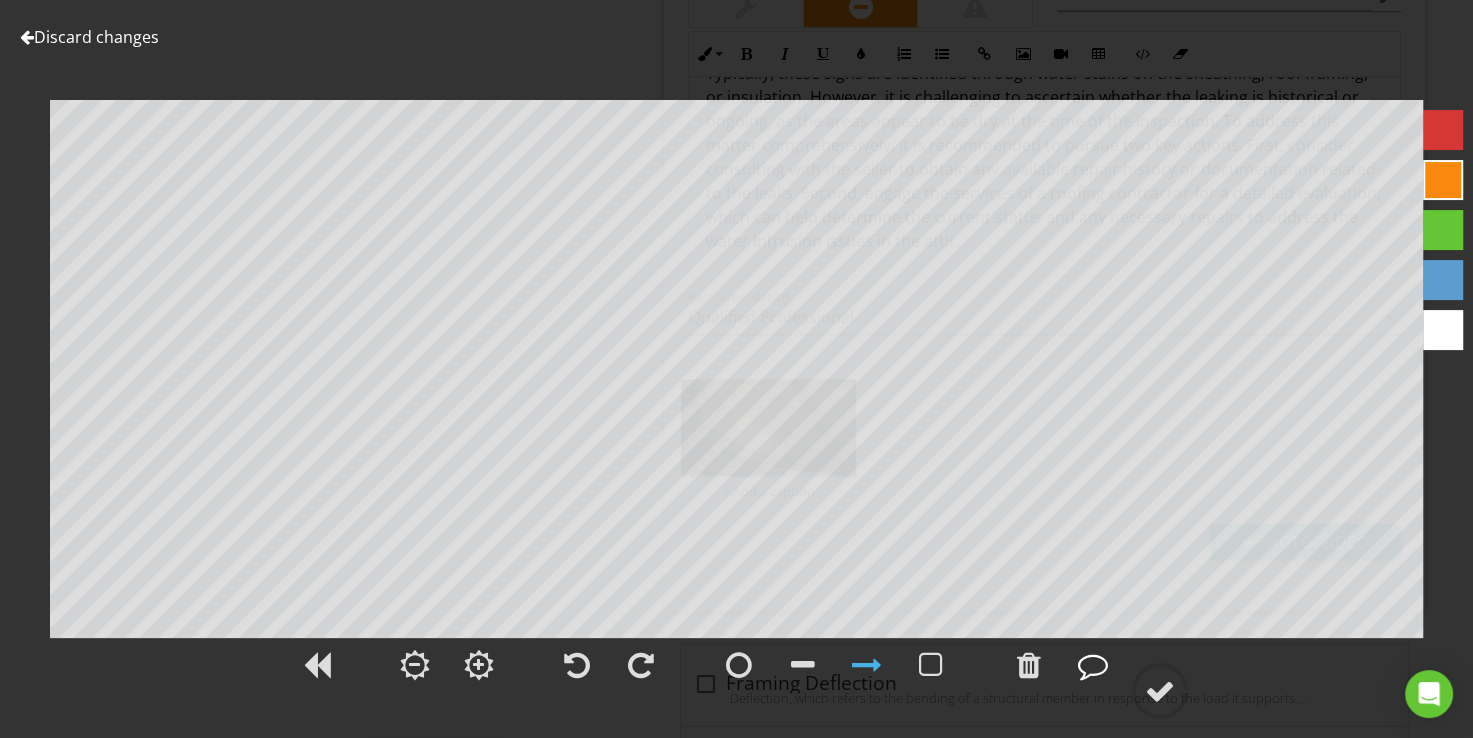 click at bounding box center (1093, 665) 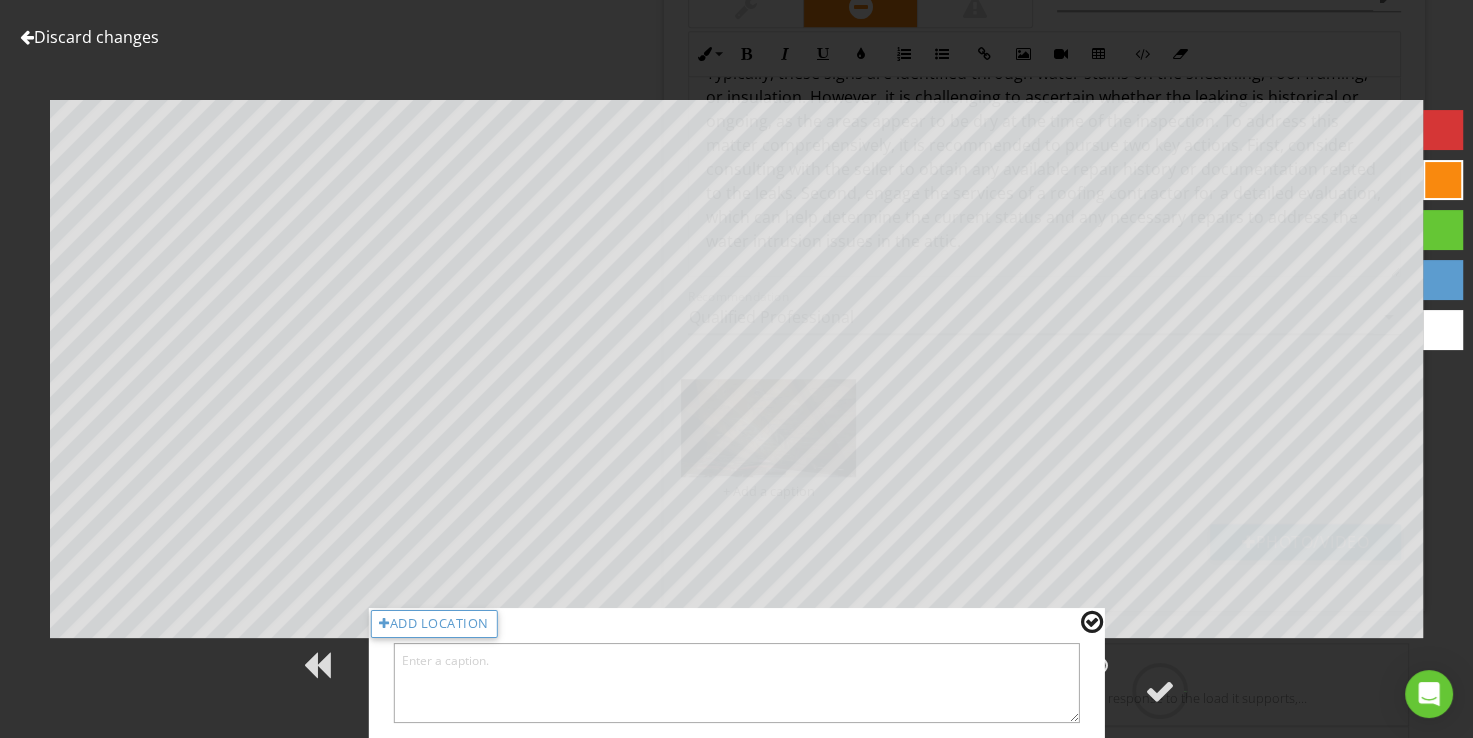 click at bounding box center (736, 683) 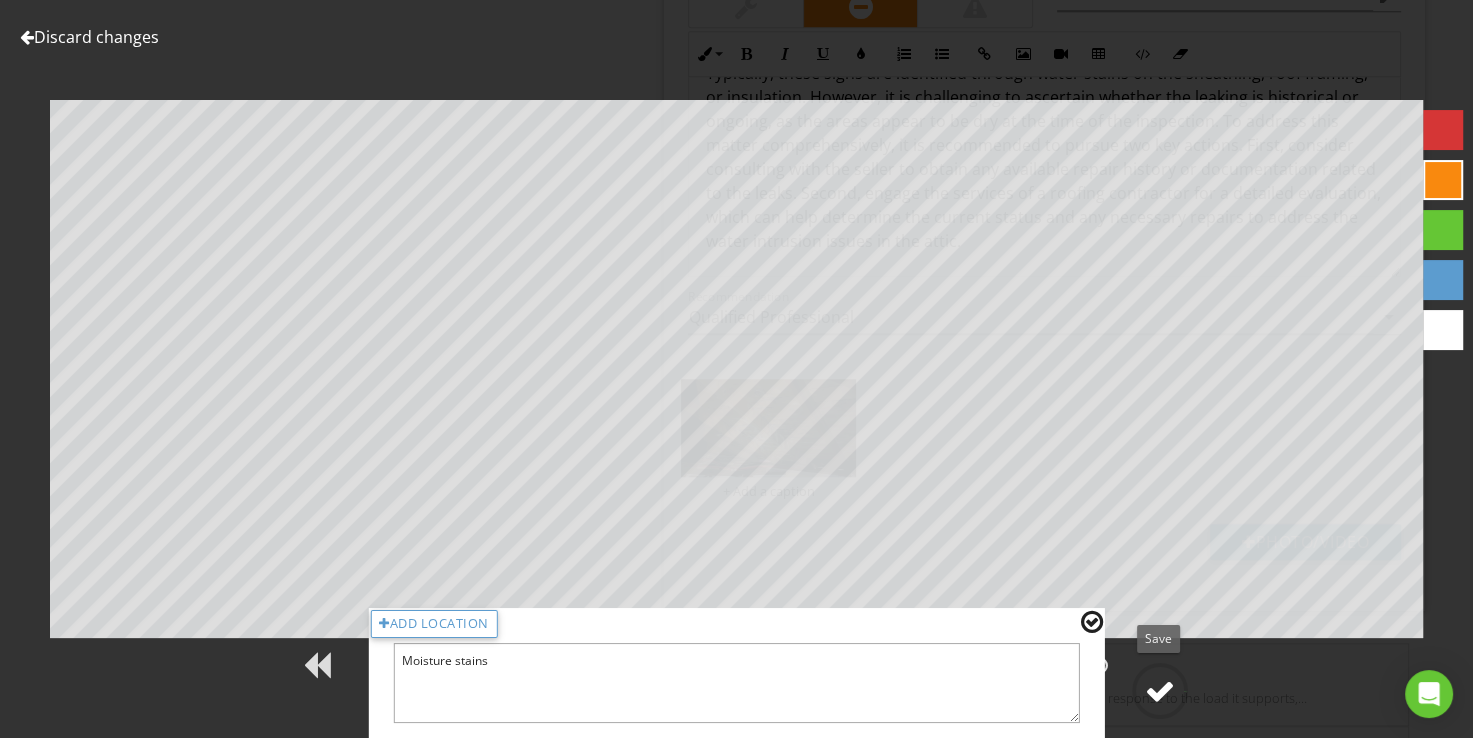 type on "Moisture stains" 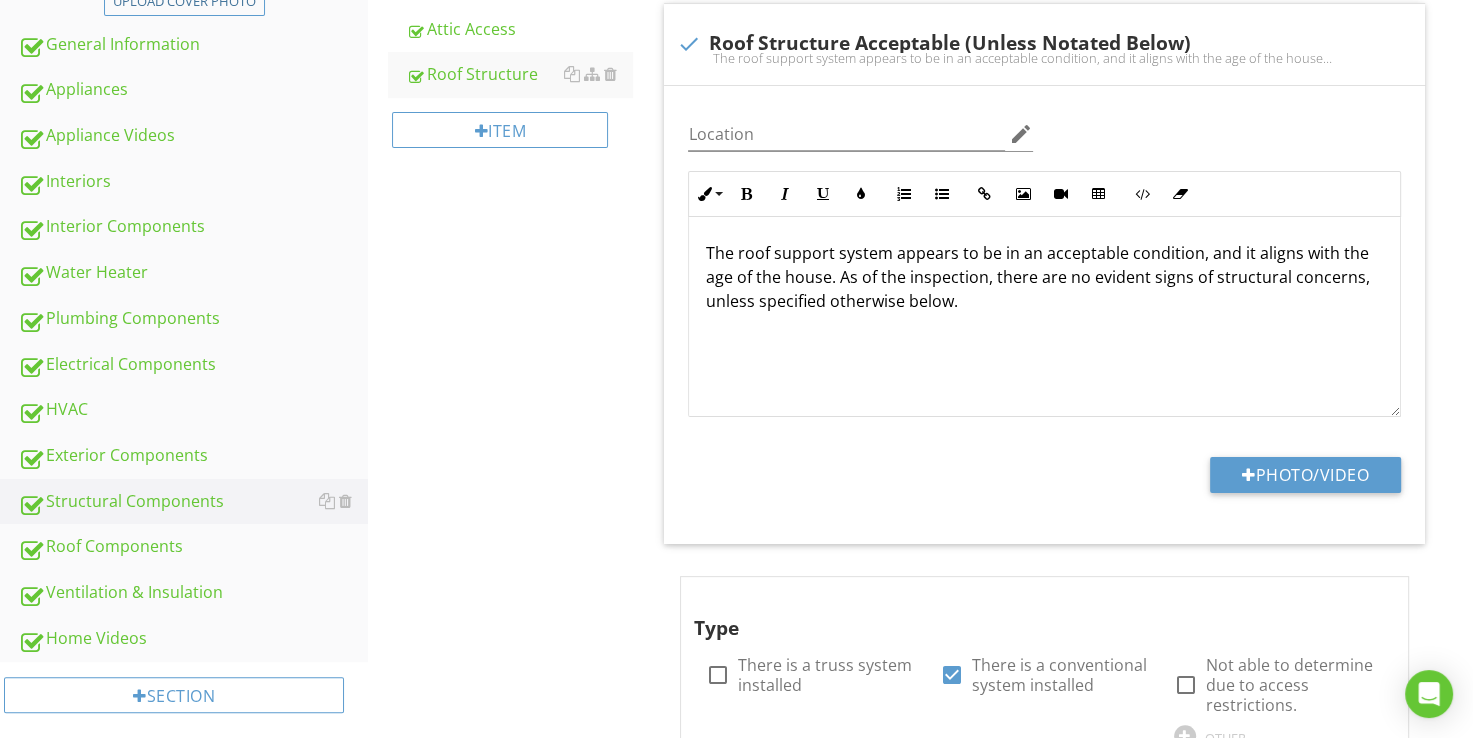 scroll, scrollTop: 593, scrollLeft: 0, axis: vertical 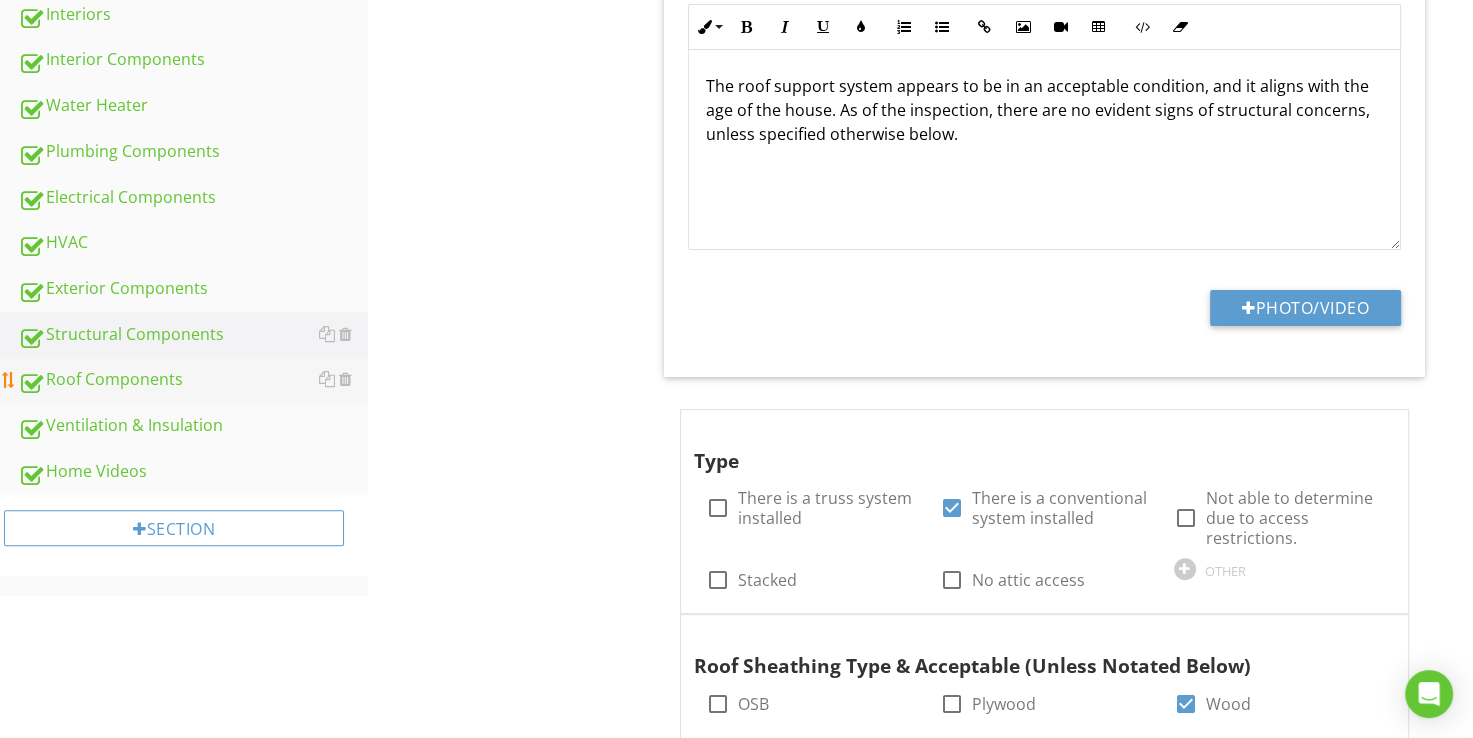 click on "Roof Components" at bounding box center [193, 380] 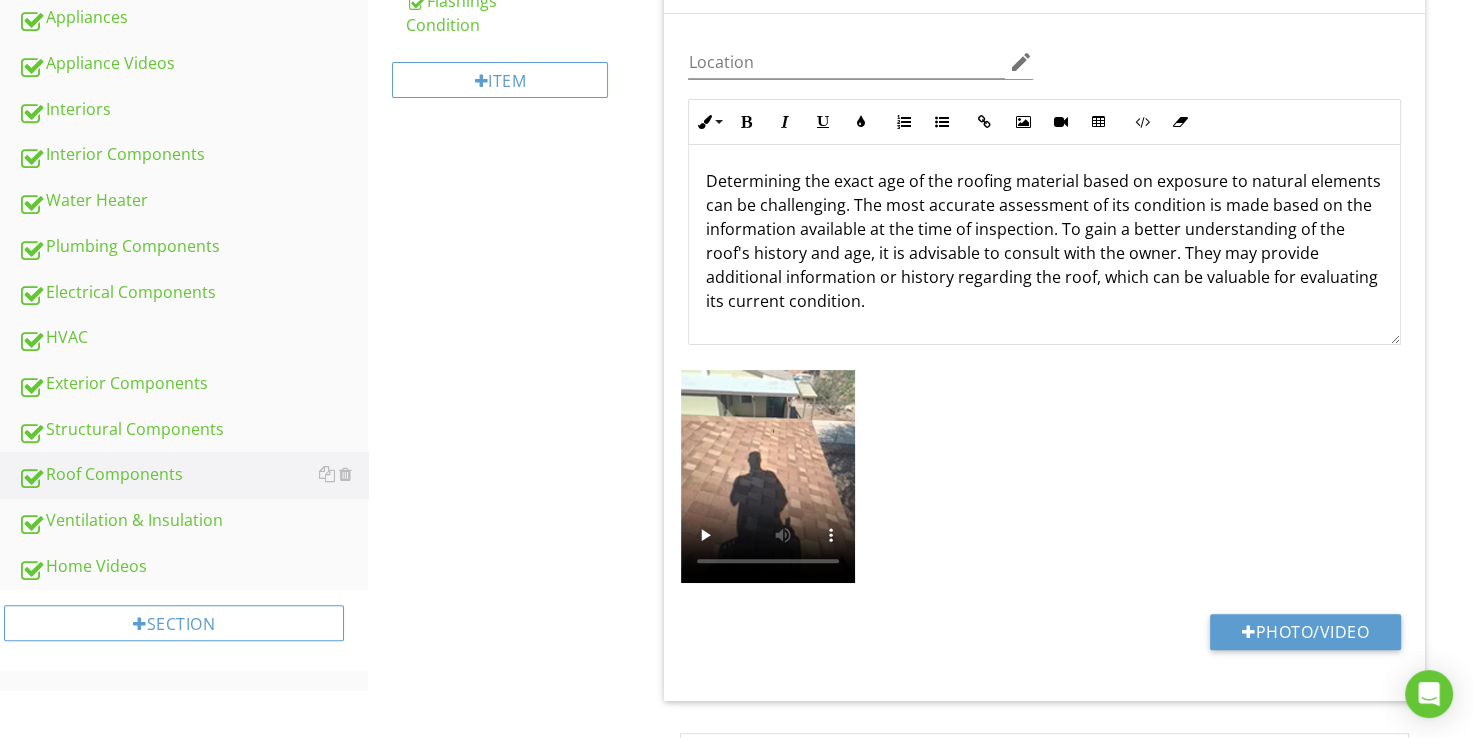 scroll, scrollTop: 500, scrollLeft: 0, axis: vertical 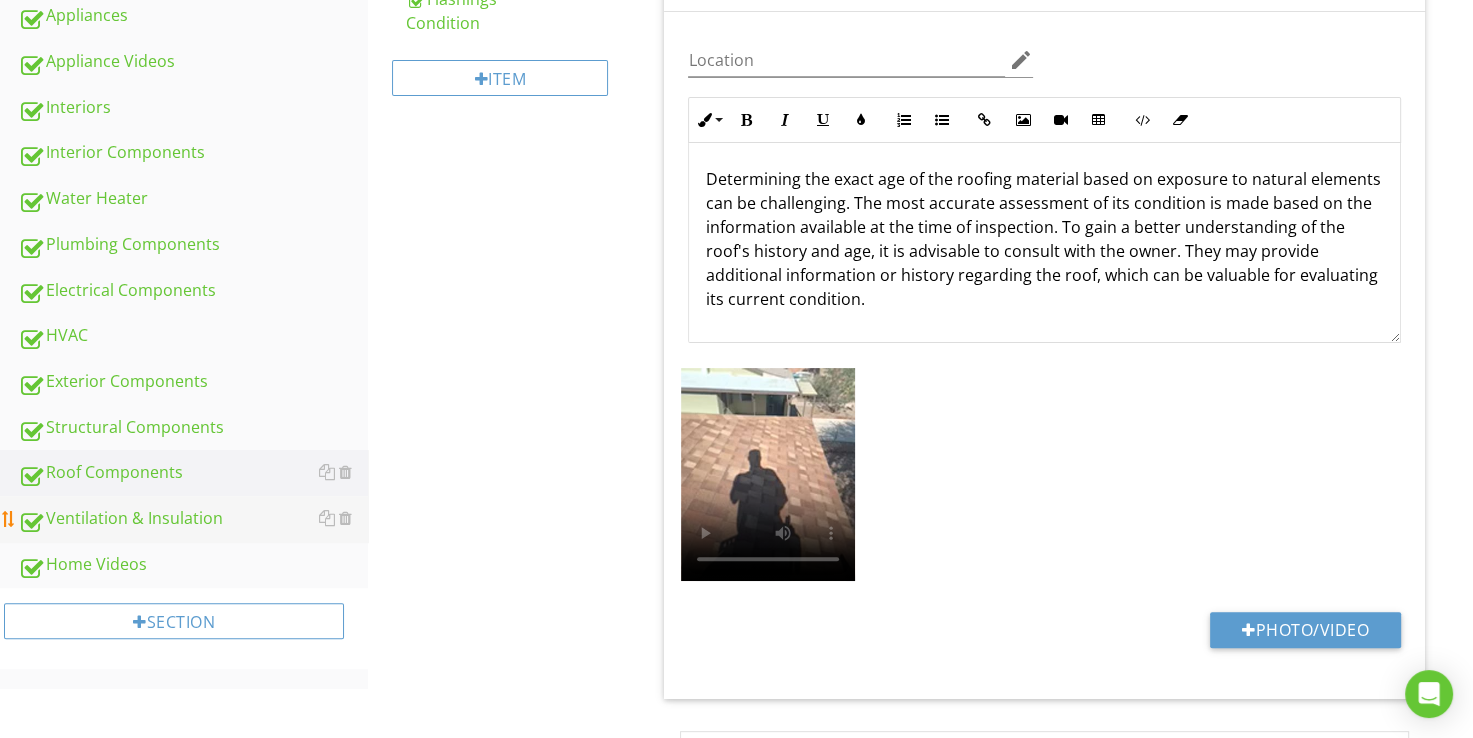 click on "Ventilation & Insulation" at bounding box center [193, 519] 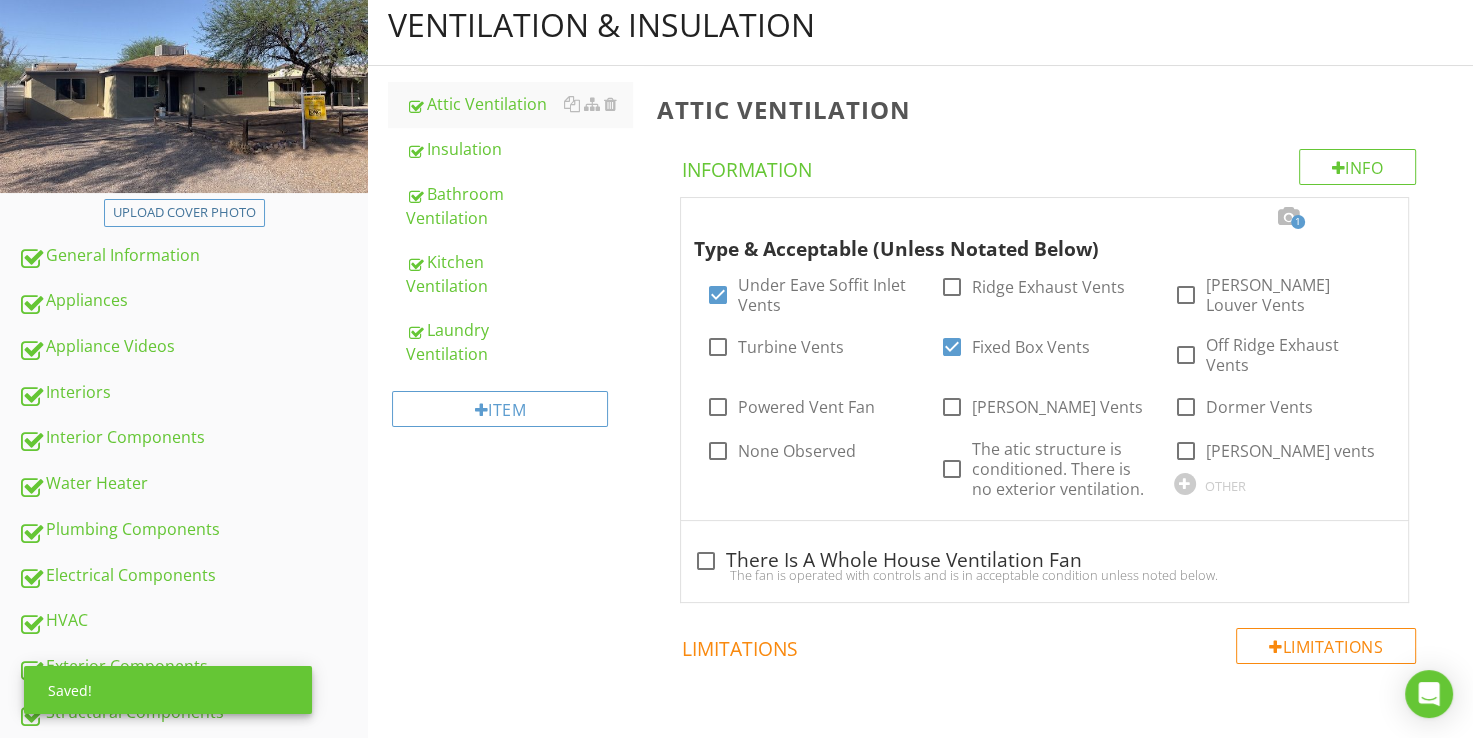 scroll, scrollTop: 200, scrollLeft: 0, axis: vertical 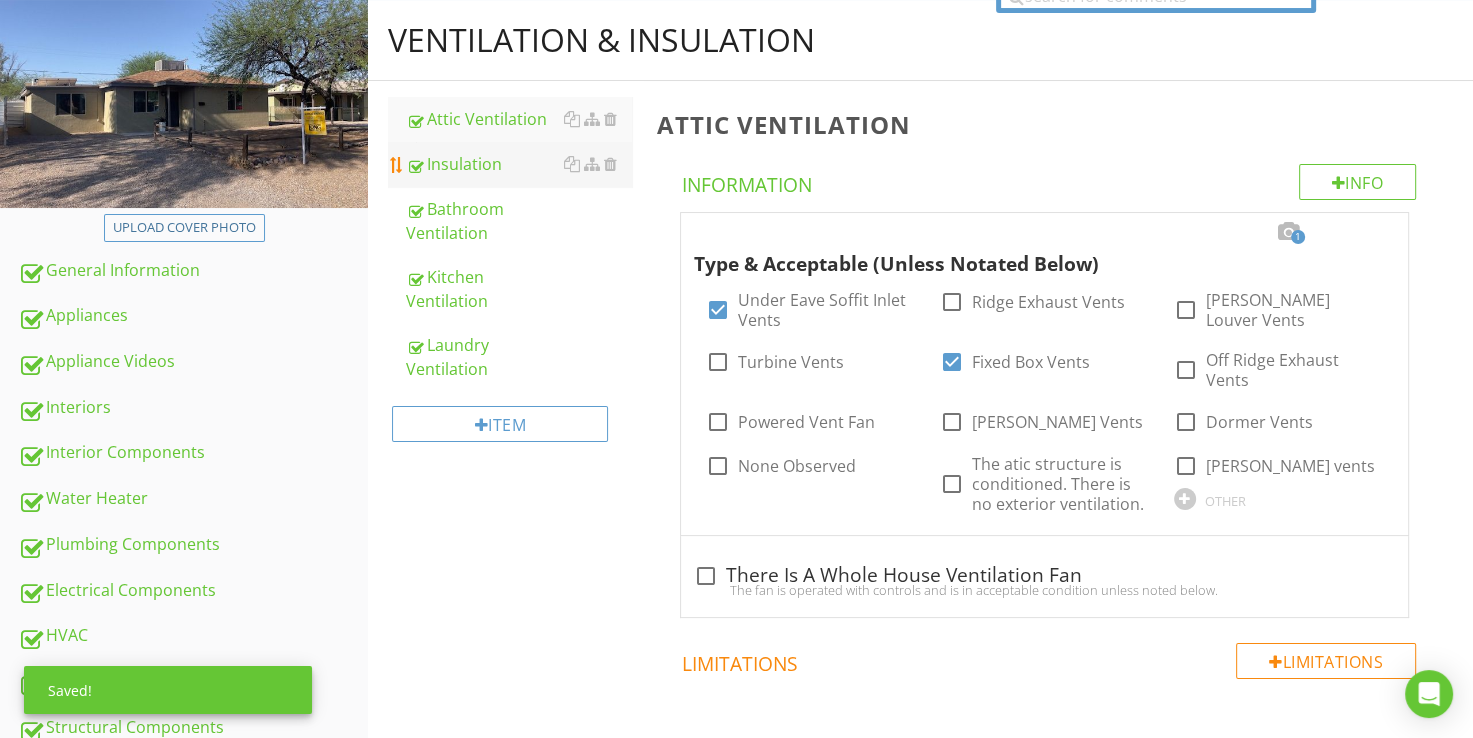 click on "Insulation" at bounding box center (519, 164) 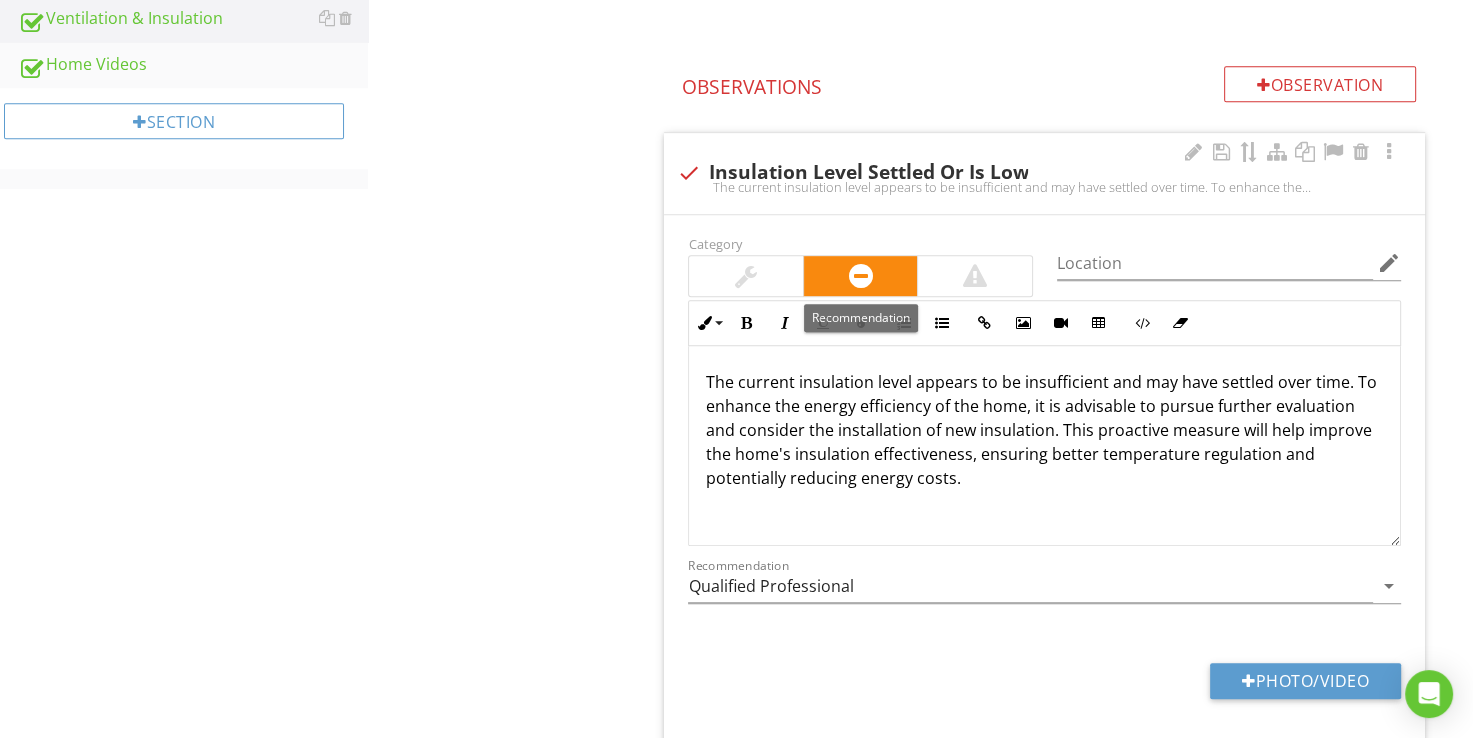 scroll, scrollTop: 1100, scrollLeft: 0, axis: vertical 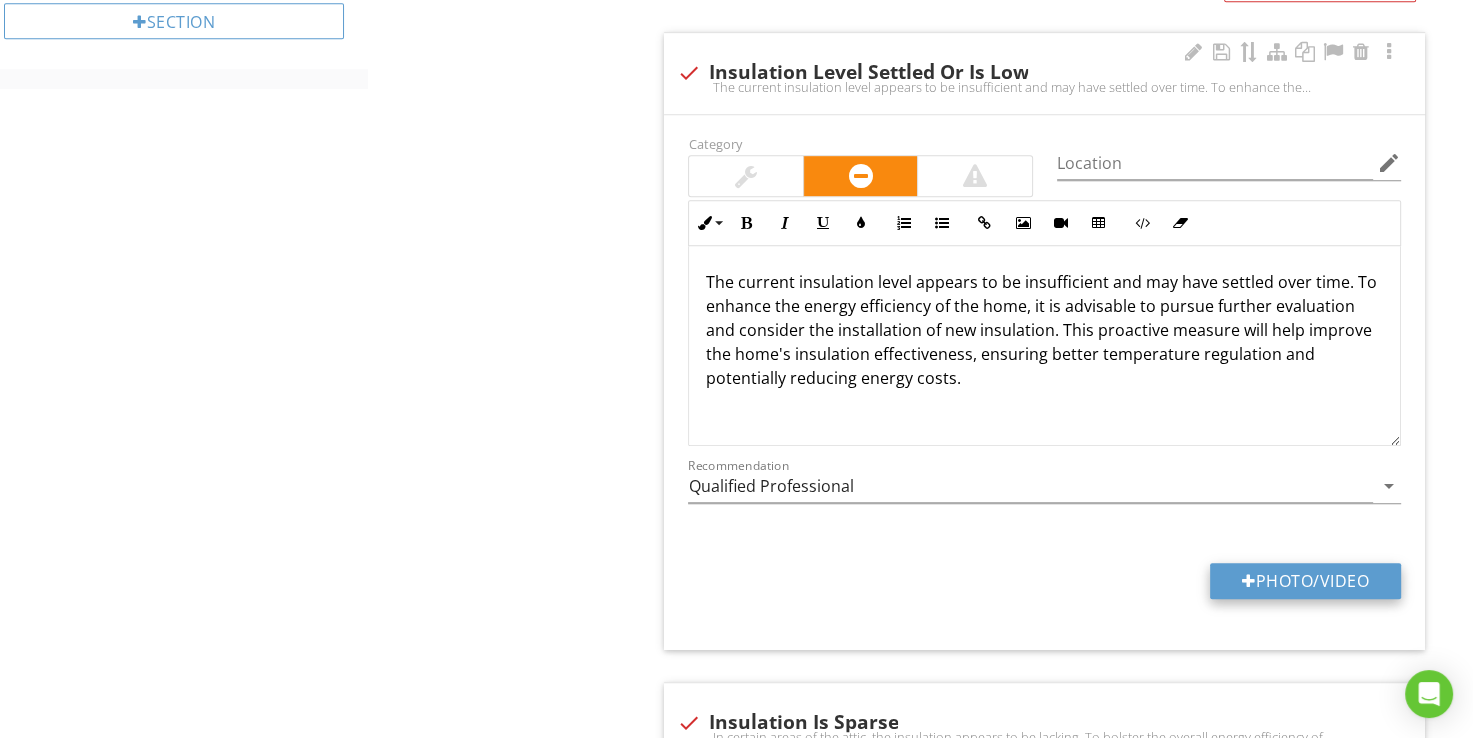 click on "Photo/Video" at bounding box center [1305, 581] 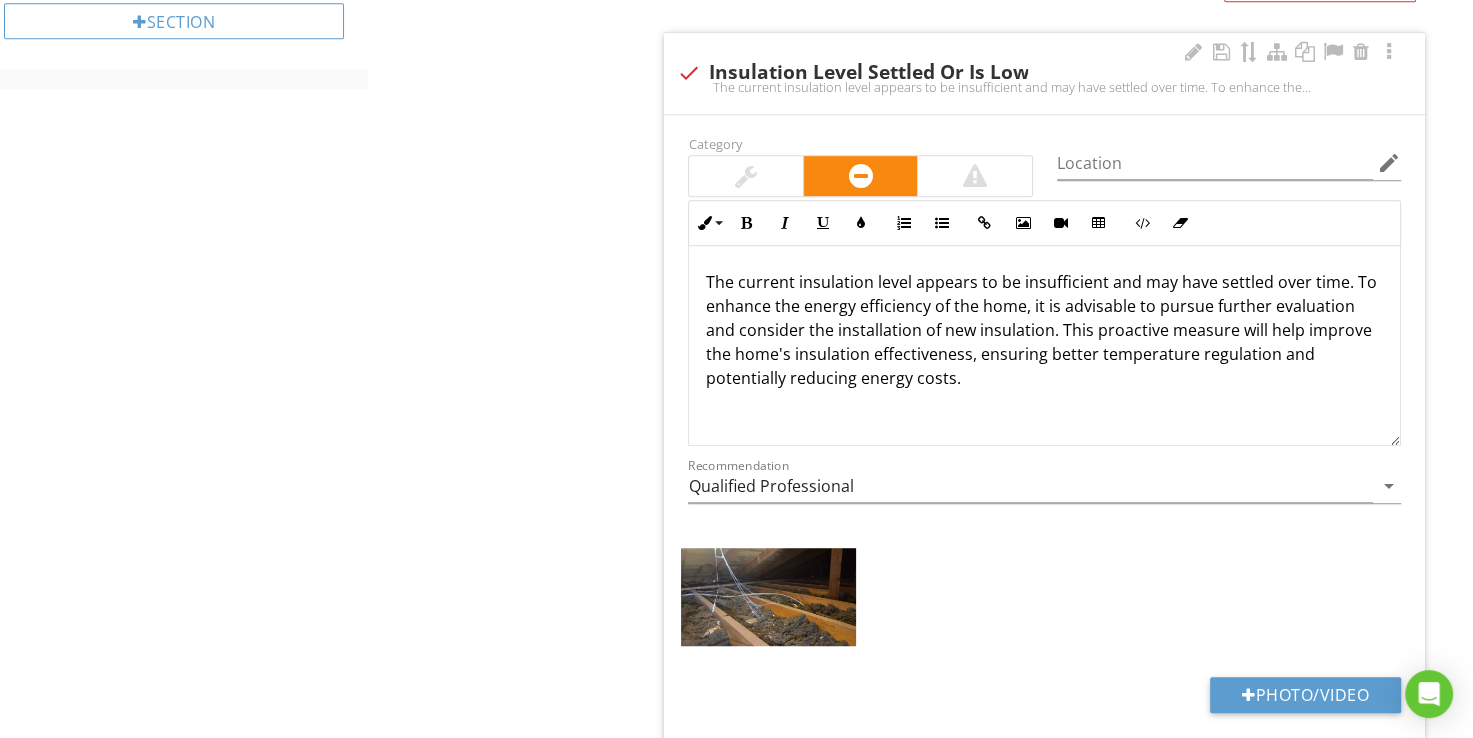 scroll, scrollTop: 0, scrollLeft: 0, axis: both 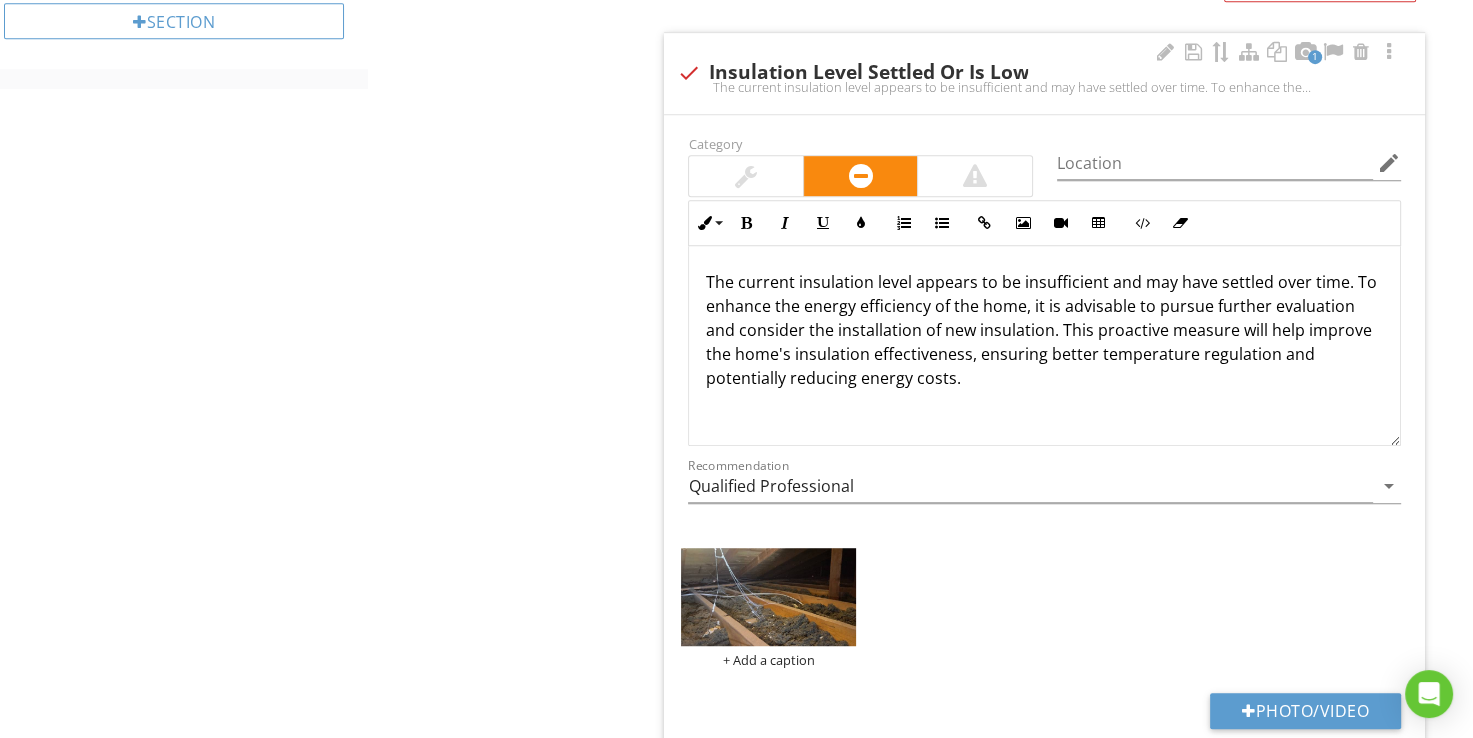 click at bounding box center (768, 597) 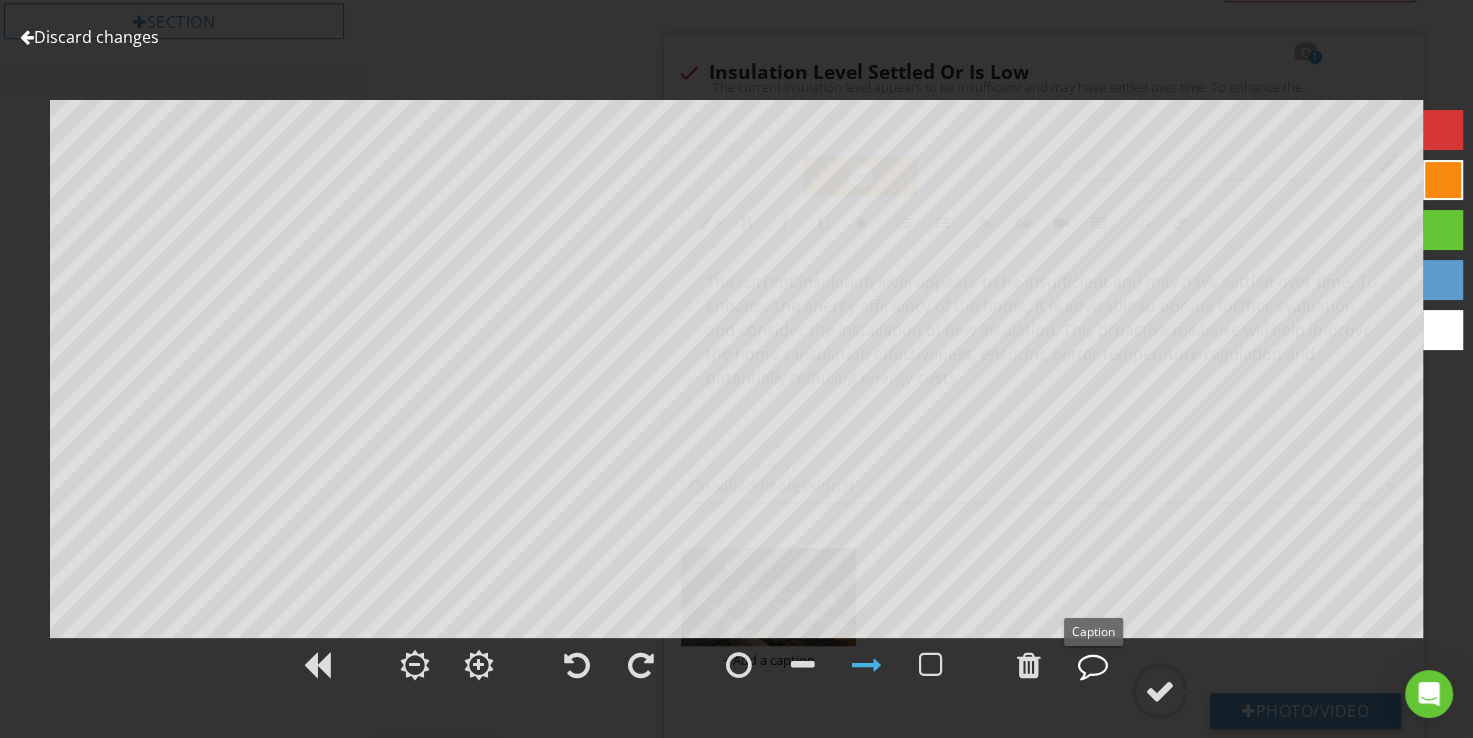 click at bounding box center [1093, 665] 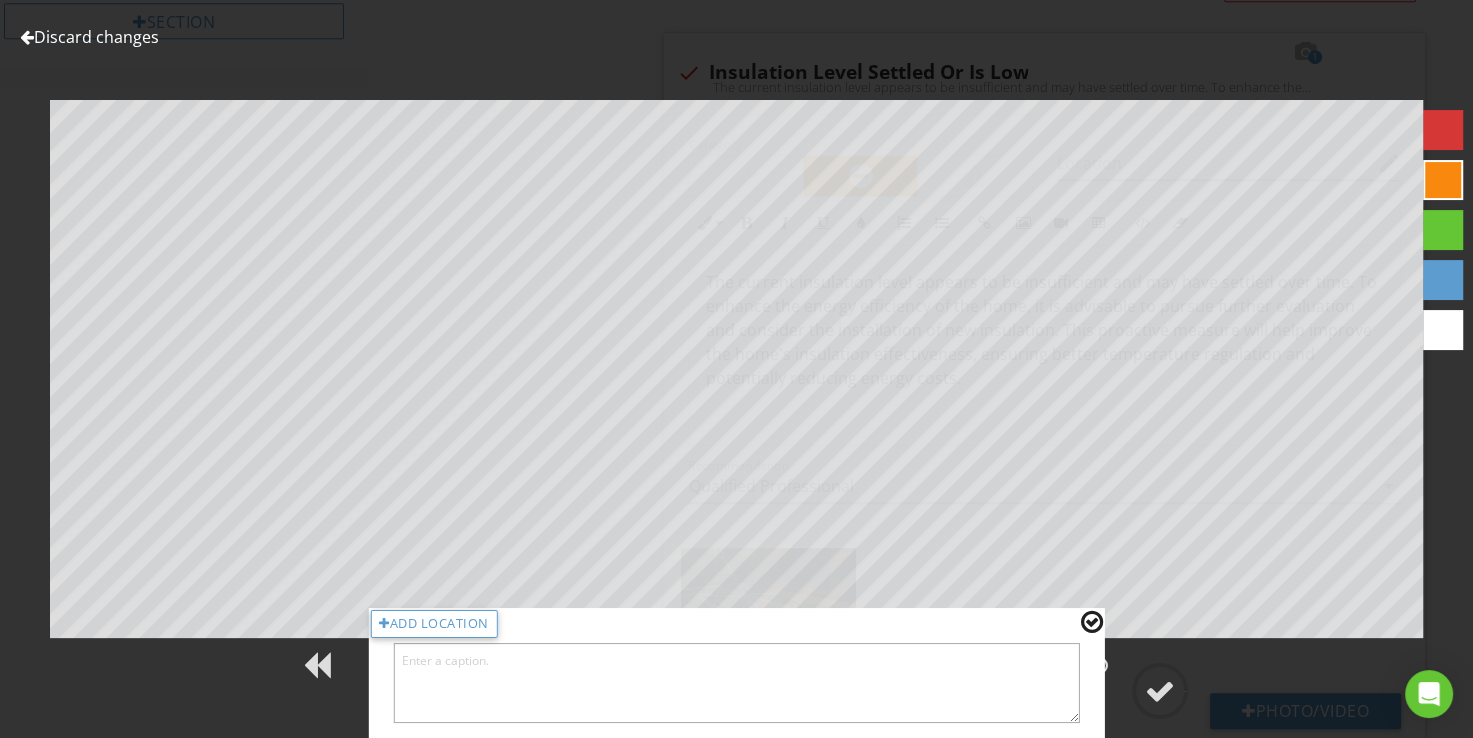 click at bounding box center [736, 683] 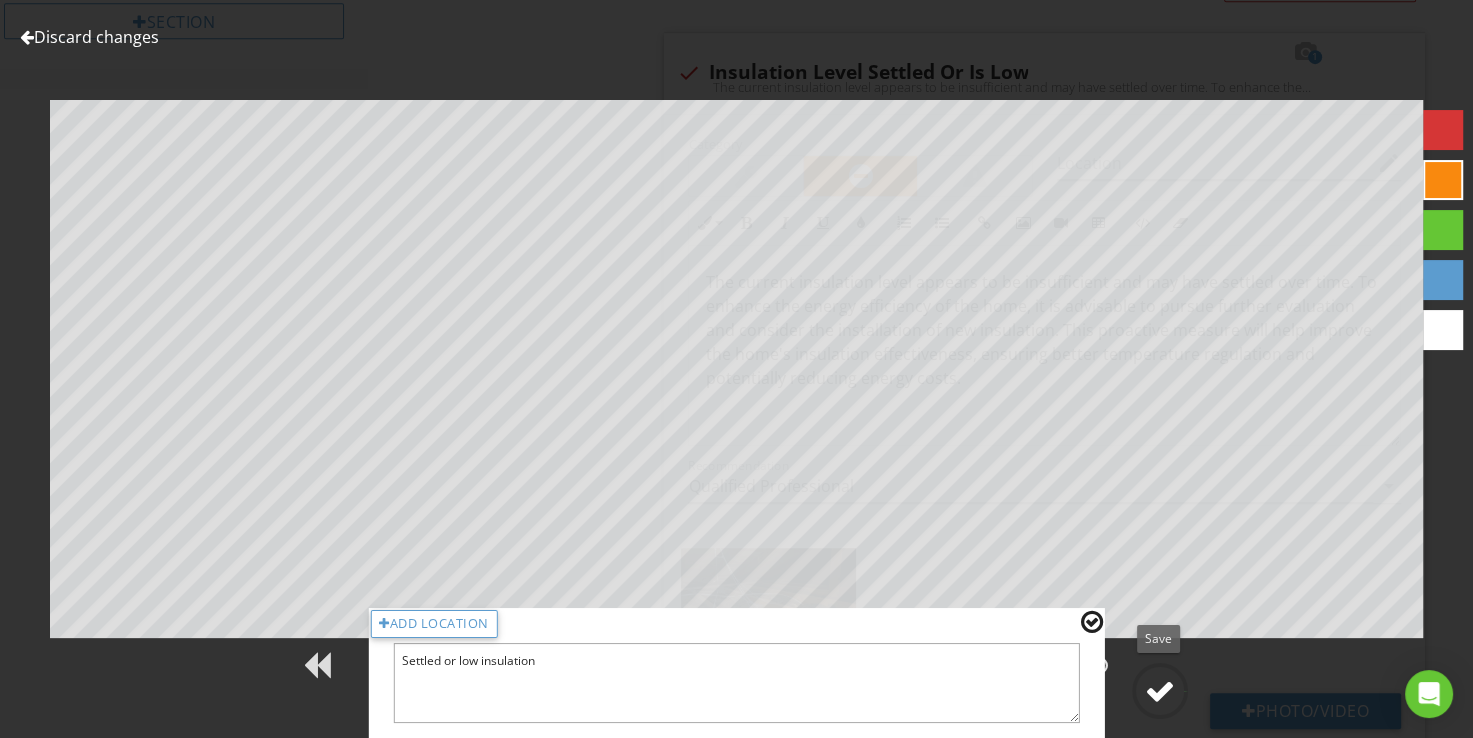 type on "Settled or low insulation" 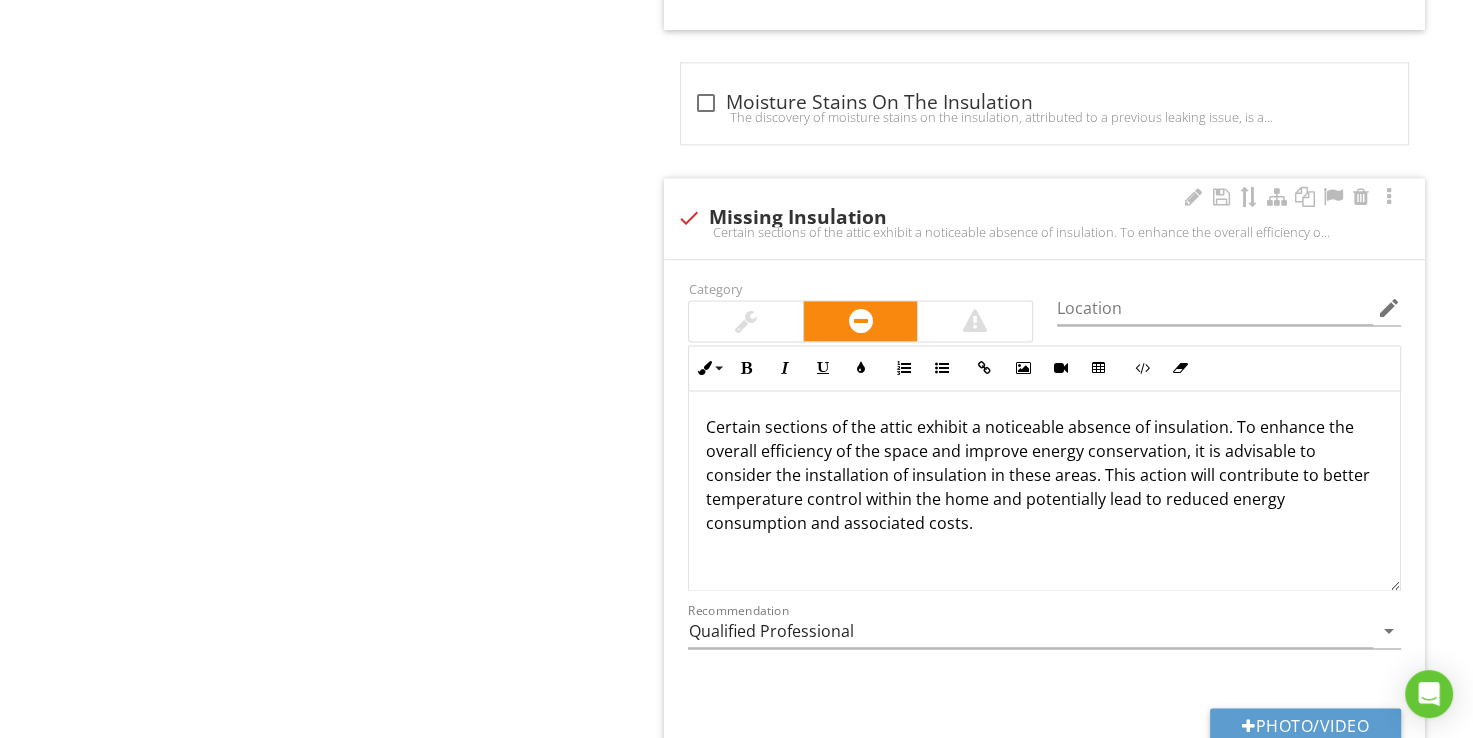 scroll, scrollTop: 2600, scrollLeft: 0, axis: vertical 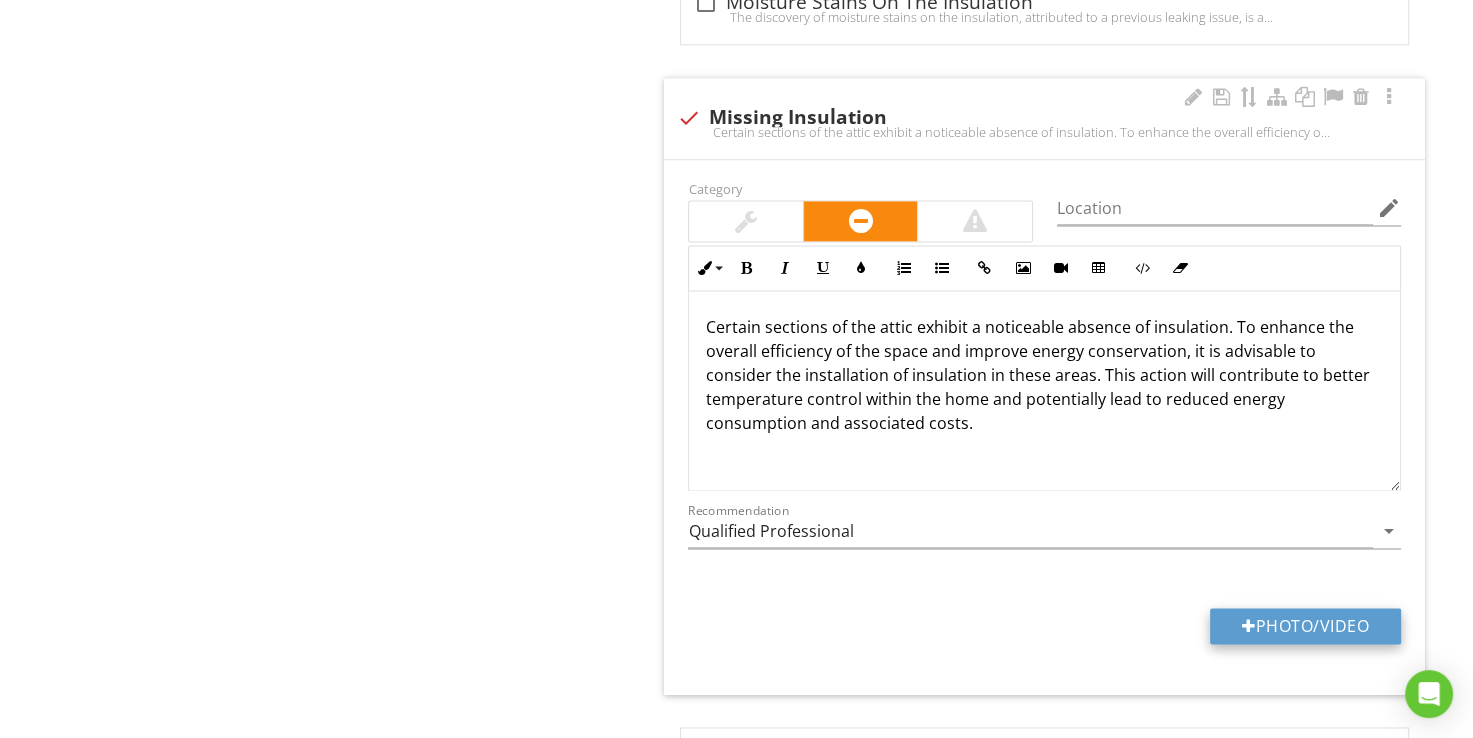 click on "Photo/Video" at bounding box center [1305, 626] 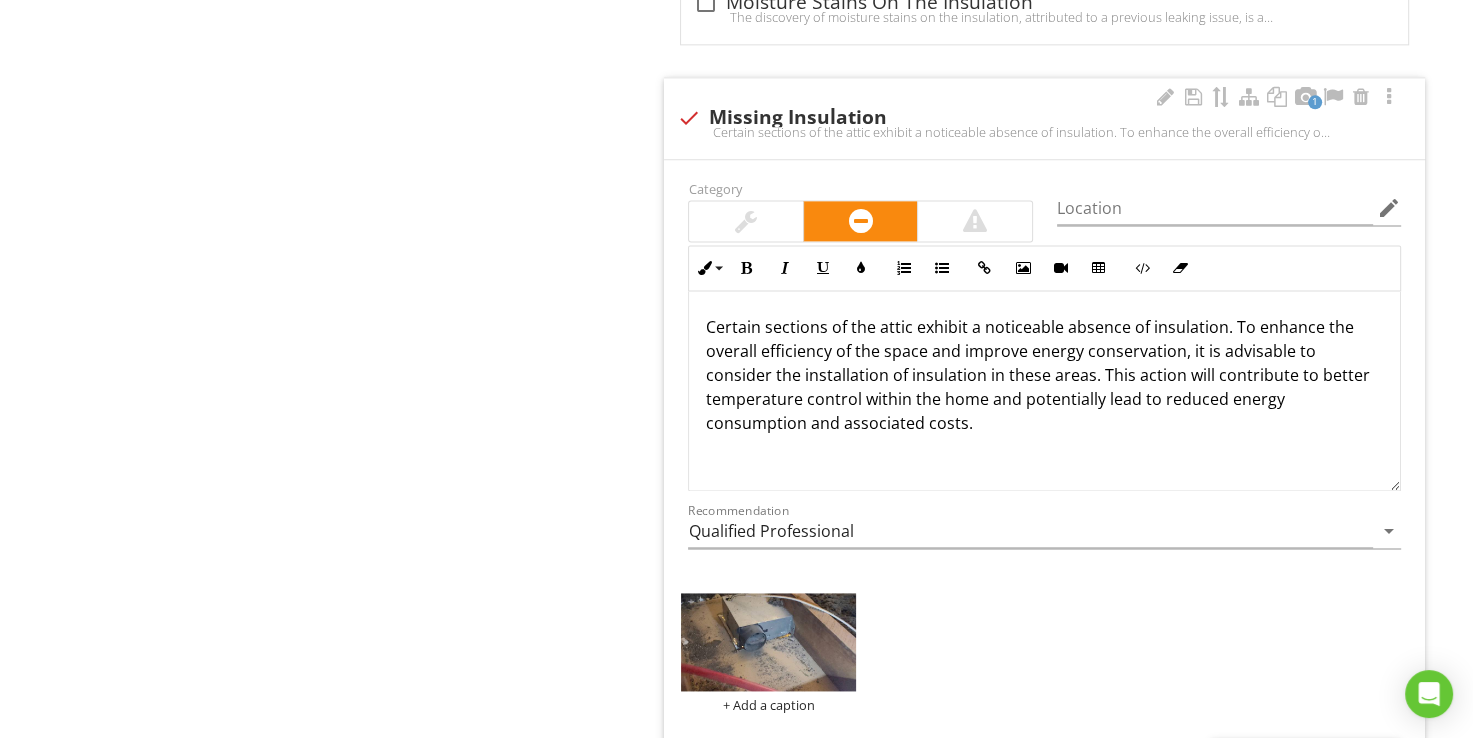 scroll, scrollTop: 0, scrollLeft: 0, axis: both 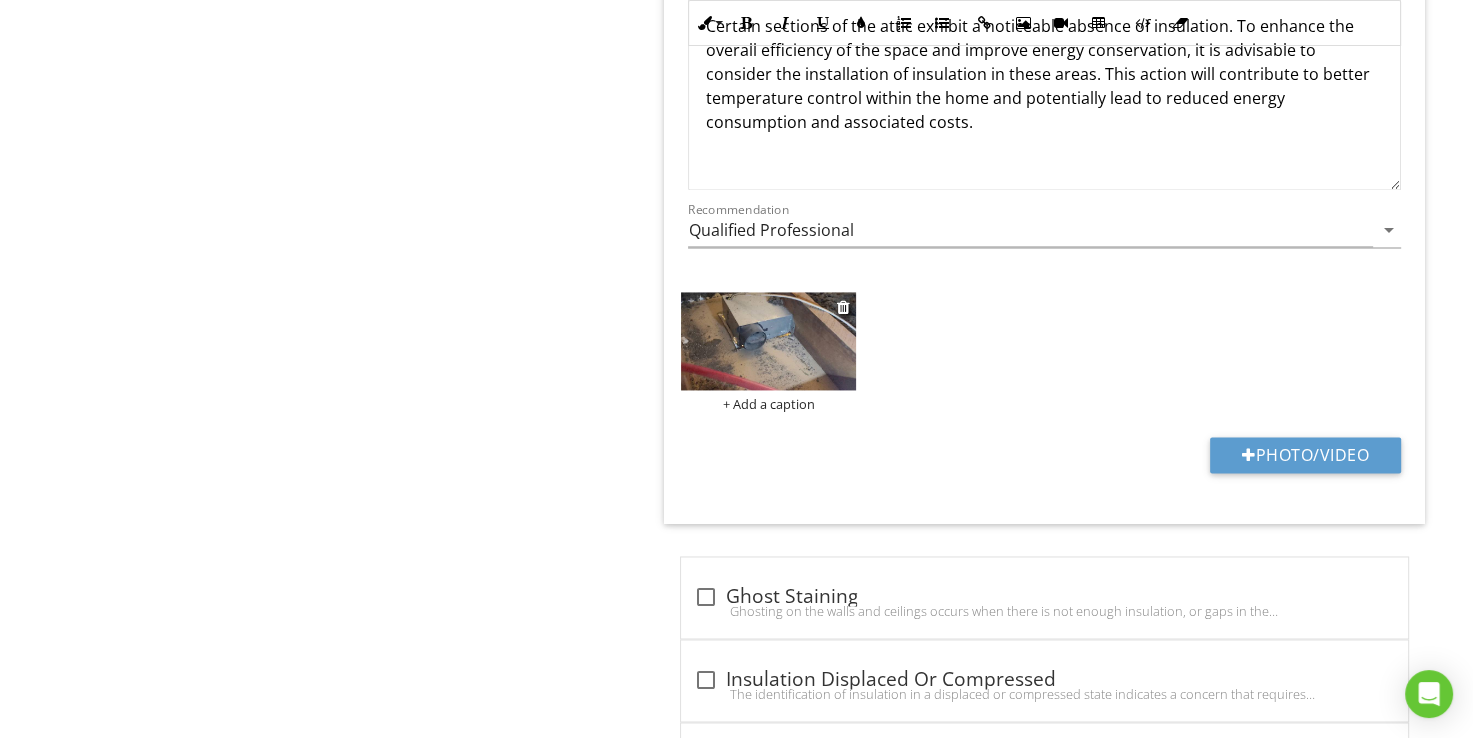 click at bounding box center (768, 341) 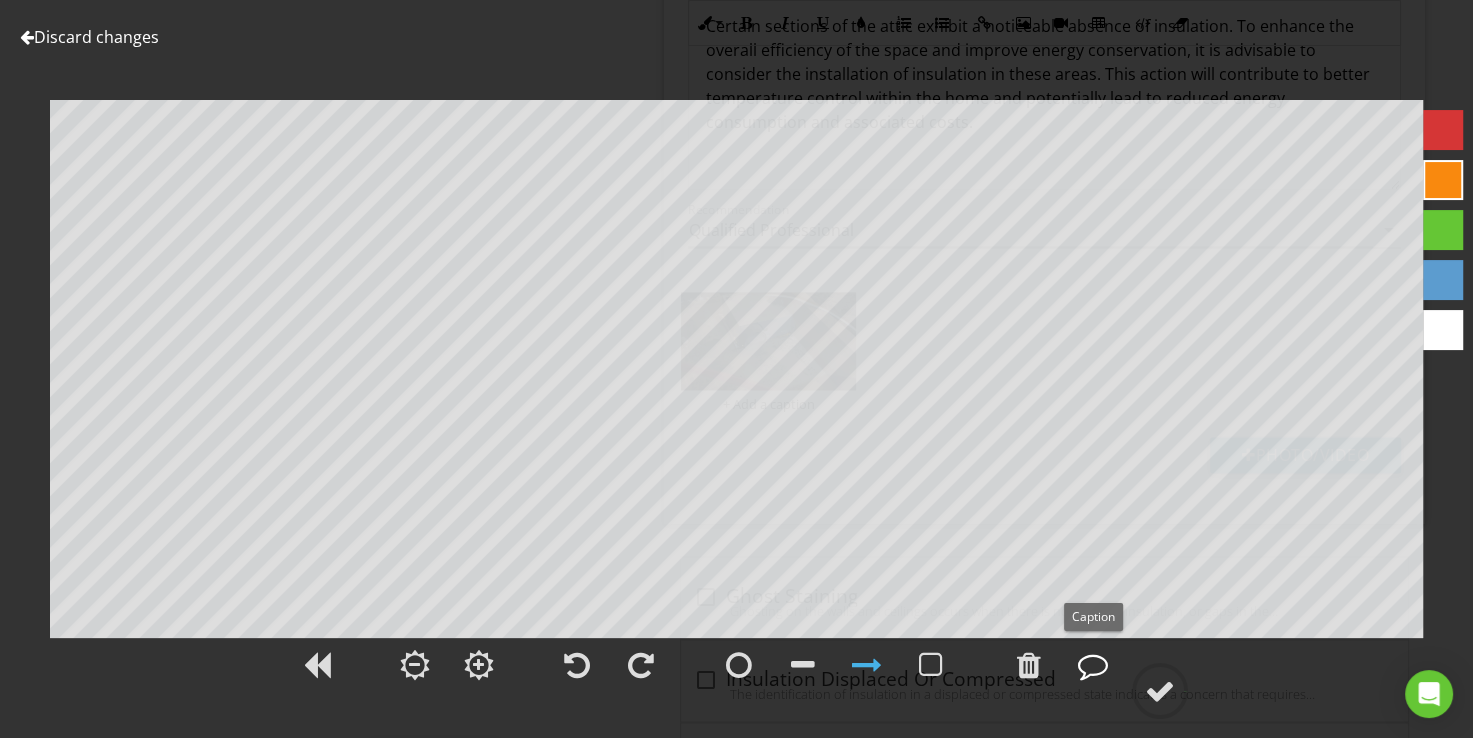 click at bounding box center [1093, 665] 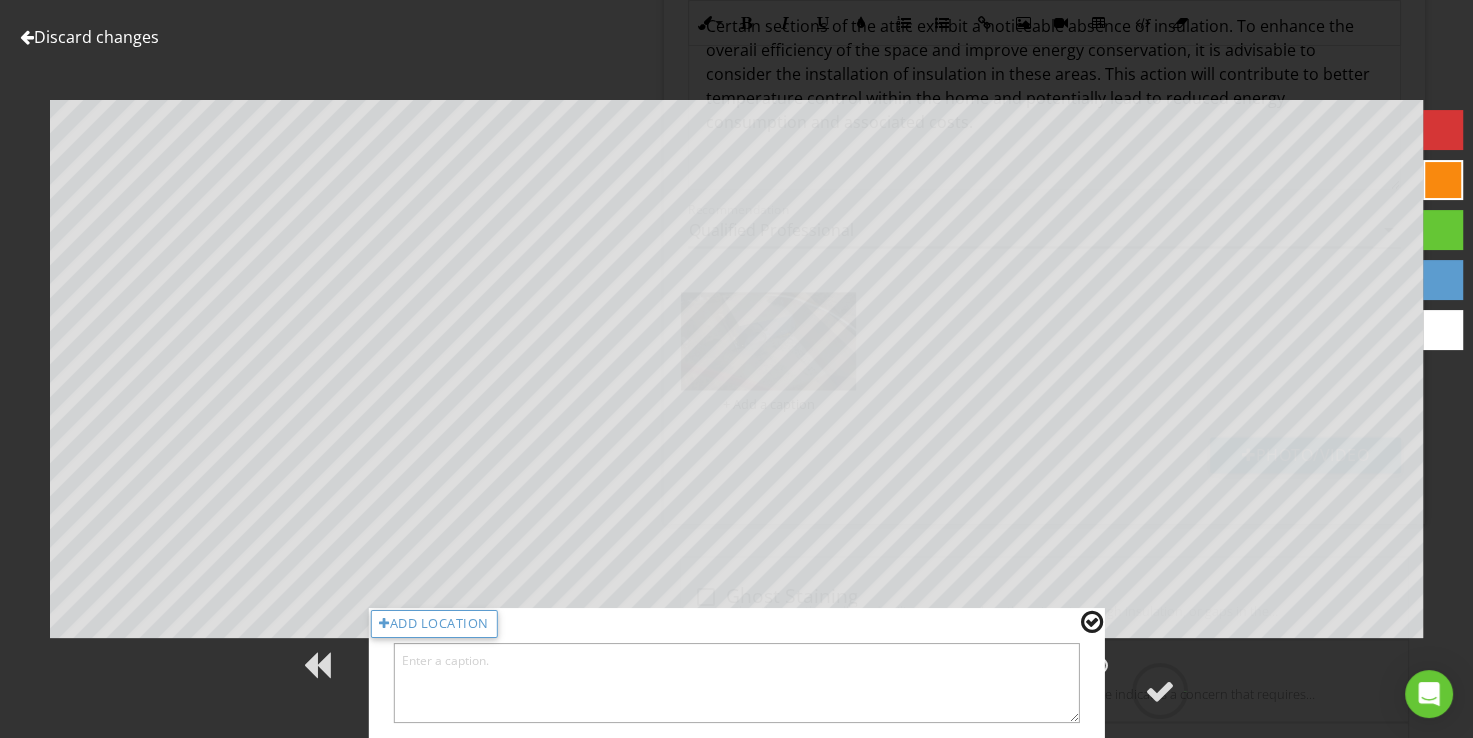 click at bounding box center [736, 683] 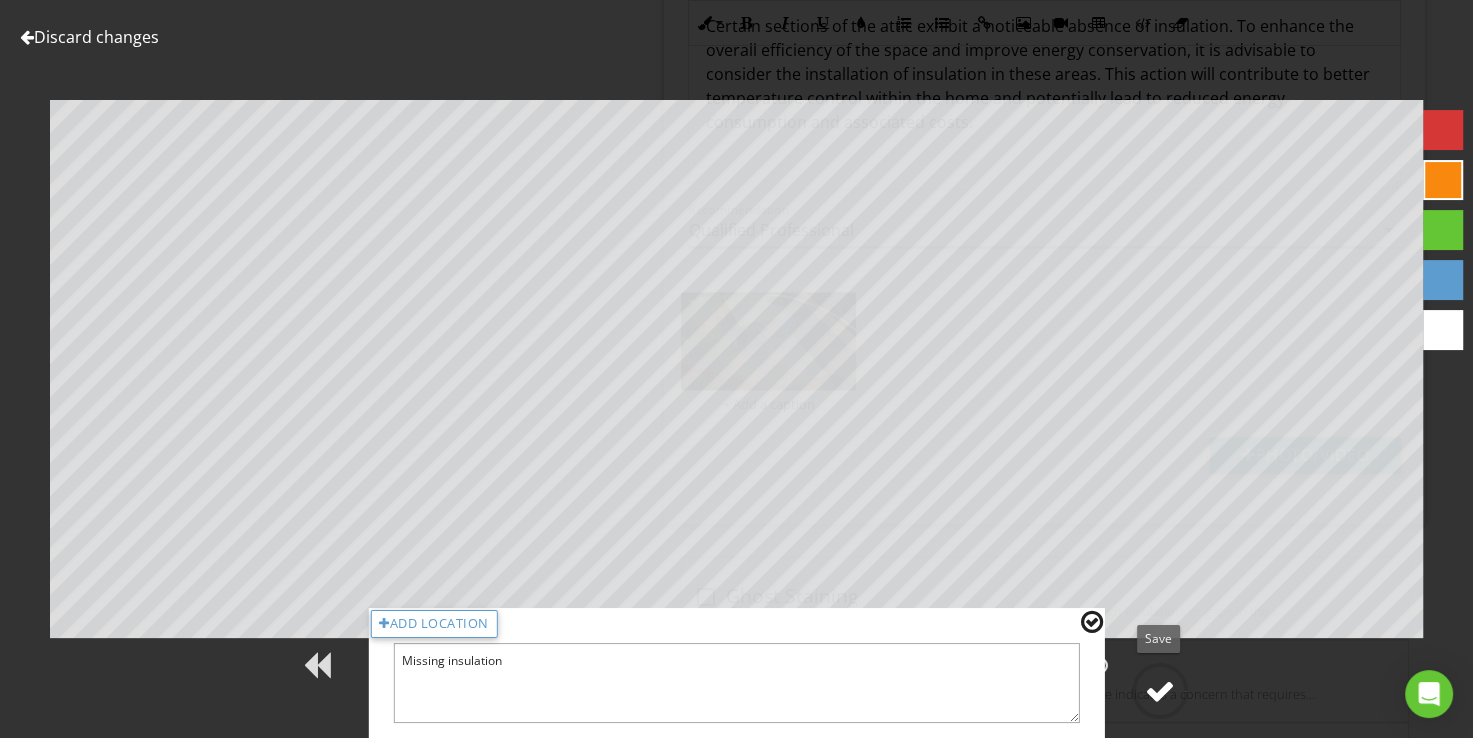 type on "Missing insulation" 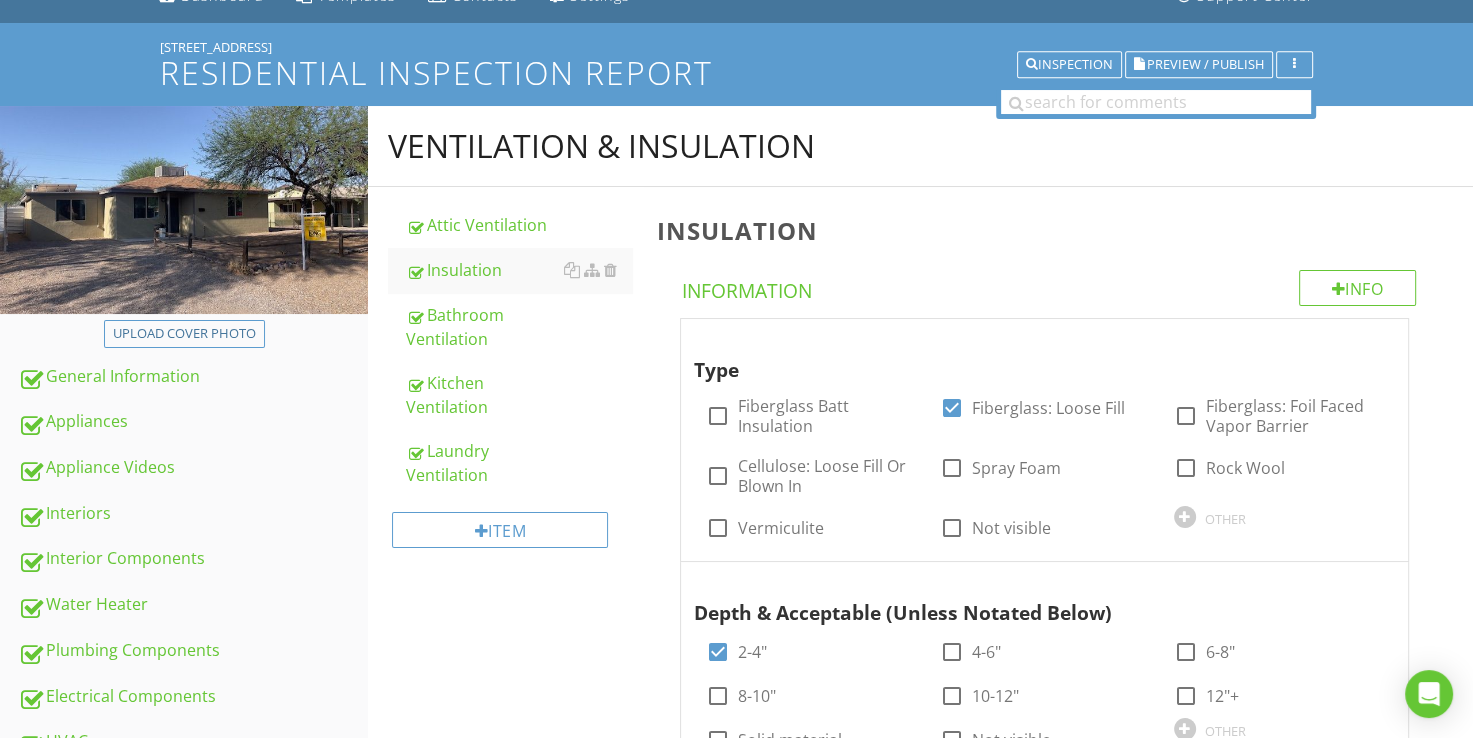 scroll, scrollTop: 300, scrollLeft: 0, axis: vertical 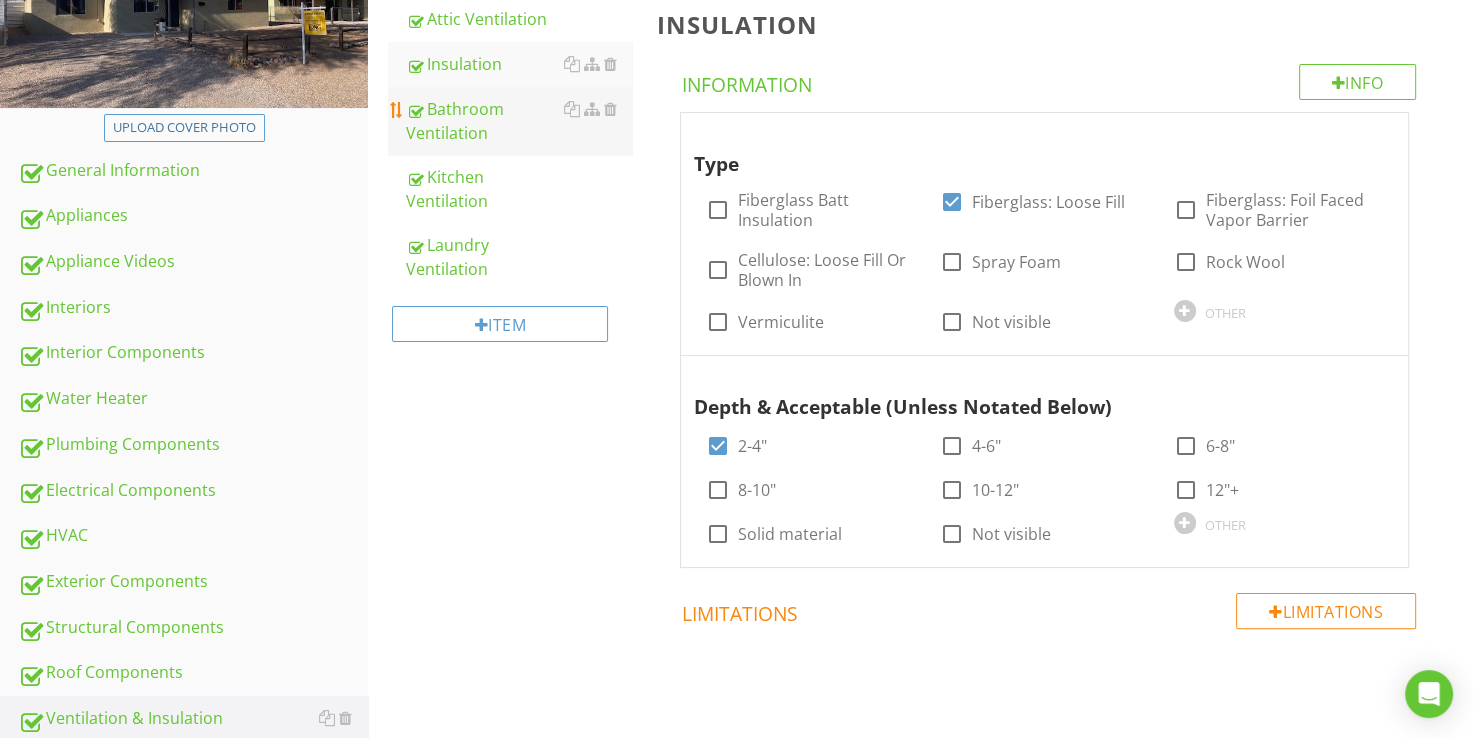 click on "Bathroom Ventilation" at bounding box center [519, 121] 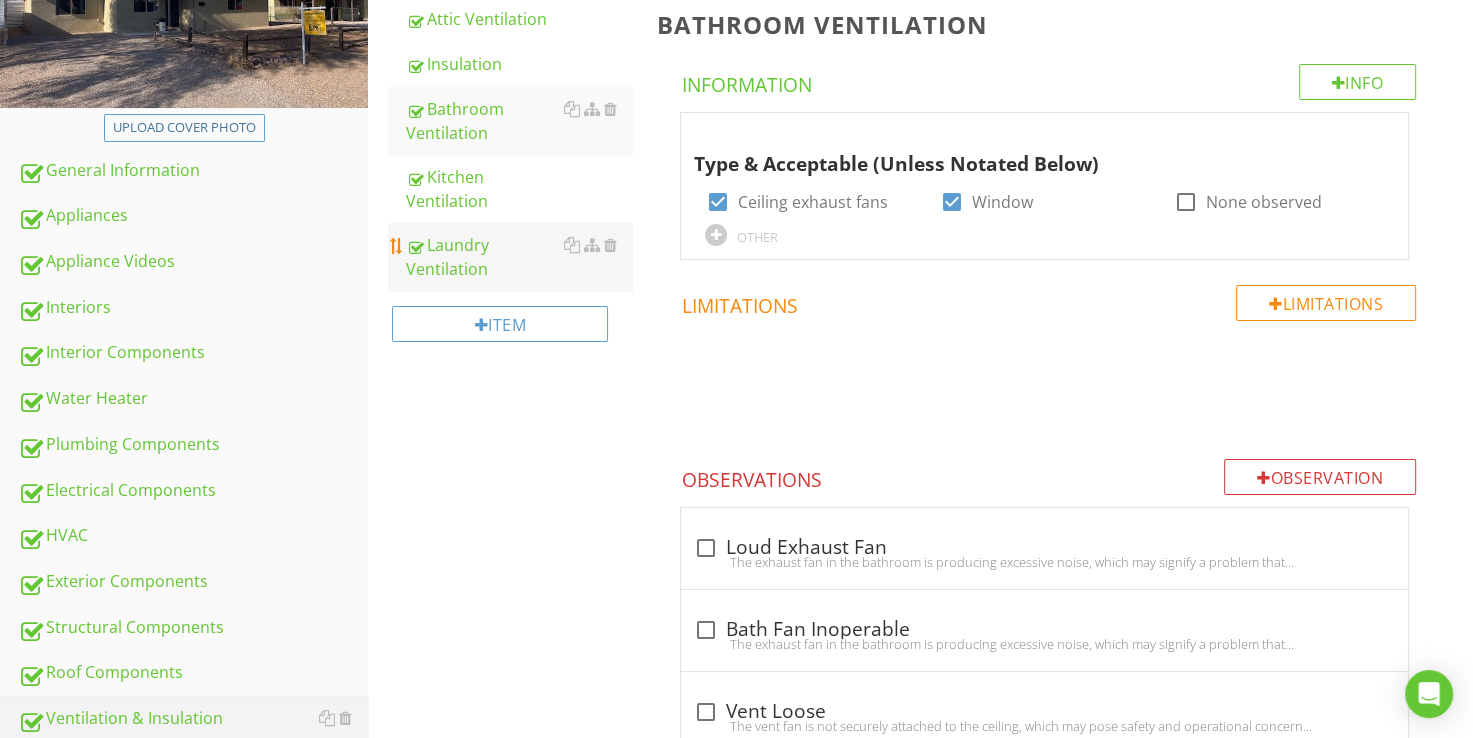 click on "Laundry Ventilation" at bounding box center [519, 257] 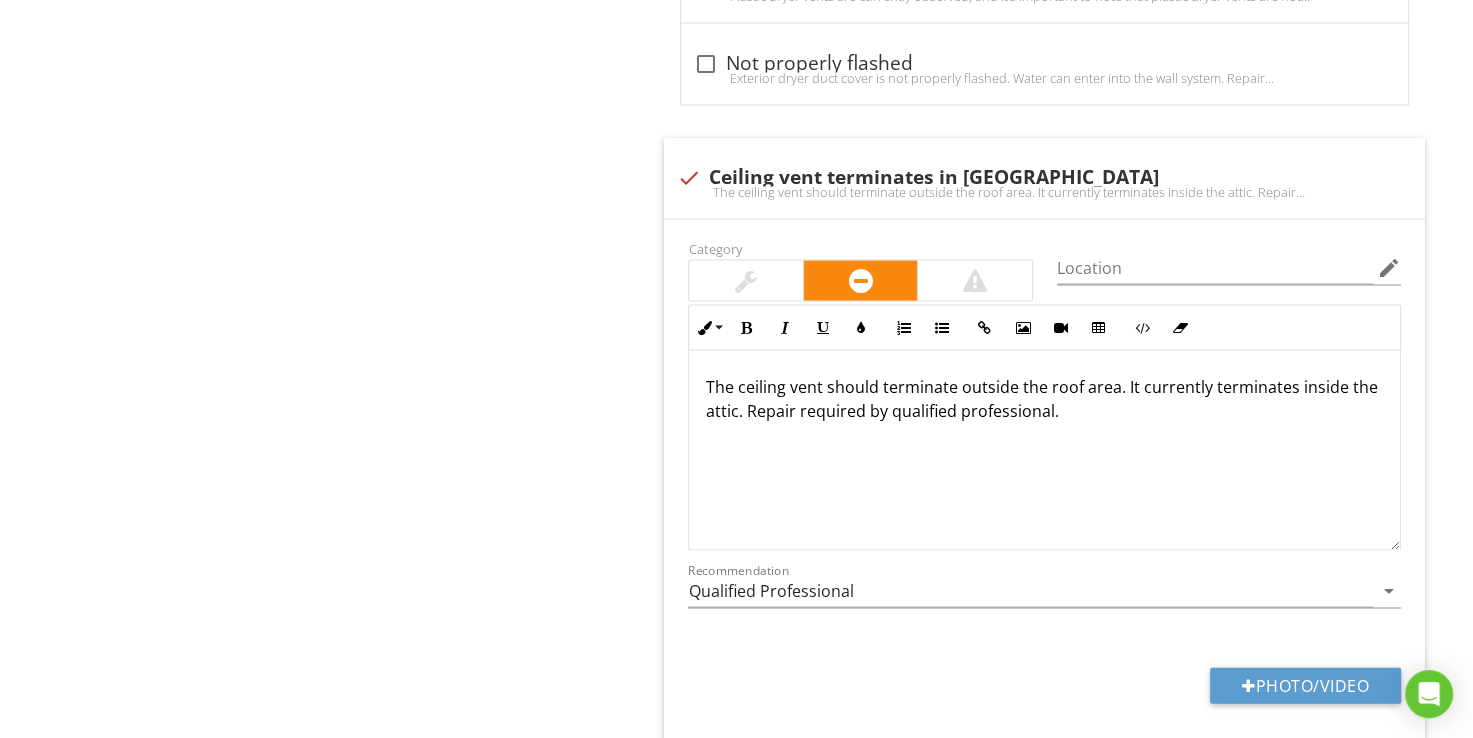 scroll, scrollTop: 4069, scrollLeft: 0, axis: vertical 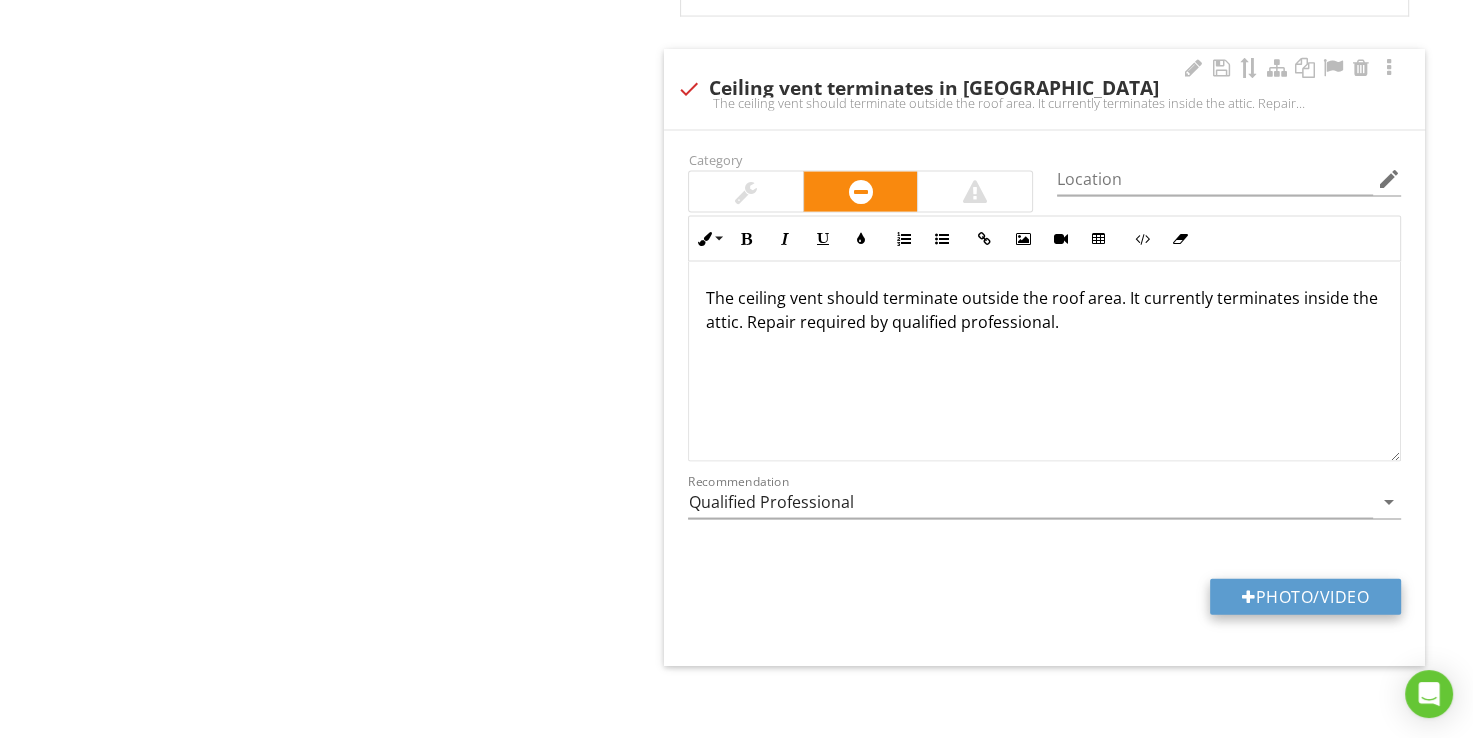 click on "Photo/Video" at bounding box center [1305, 597] 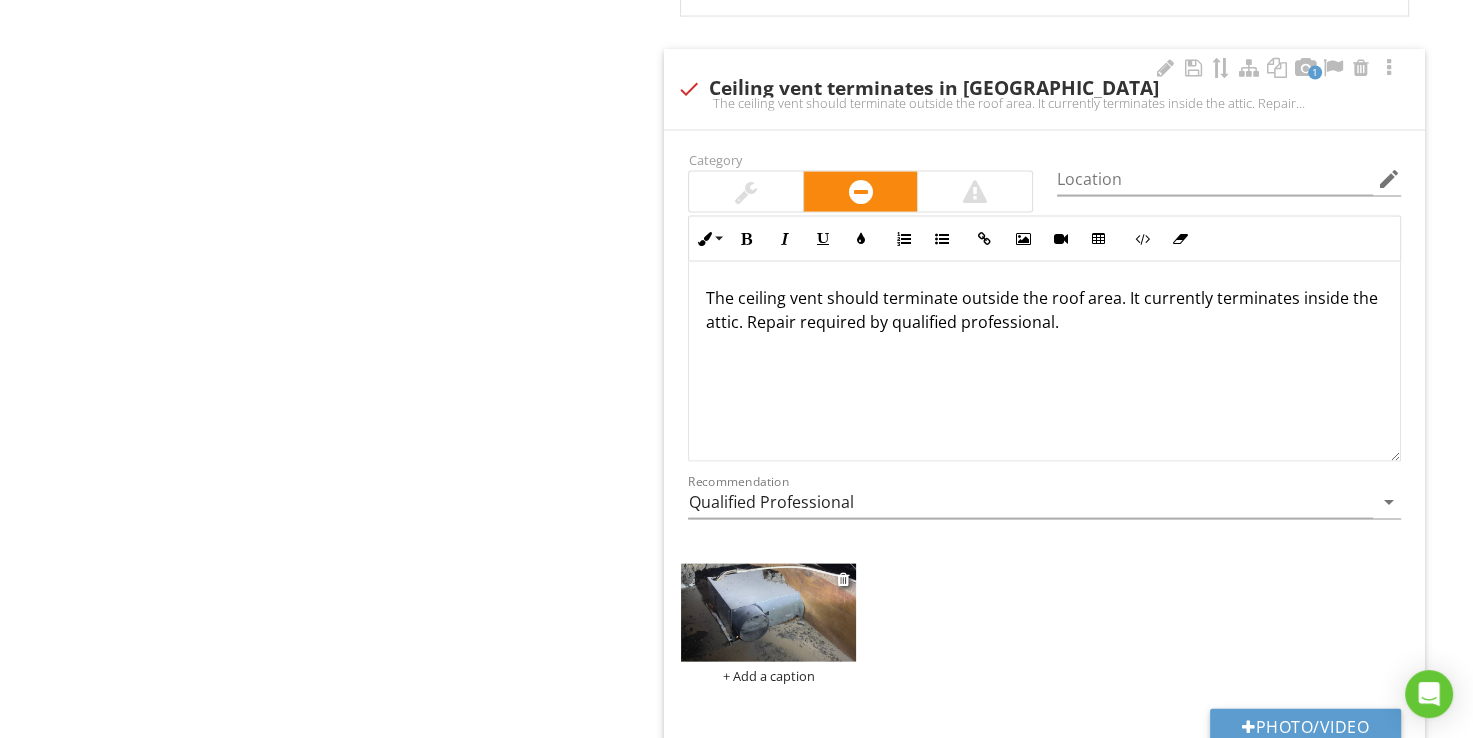 click at bounding box center (768, 613) 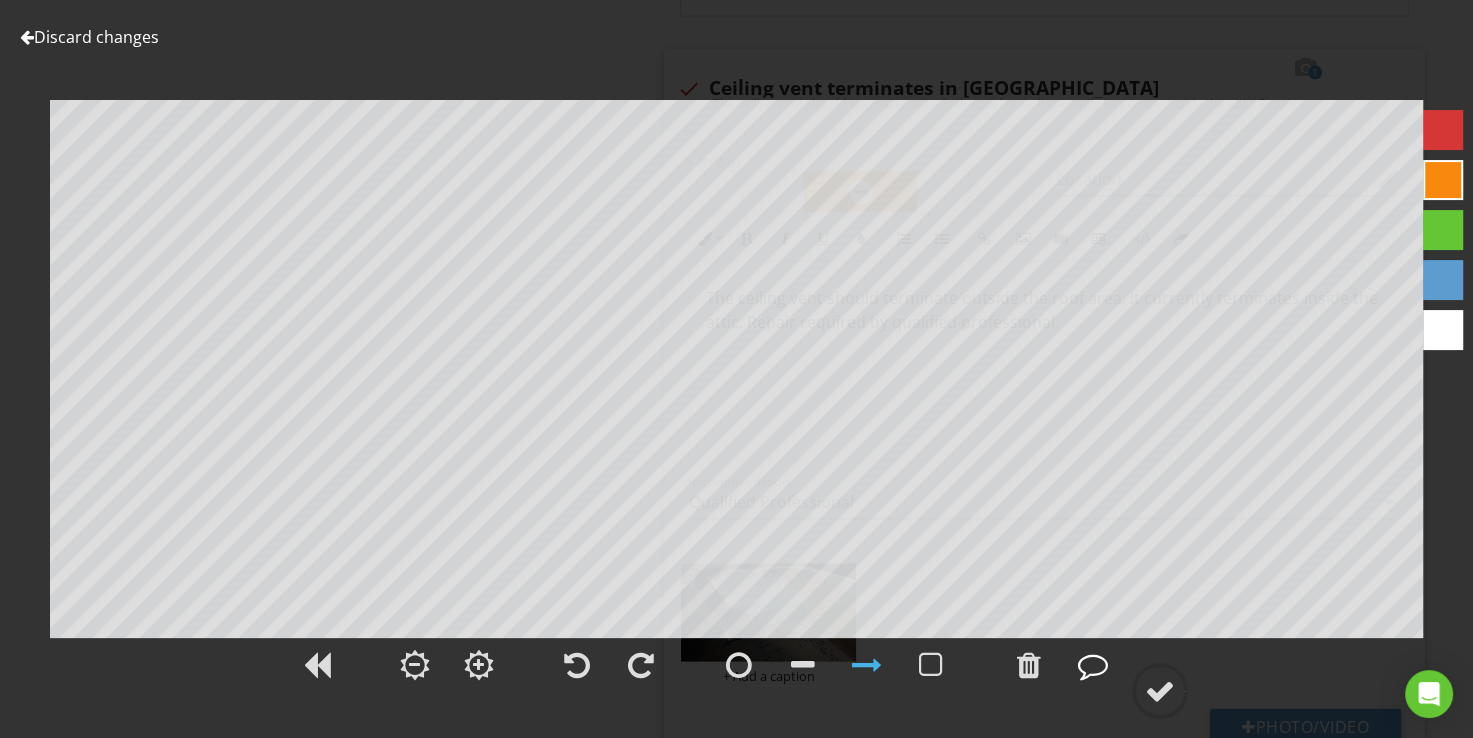 click at bounding box center [1093, 665] 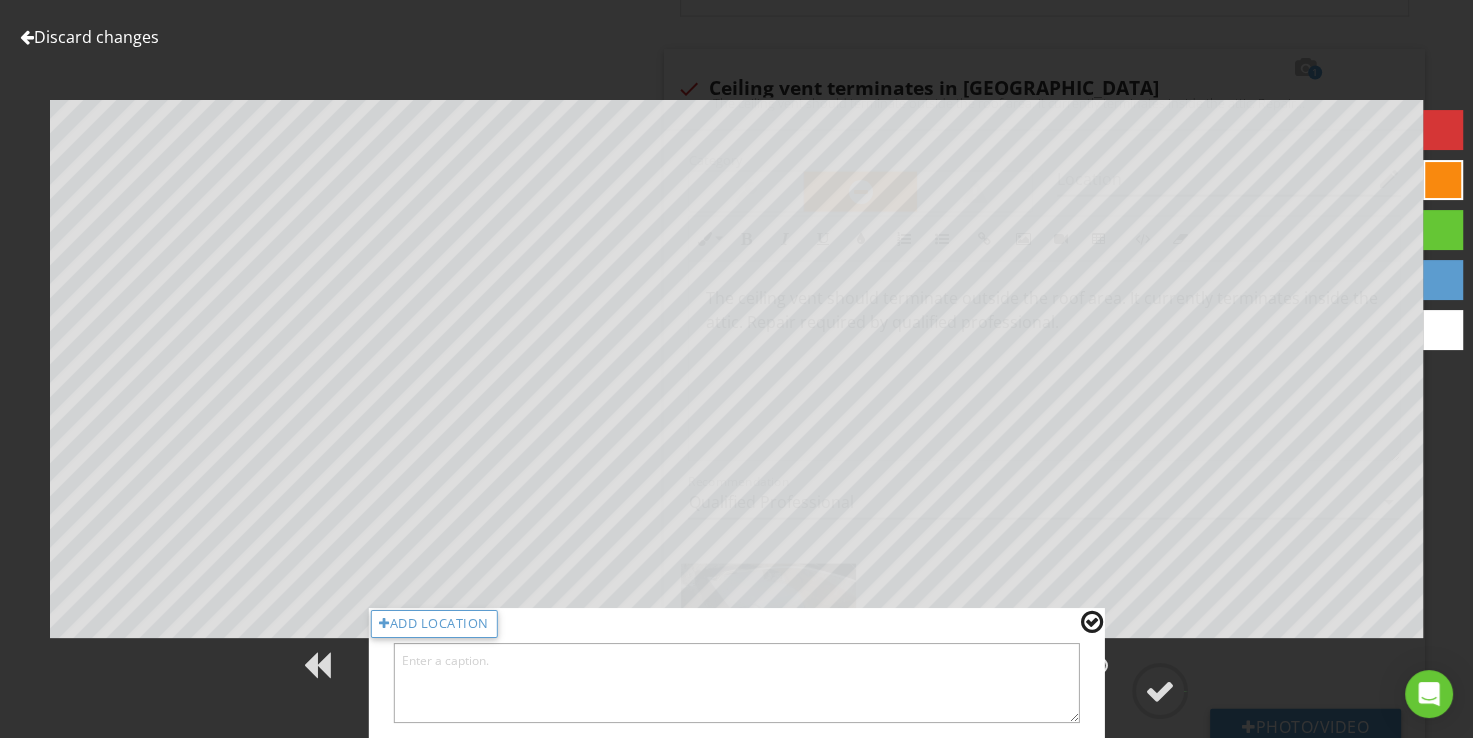 click at bounding box center (736, 683) 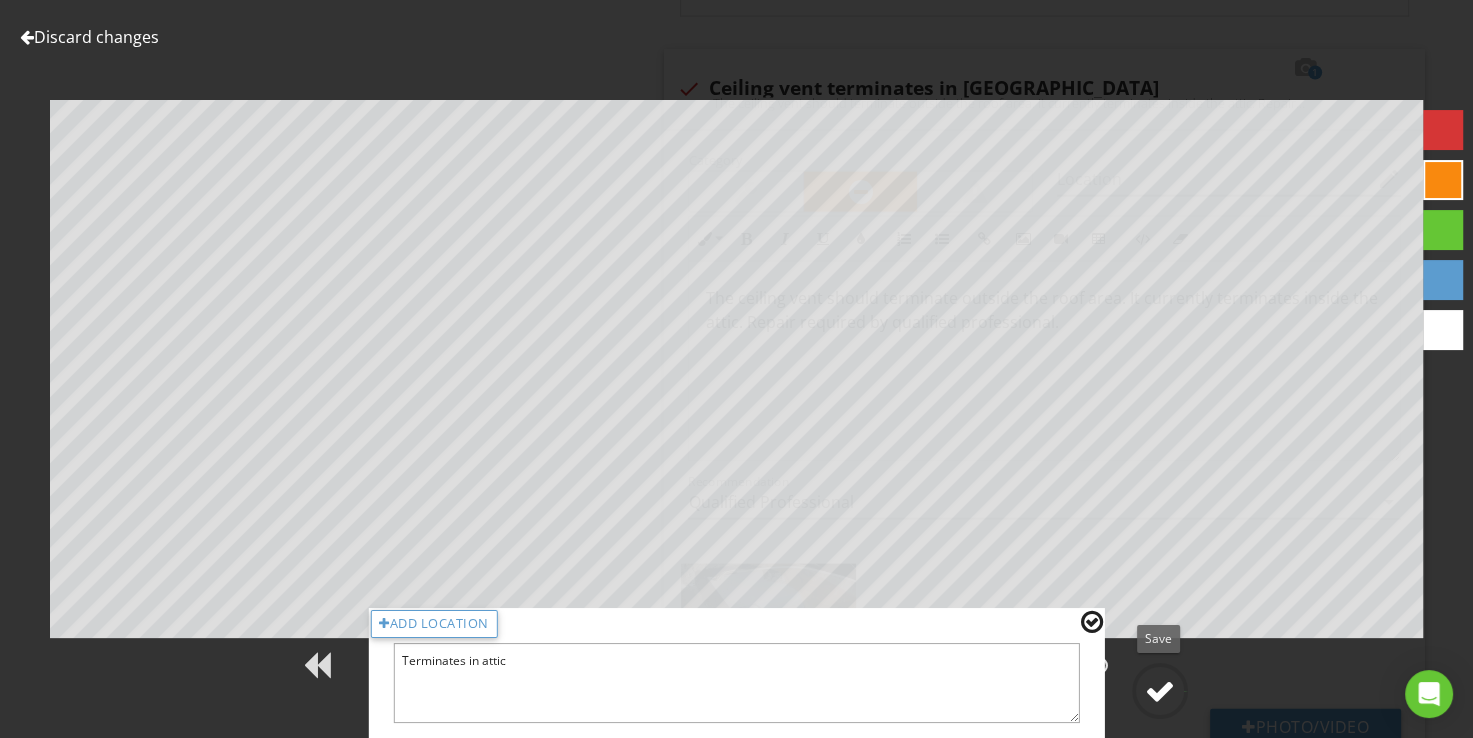 type on "Terminates in attic" 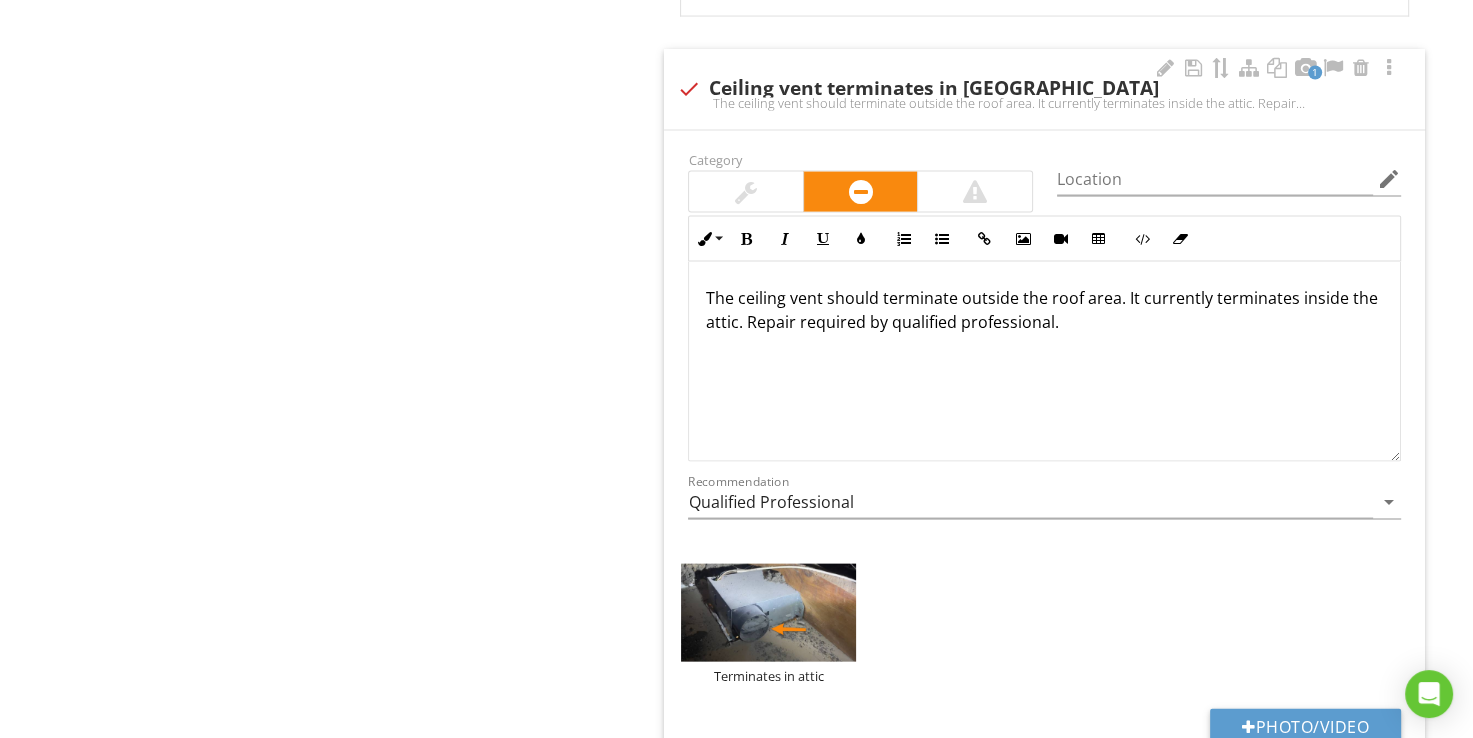 click on "The ceiling vent should terminate outside the roof area. It currently terminates inside the attic. Repair required by qualified professional." at bounding box center [1044, 310] 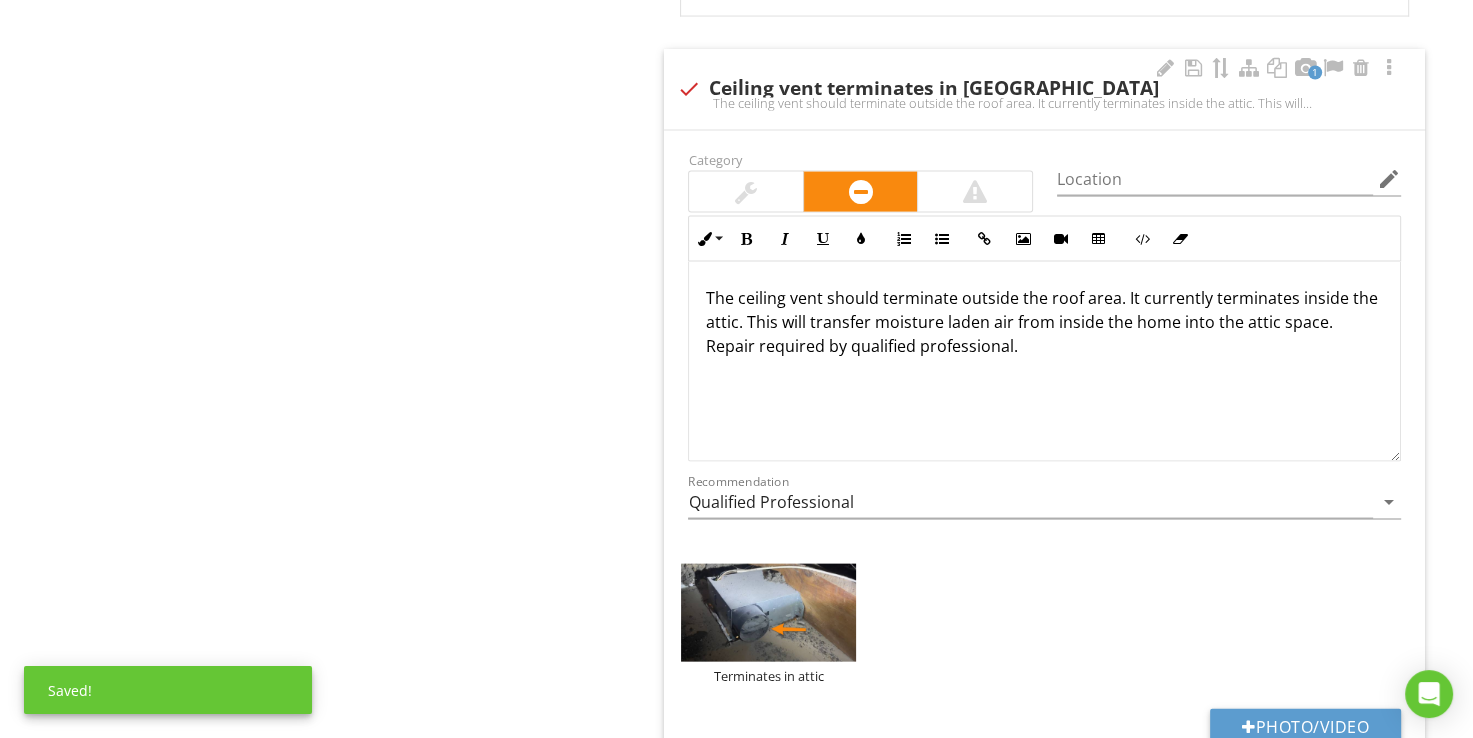 click on "The ceiling vent should terminate outside the roof area. It currently terminates inside the attic. This will transfer moisture laden air from inside the home into the attic space.  Repair required by qualified professional." at bounding box center (1044, 322) 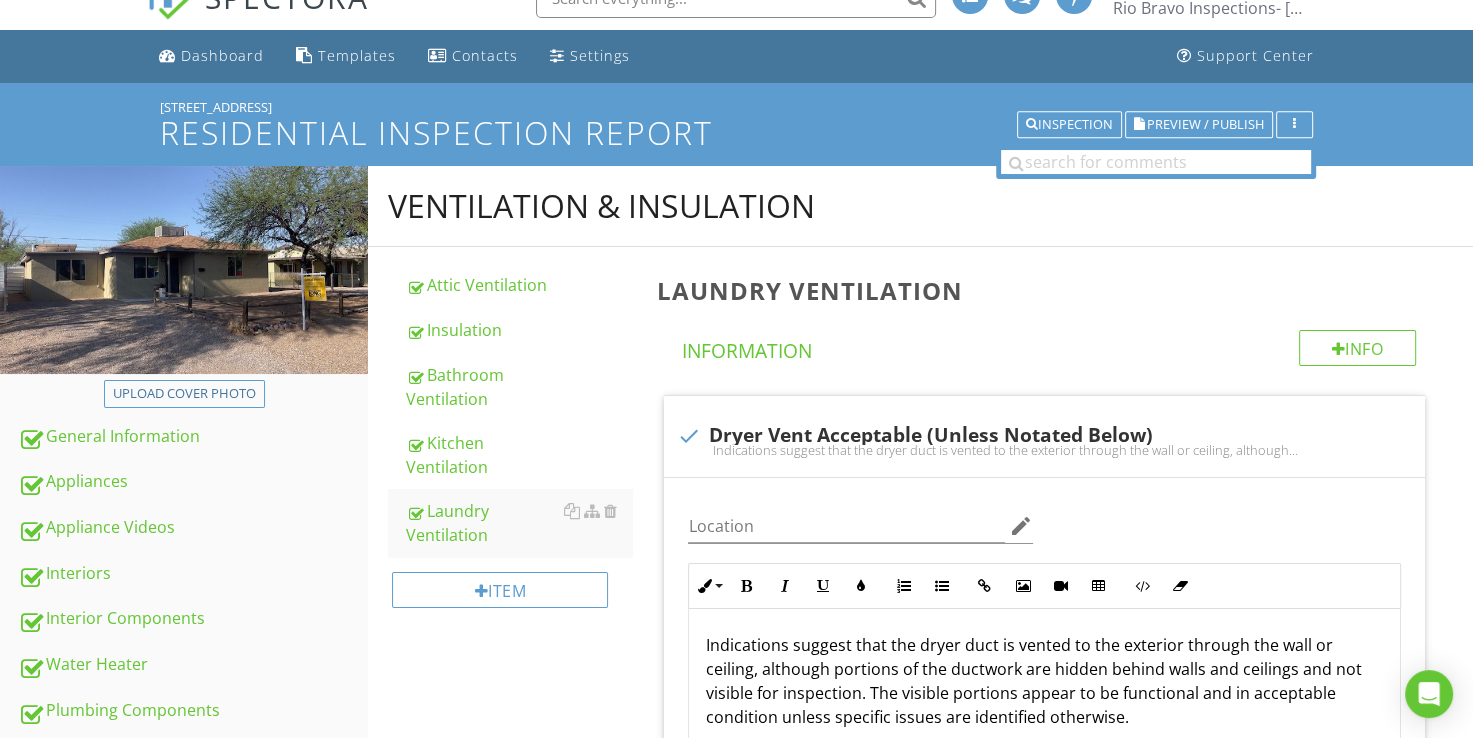 scroll, scrollTop: 0, scrollLeft: 0, axis: both 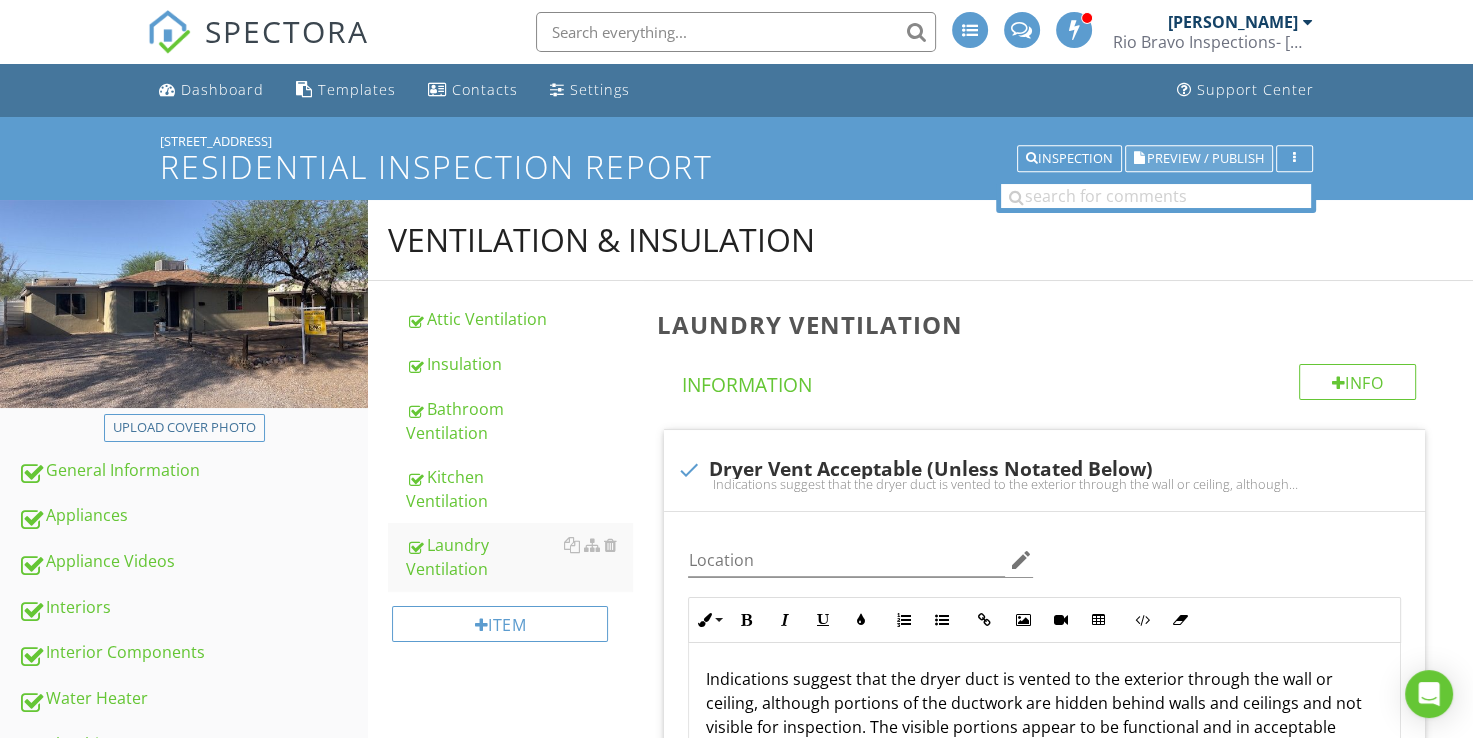click on "Preview / Publish" at bounding box center (1205, 158) 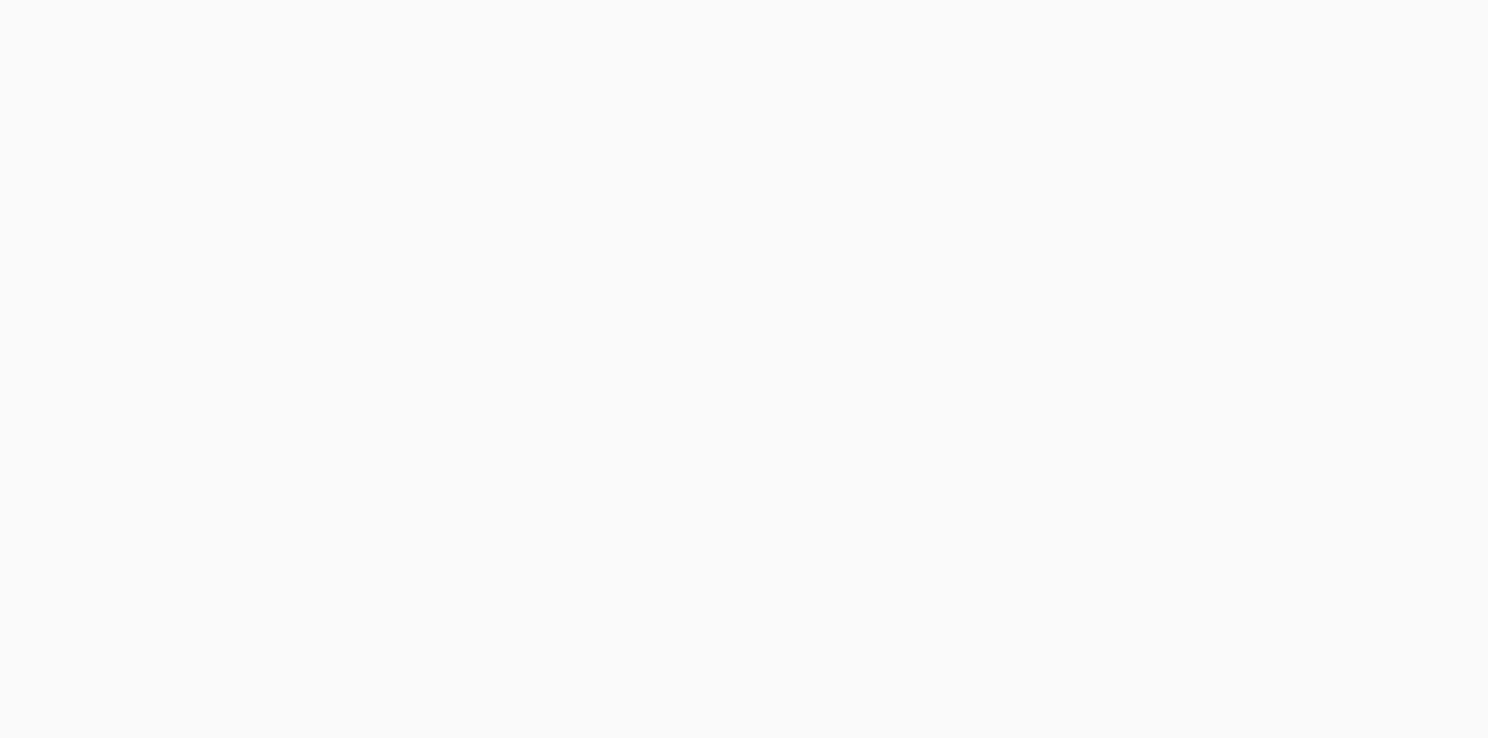 scroll, scrollTop: 0, scrollLeft: 0, axis: both 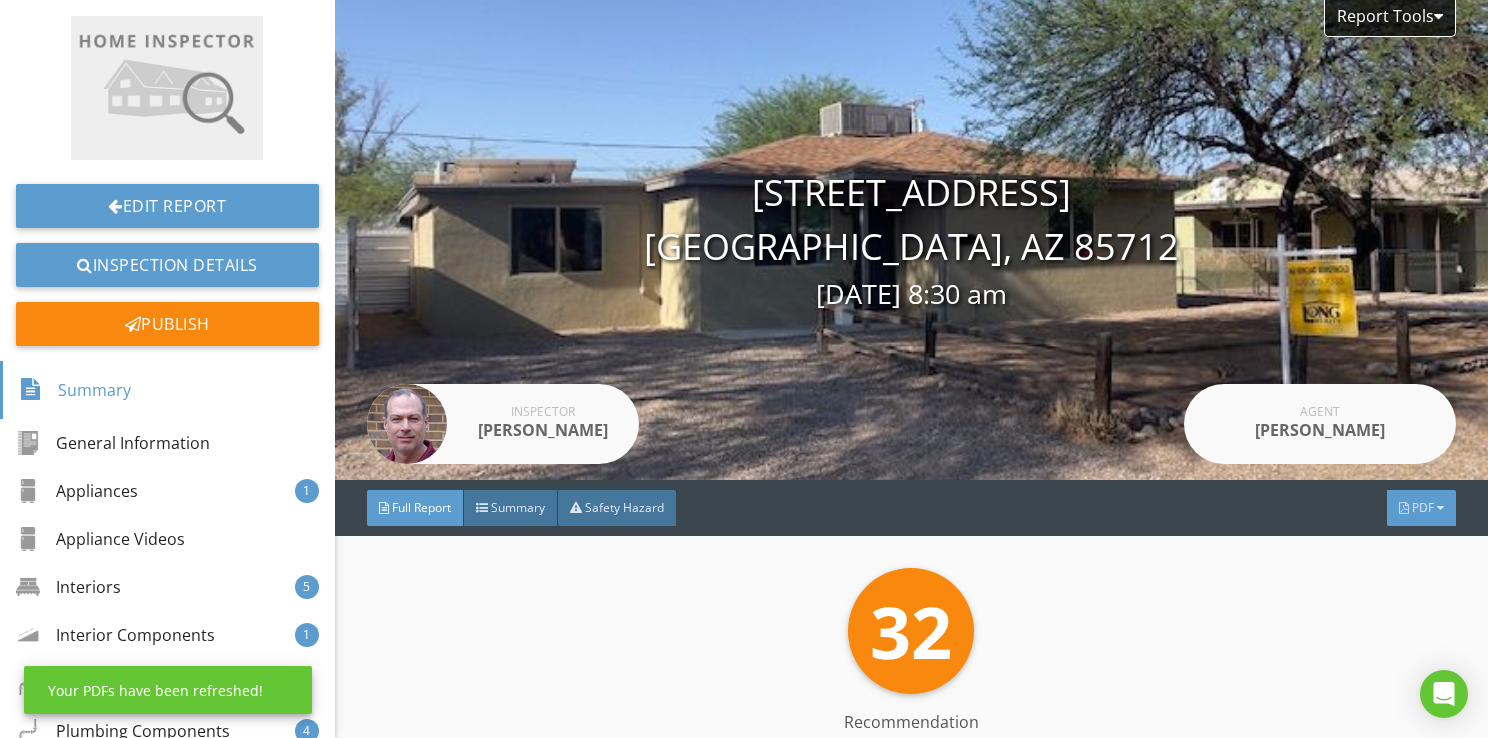 click at bounding box center [1440, 508] 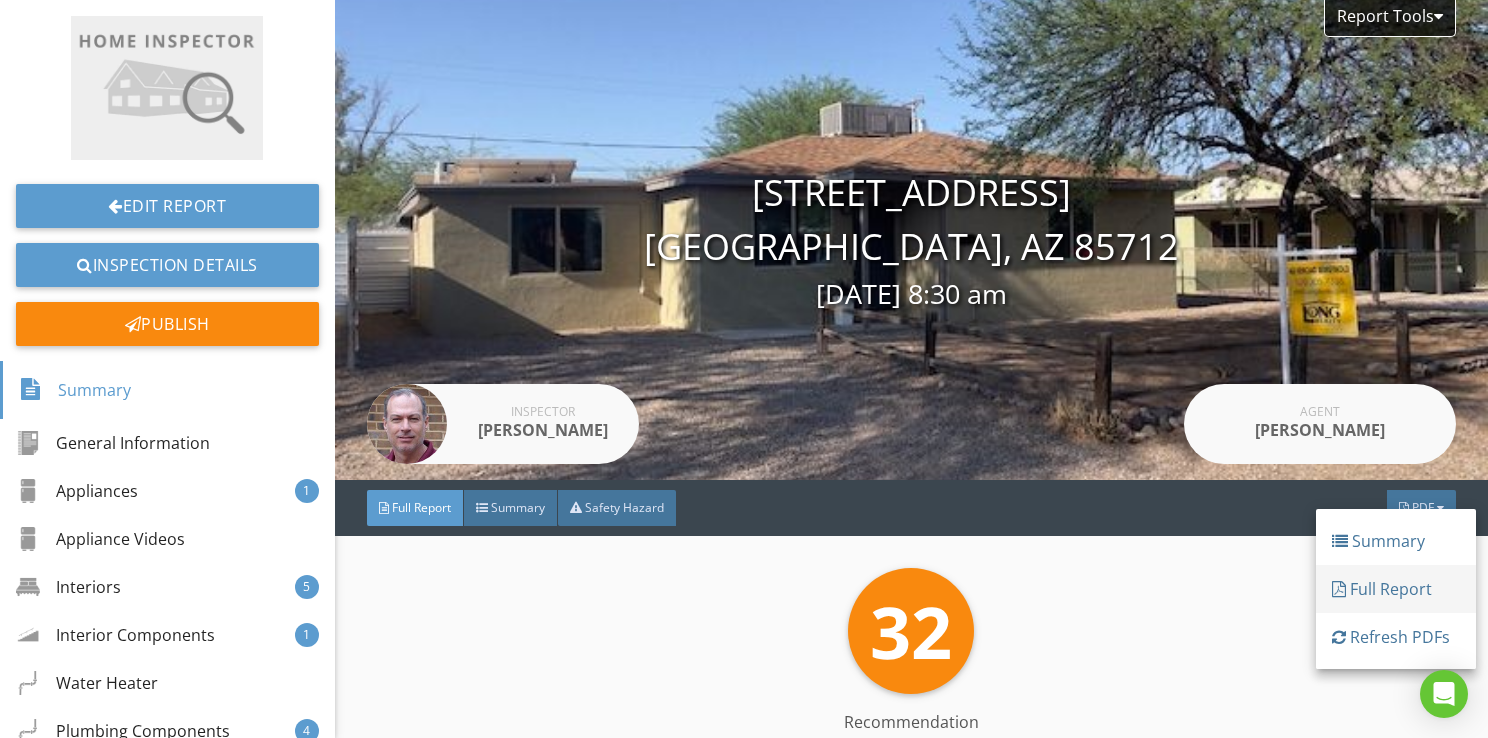 click on "Full Report" at bounding box center (1396, 589) 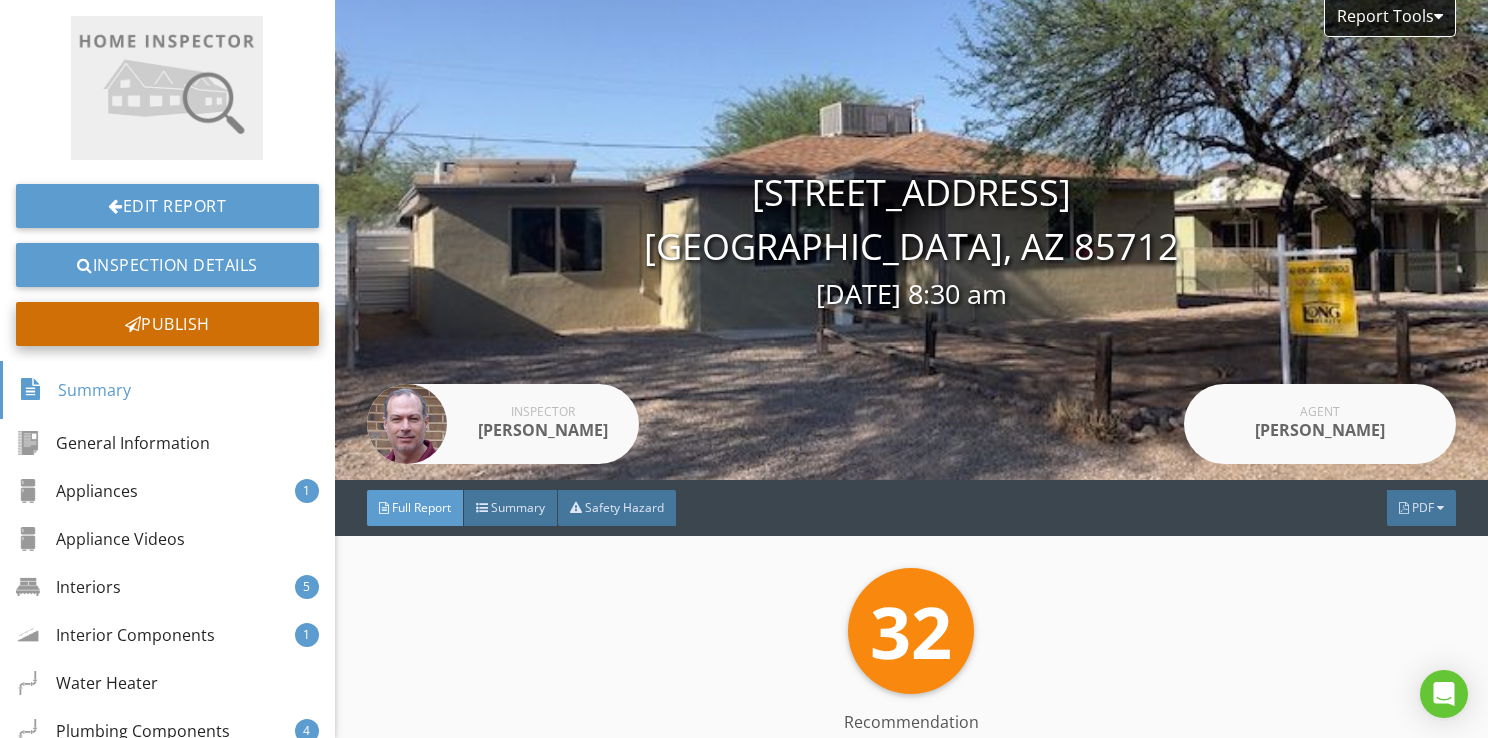 click on "Publish" at bounding box center (167, 324) 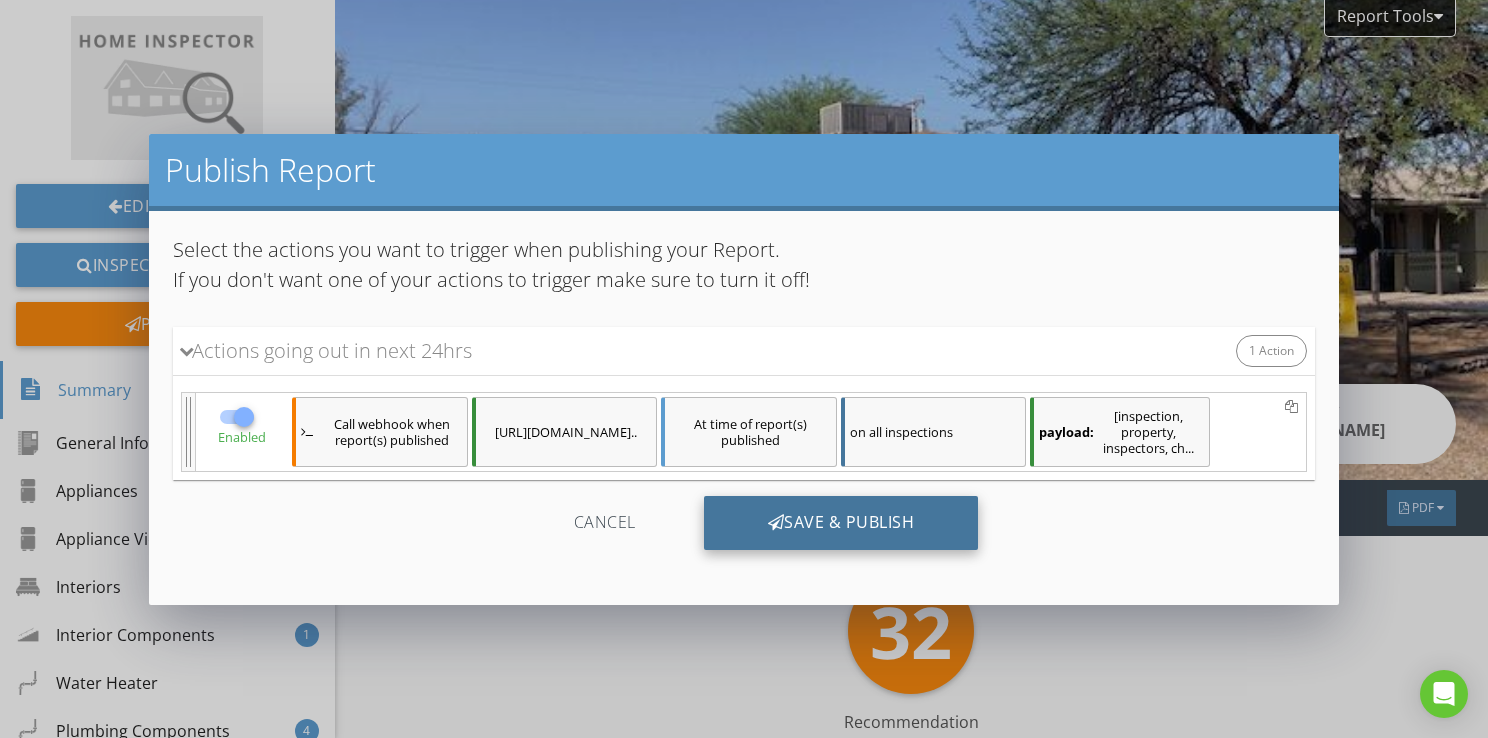 click on "Save & Publish" at bounding box center [841, 523] 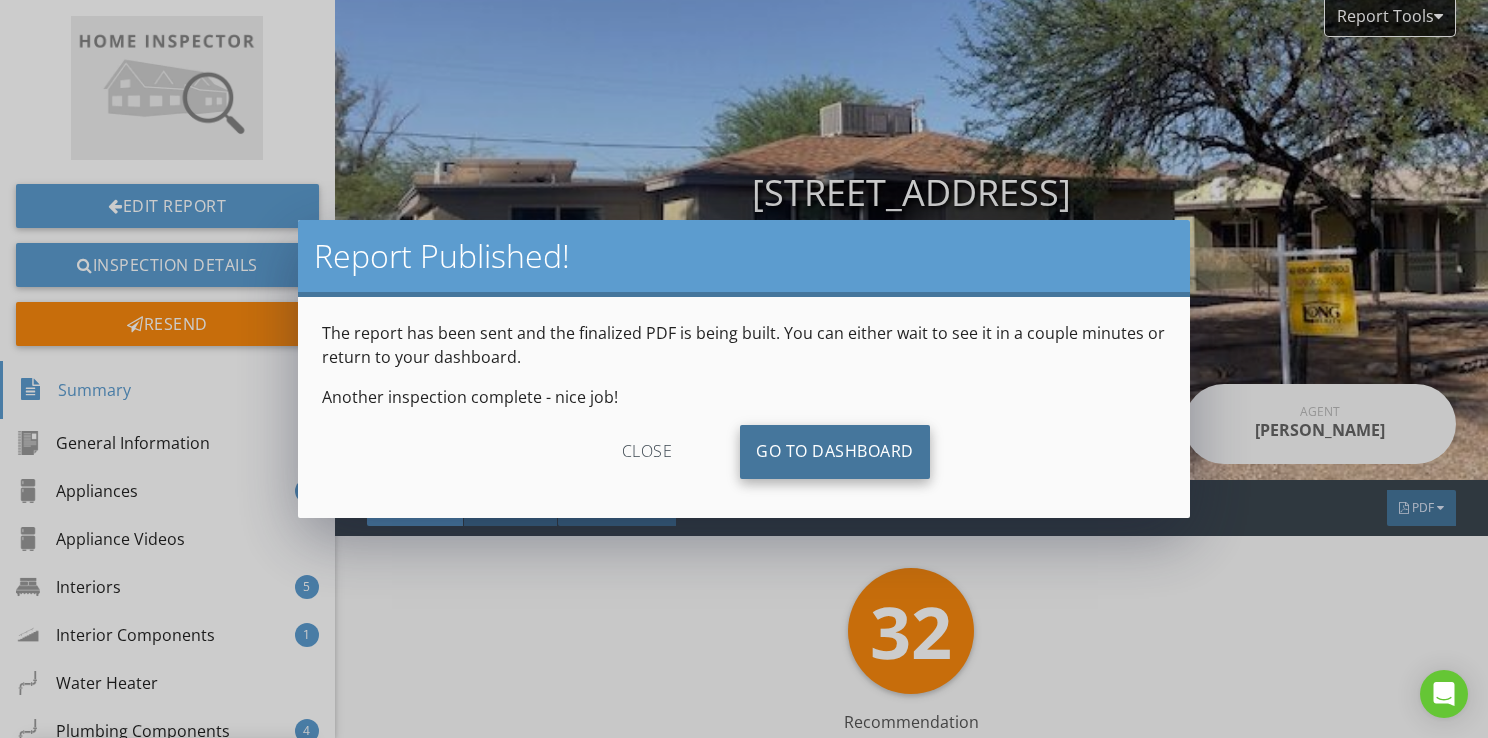 click on "Go To Dashboard" at bounding box center [835, 452] 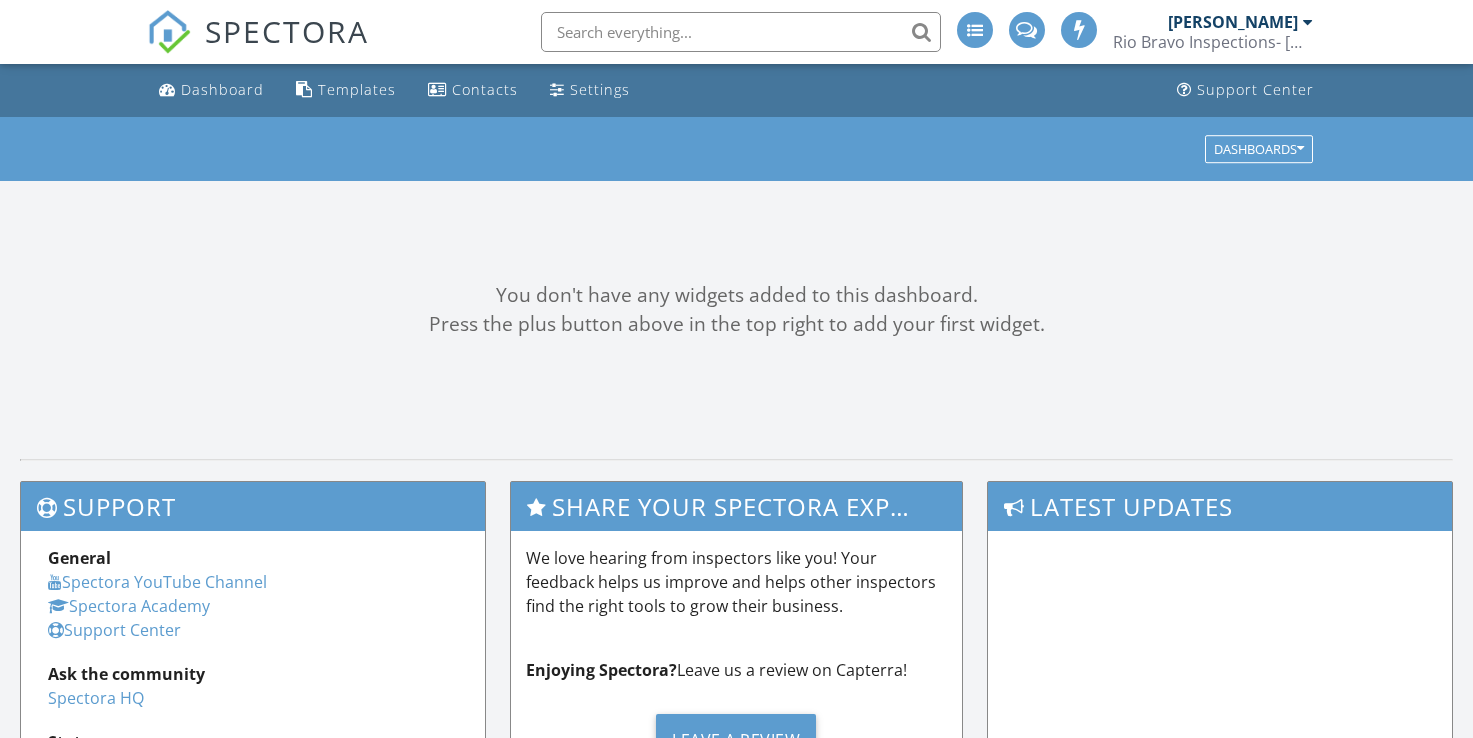 scroll, scrollTop: 0, scrollLeft: 0, axis: both 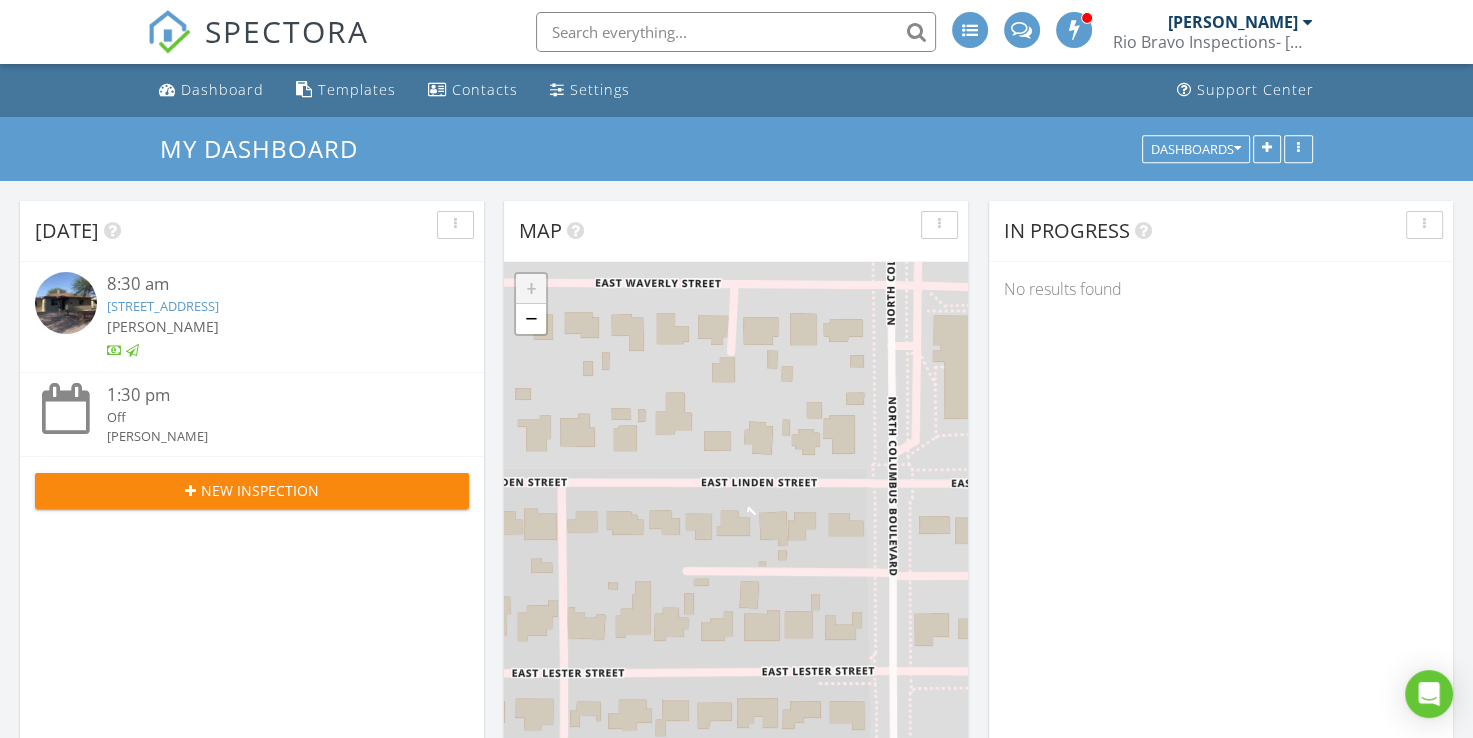 click on "Rio Bravo Inspections- [GEOGRAPHIC_DATA]" at bounding box center [1213, 42] 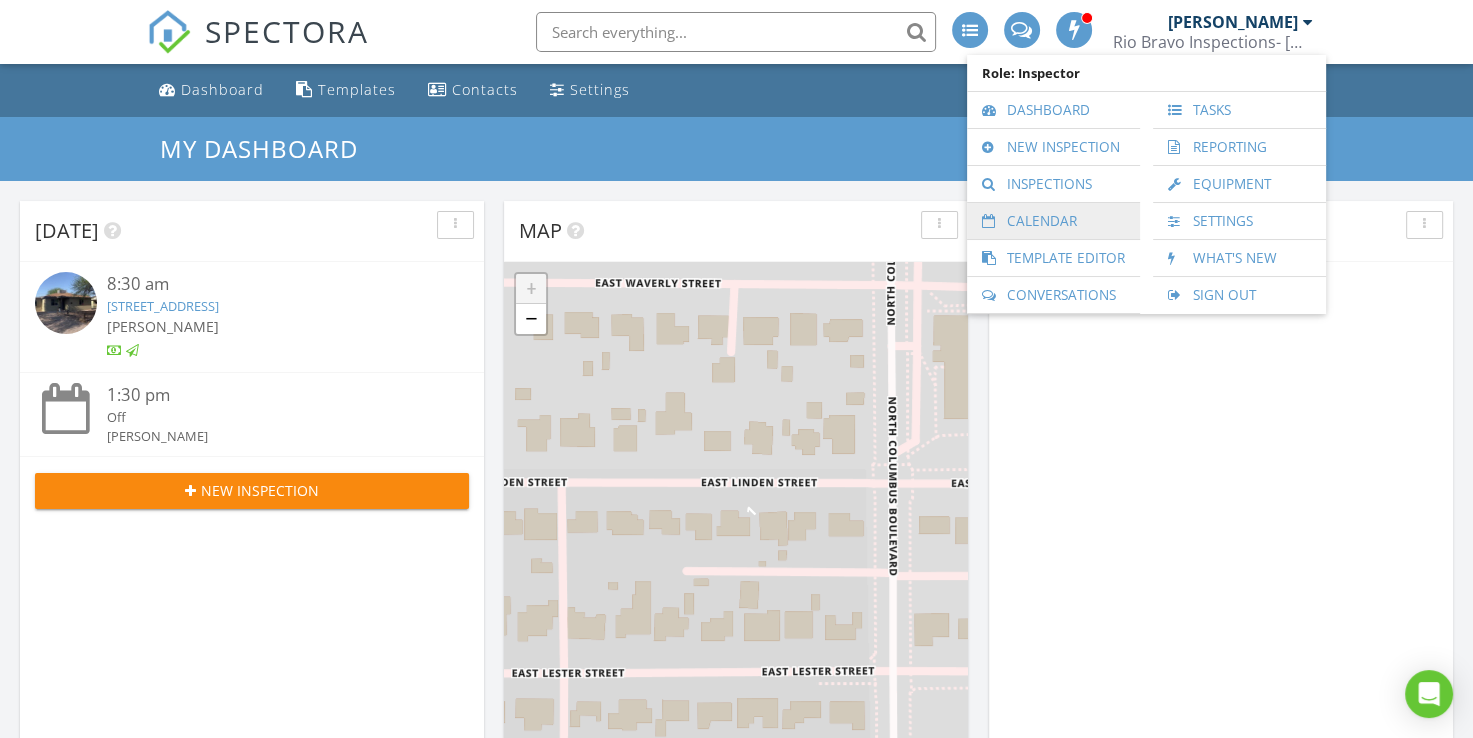click on "Calendar" at bounding box center [1053, 221] 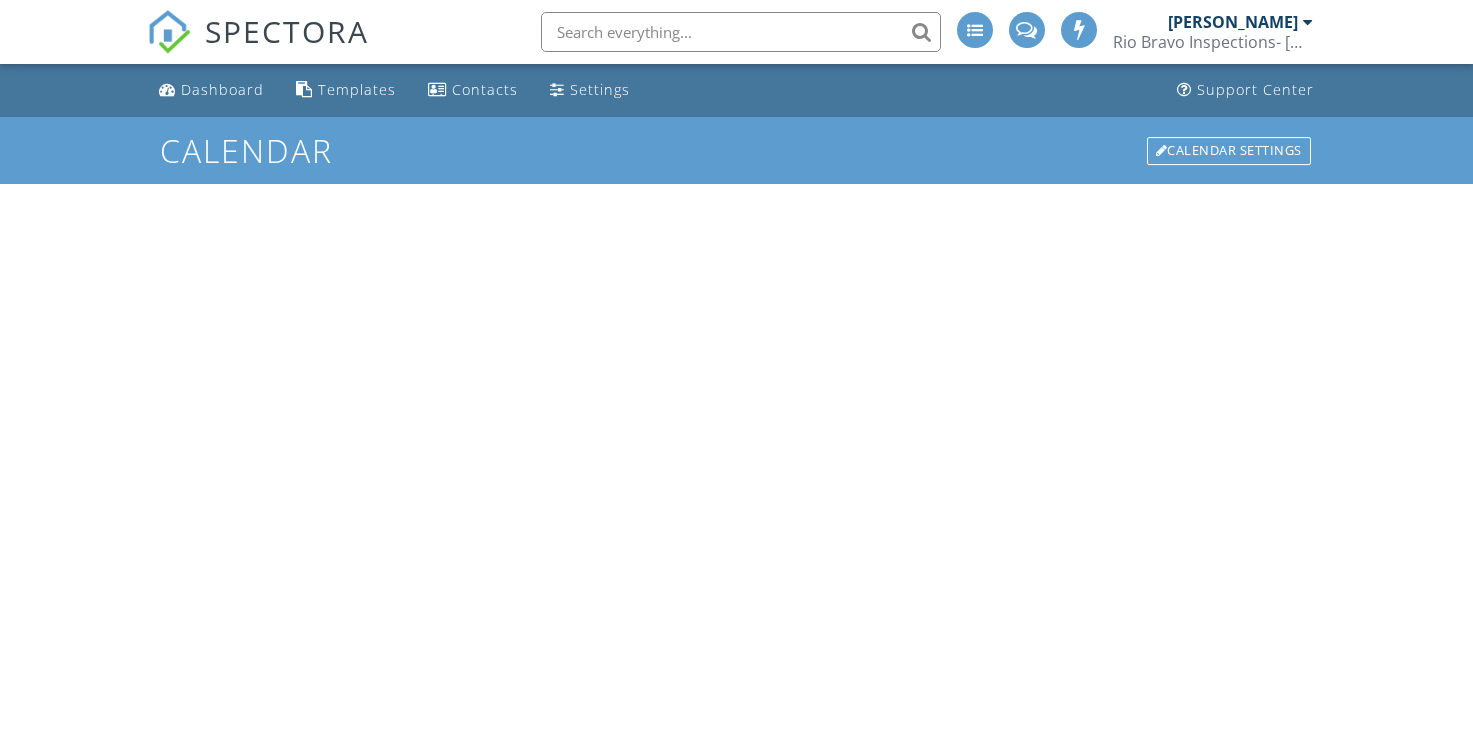 scroll, scrollTop: 0, scrollLeft: 0, axis: both 